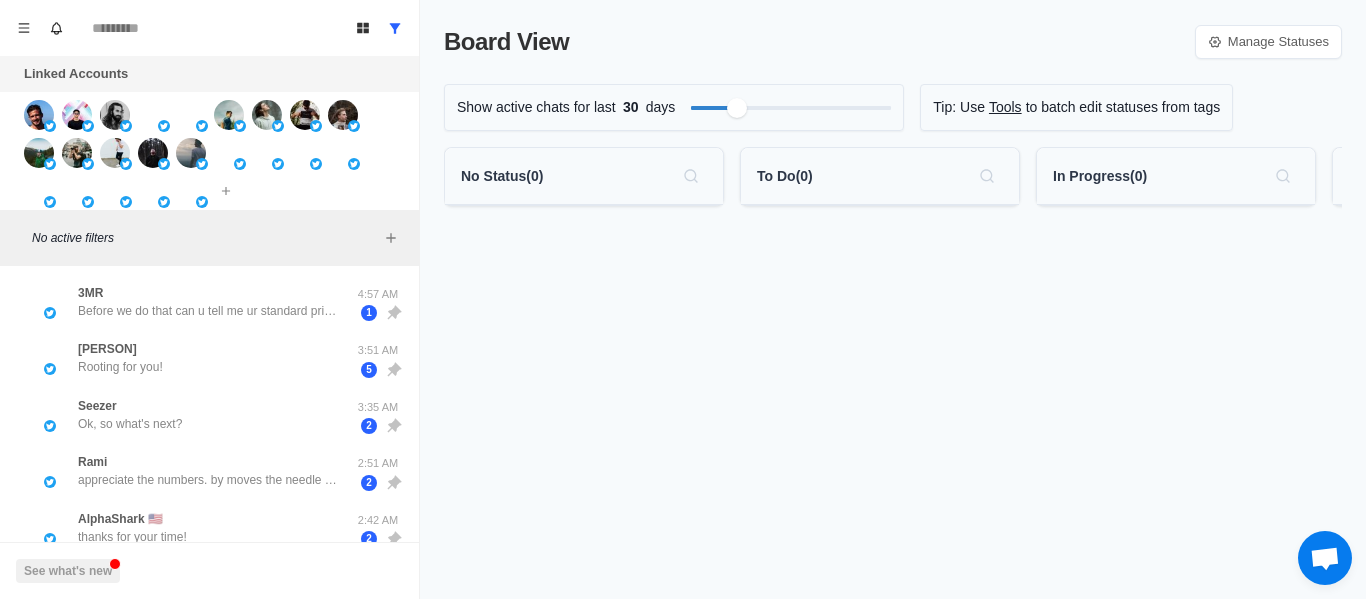 scroll, scrollTop: 0, scrollLeft: 0, axis: both 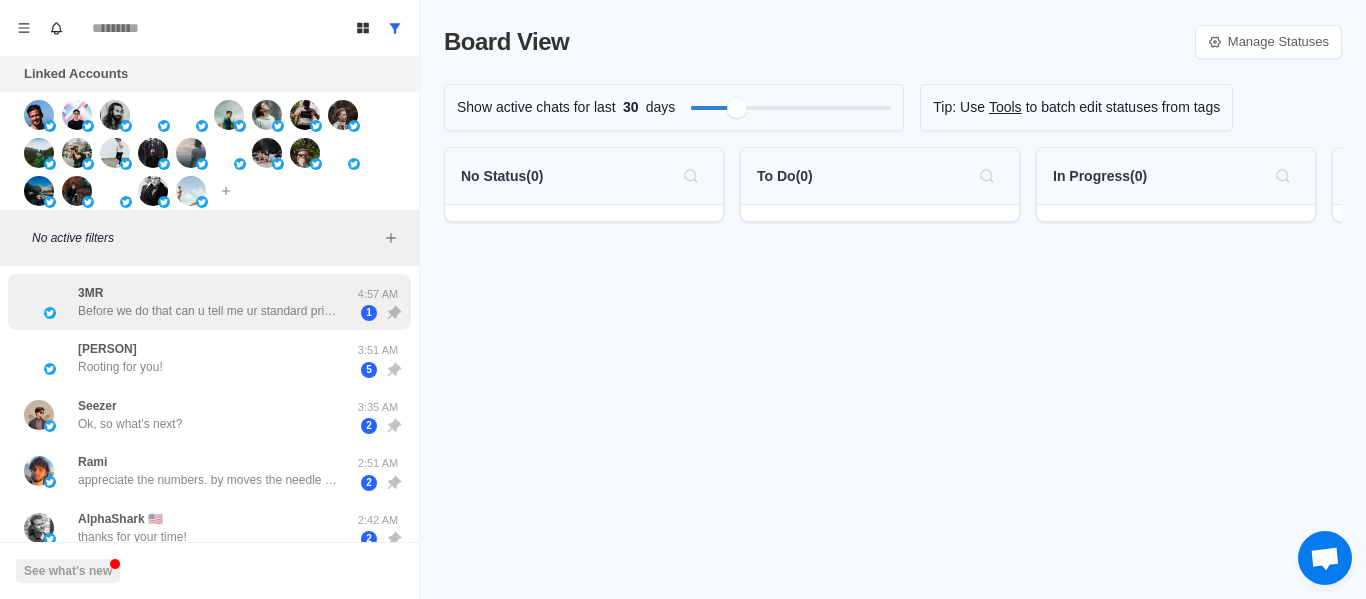 click on "Before we do that can u tell me ur standard price and the process of payment" at bounding box center [208, 311] 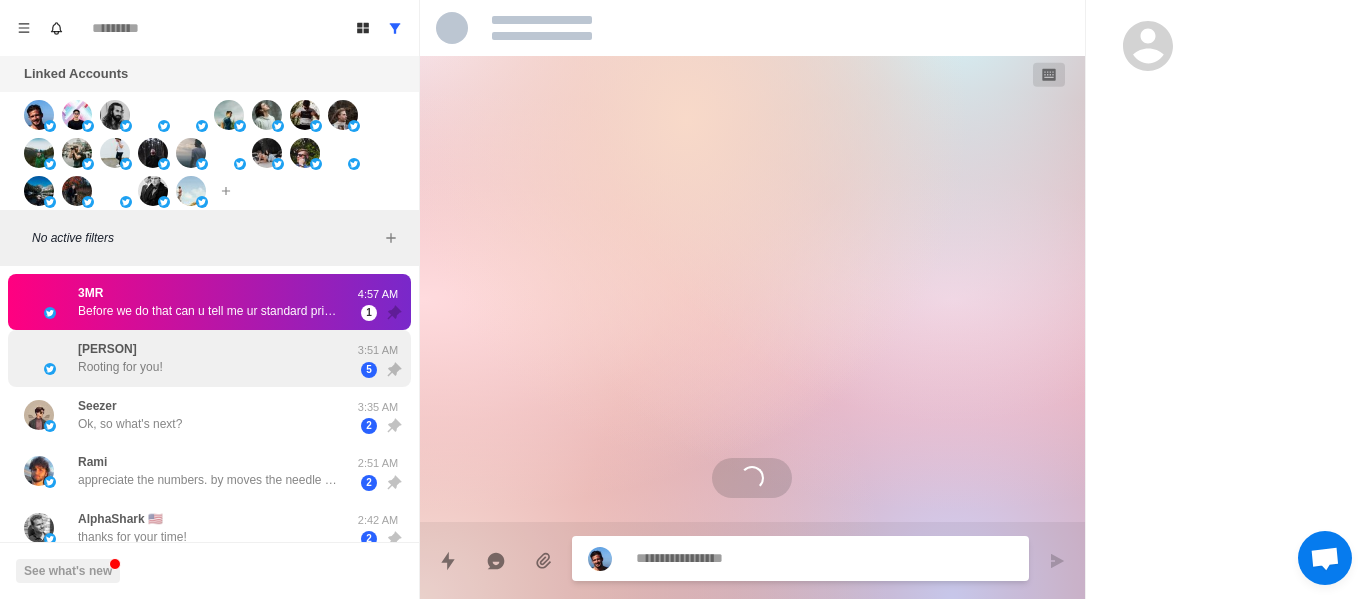 click on "[PERSON] Rooting for you!" at bounding box center [120, 358] 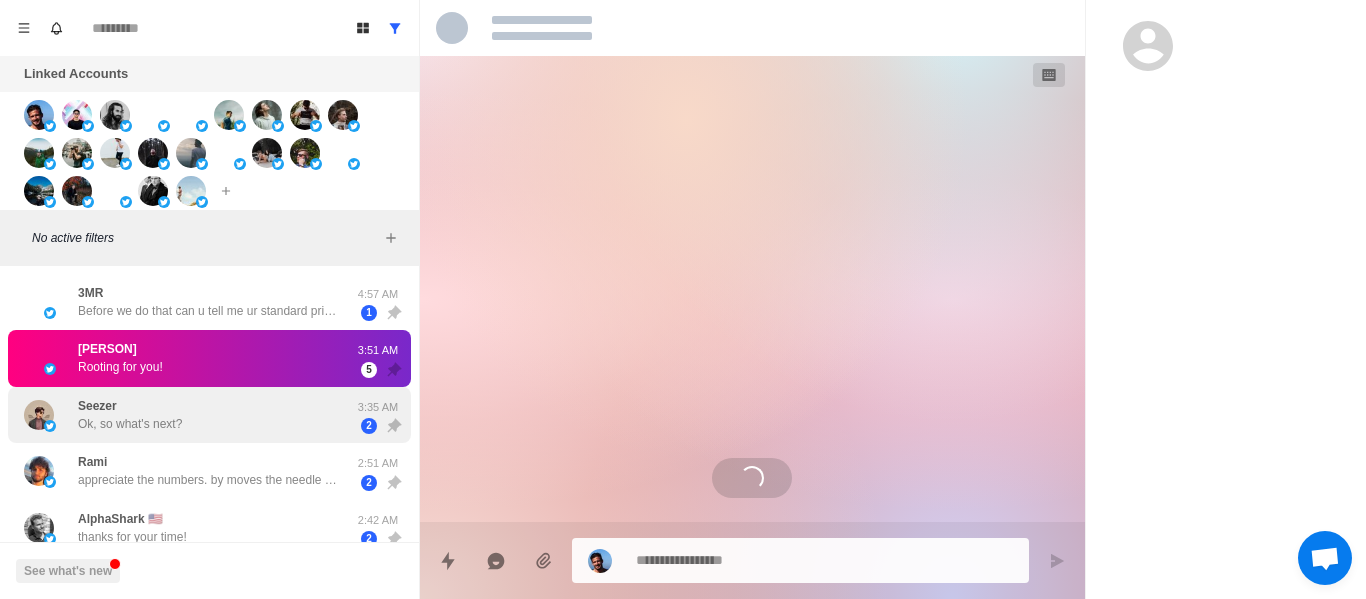 drag, startPoint x: 151, startPoint y: 398, endPoint x: 187, endPoint y: 396, distance: 36.05551 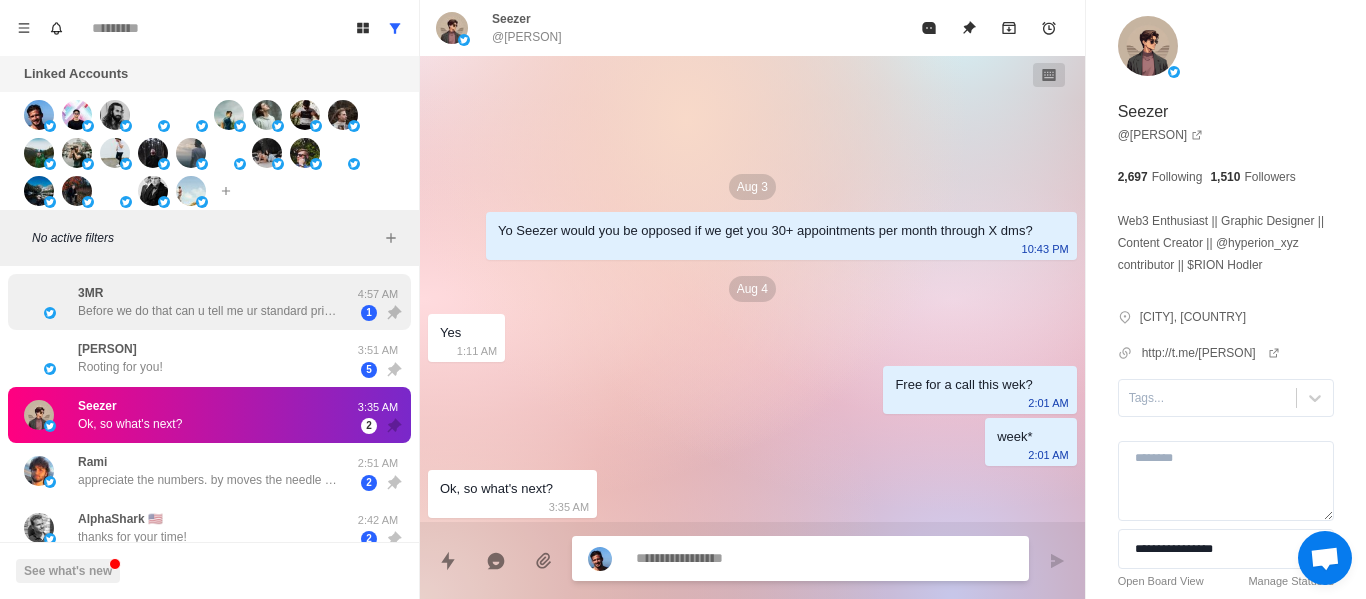 drag, startPoint x: 224, startPoint y: 307, endPoint x: 182, endPoint y: 329, distance: 47.41308 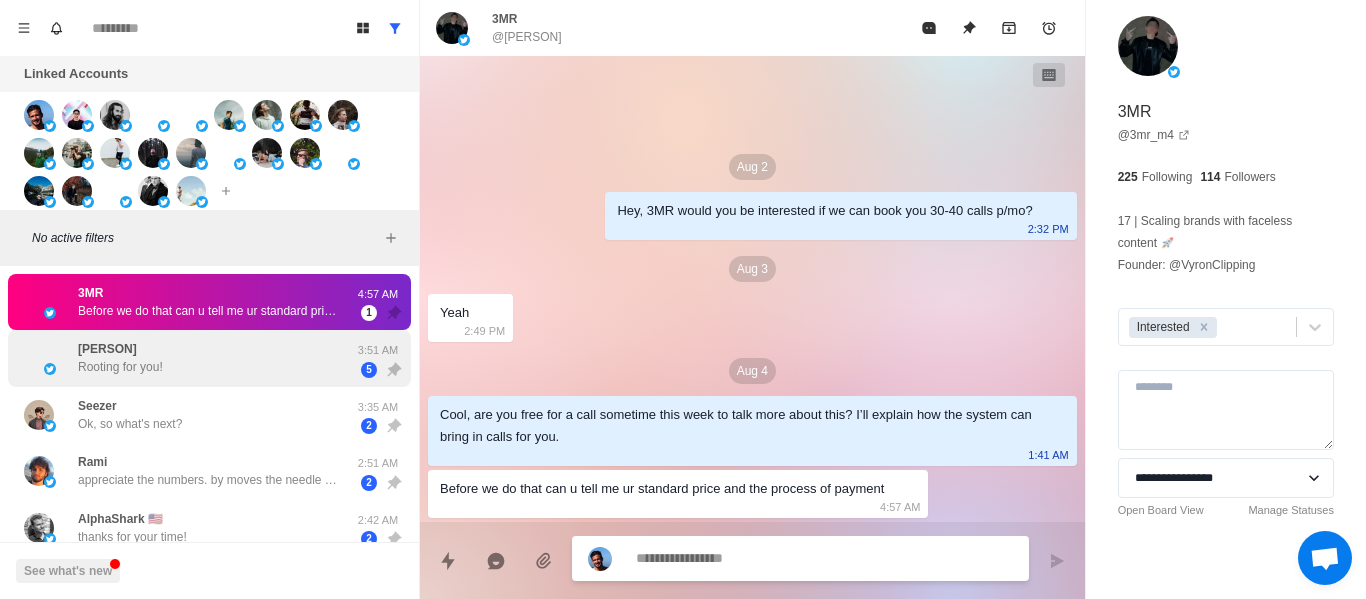 click on "[PERSON] Rooting for you!" at bounding box center (188, 358) 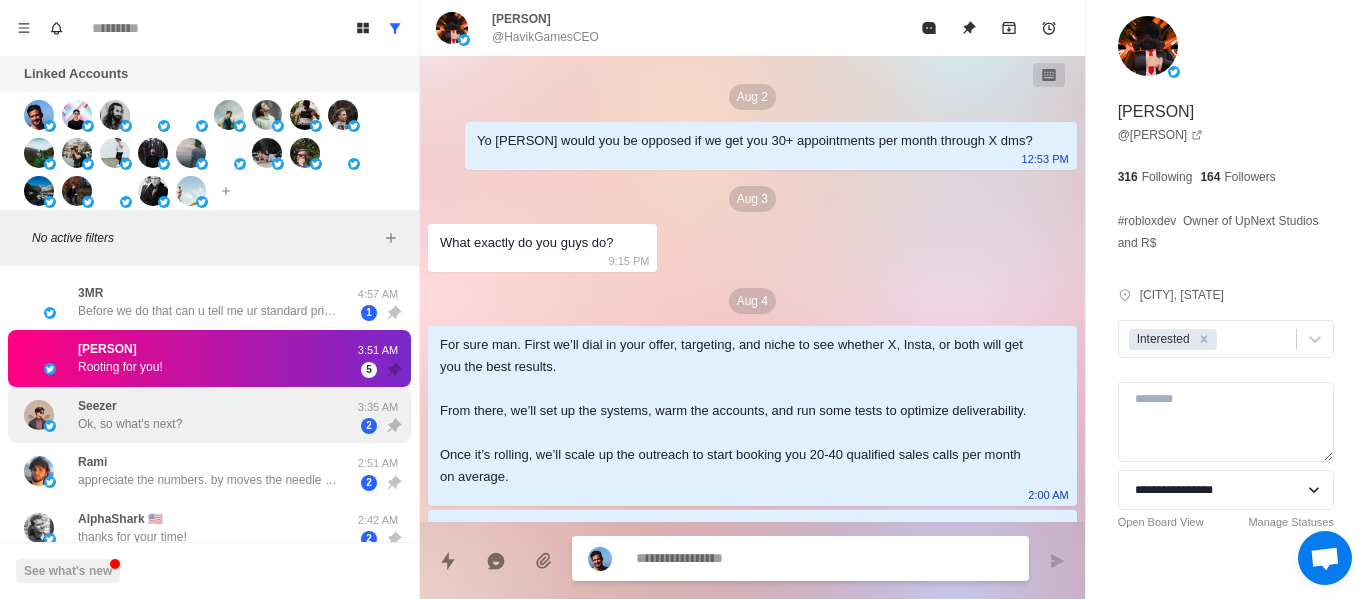 scroll, scrollTop: 470, scrollLeft: 0, axis: vertical 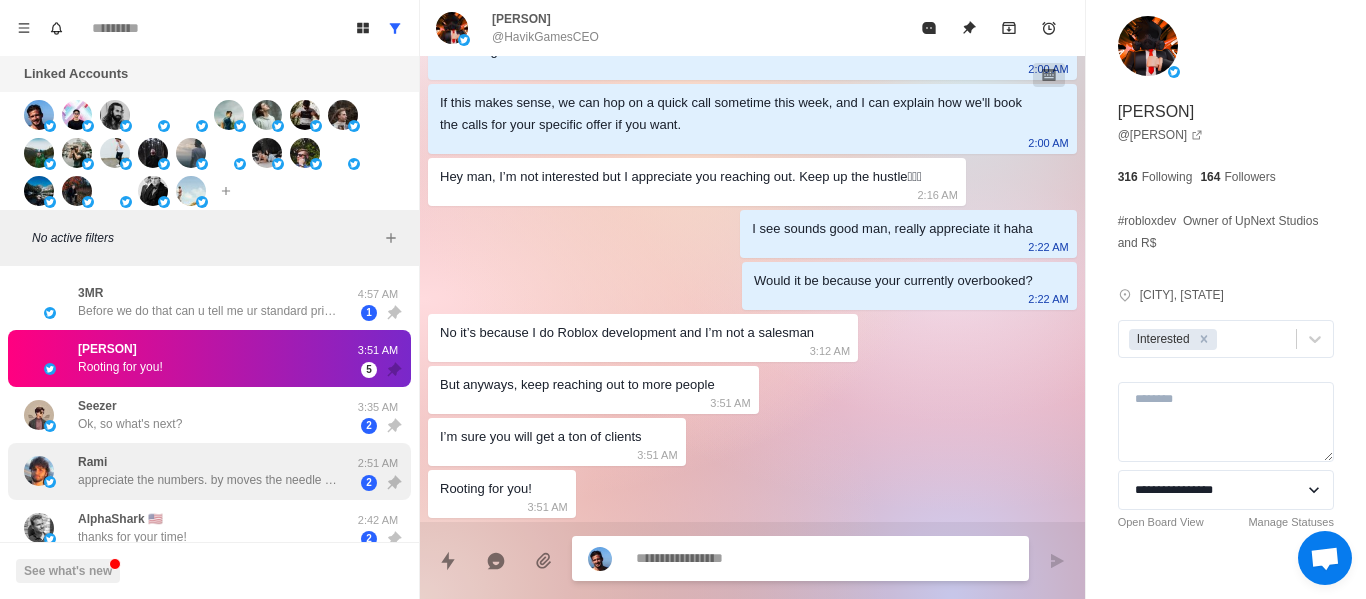 click on "Rami appreciate the numbers. by moves the needle i meant lift in reply rate versus cold new accounts. if fresh handles get, say, 0.3% and aged plus premium hit 1%, that’s a 3x bump. is that roughly what you’re seeing? also curious how you’re sourcing the aged accounts—buying in bulk or warming your own?" at bounding box center (208, 471) 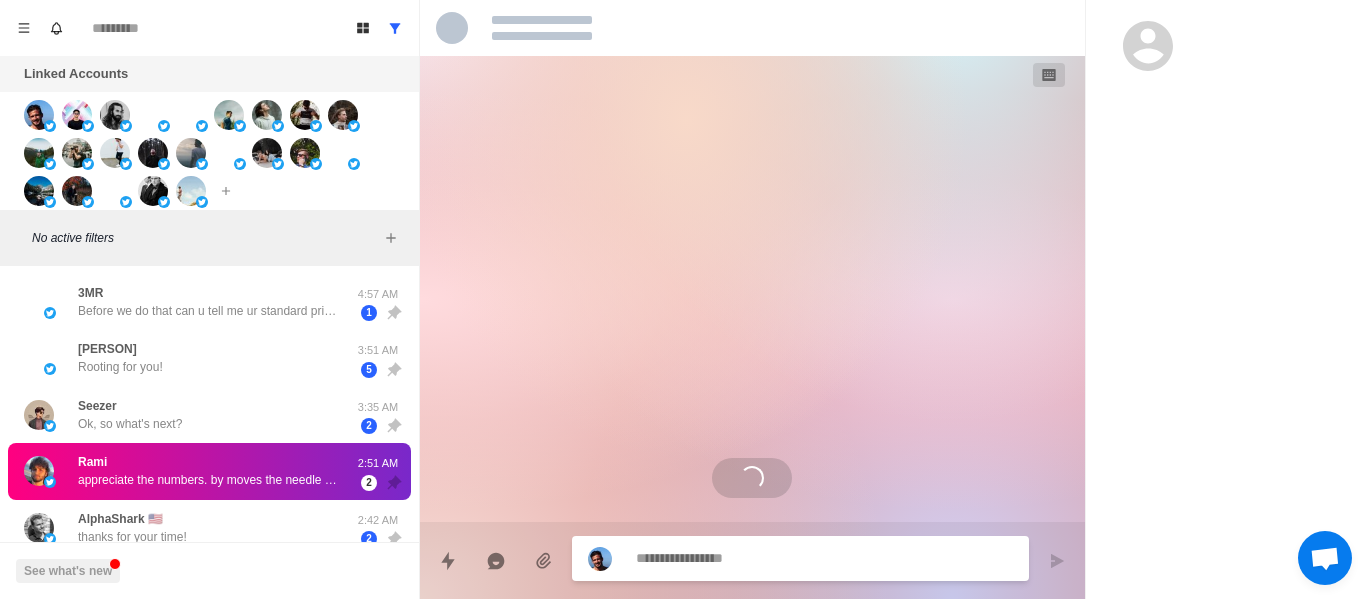 scroll, scrollTop: 938, scrollLeft: 0, axis: vertical 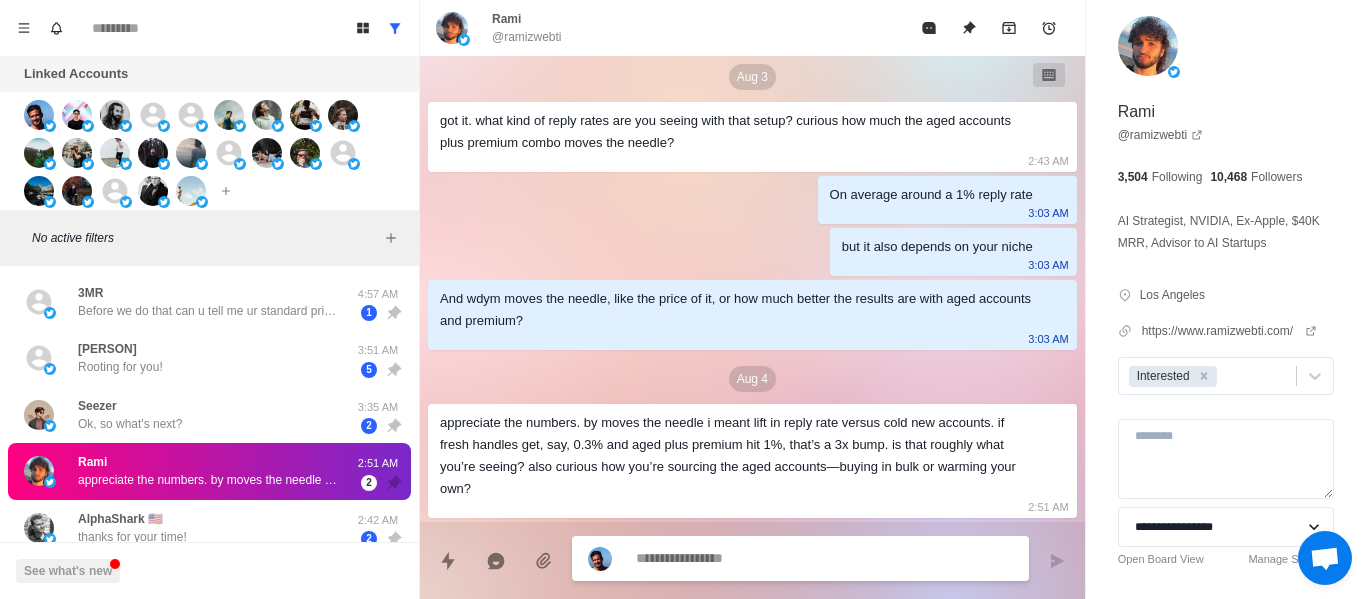 type on "*" 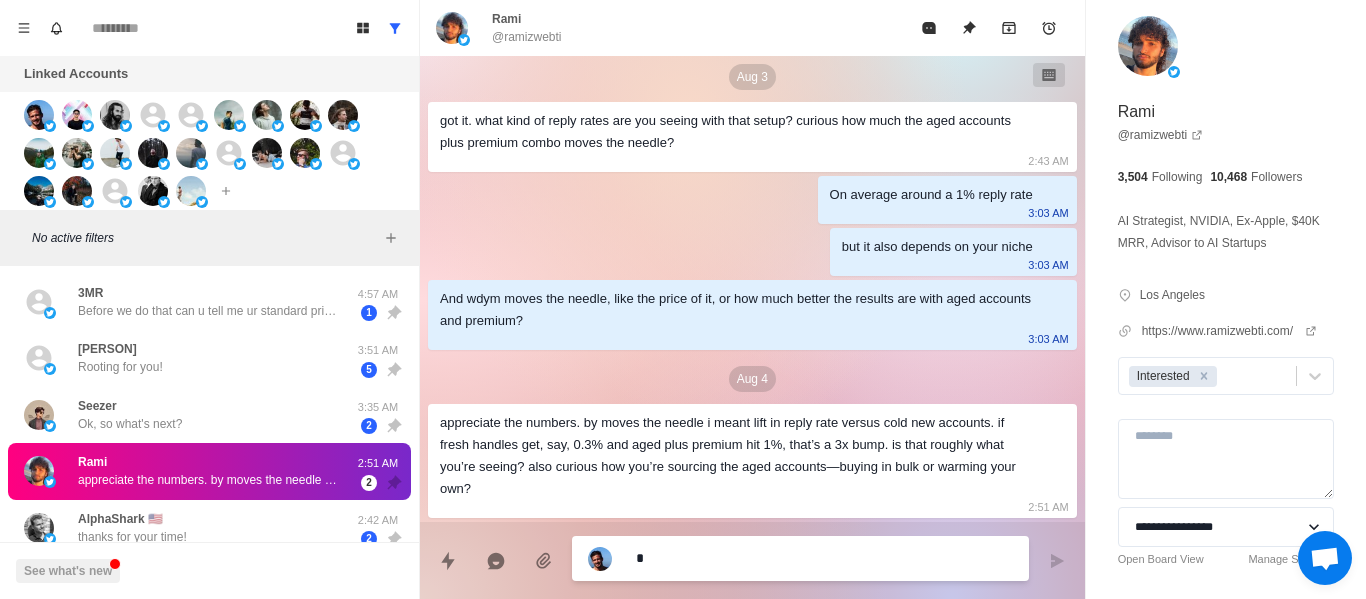 type on "*" 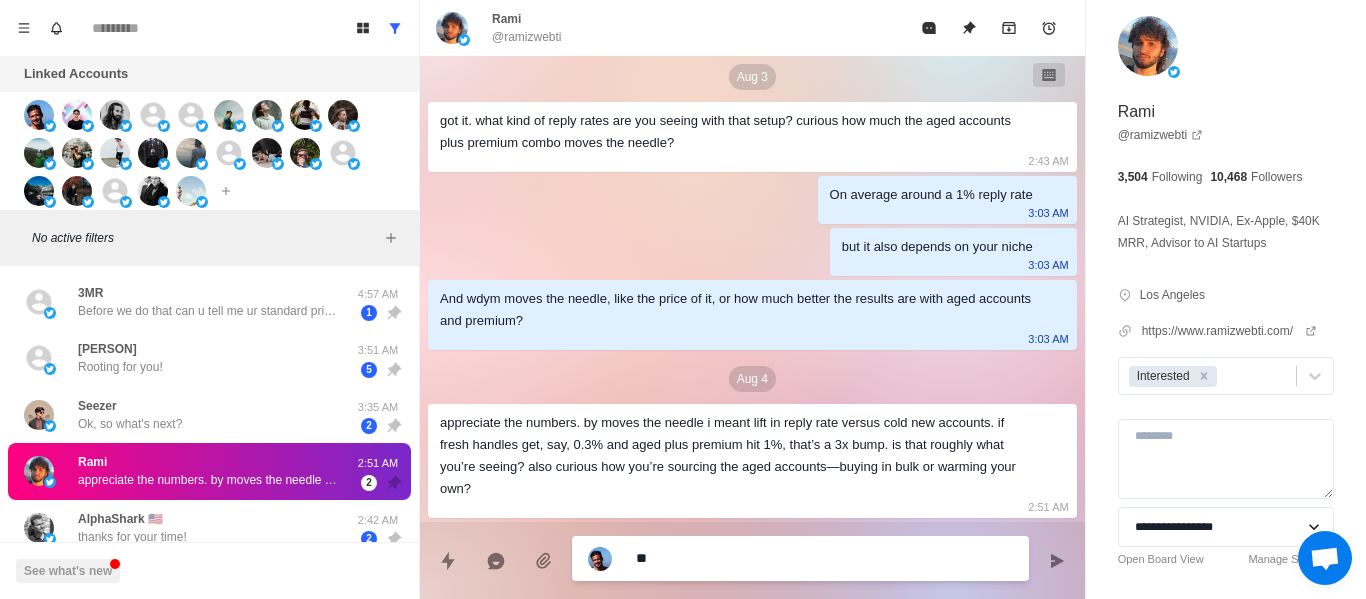 type on "*" 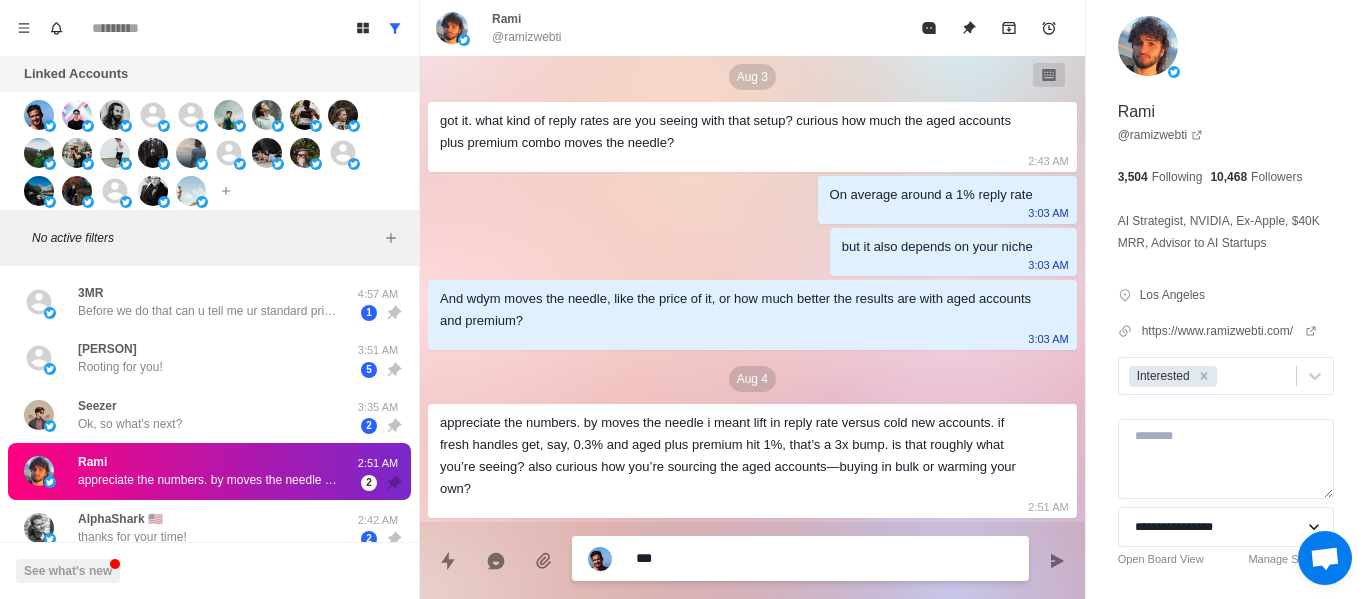 type on "*" 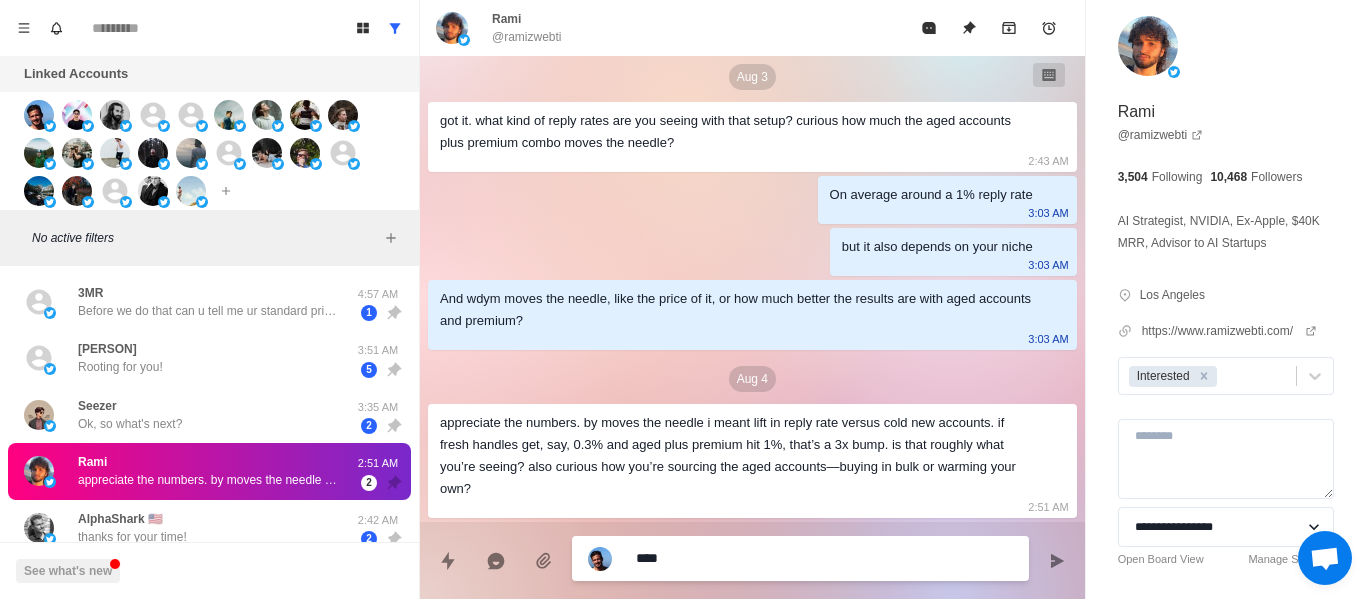 type on "*" 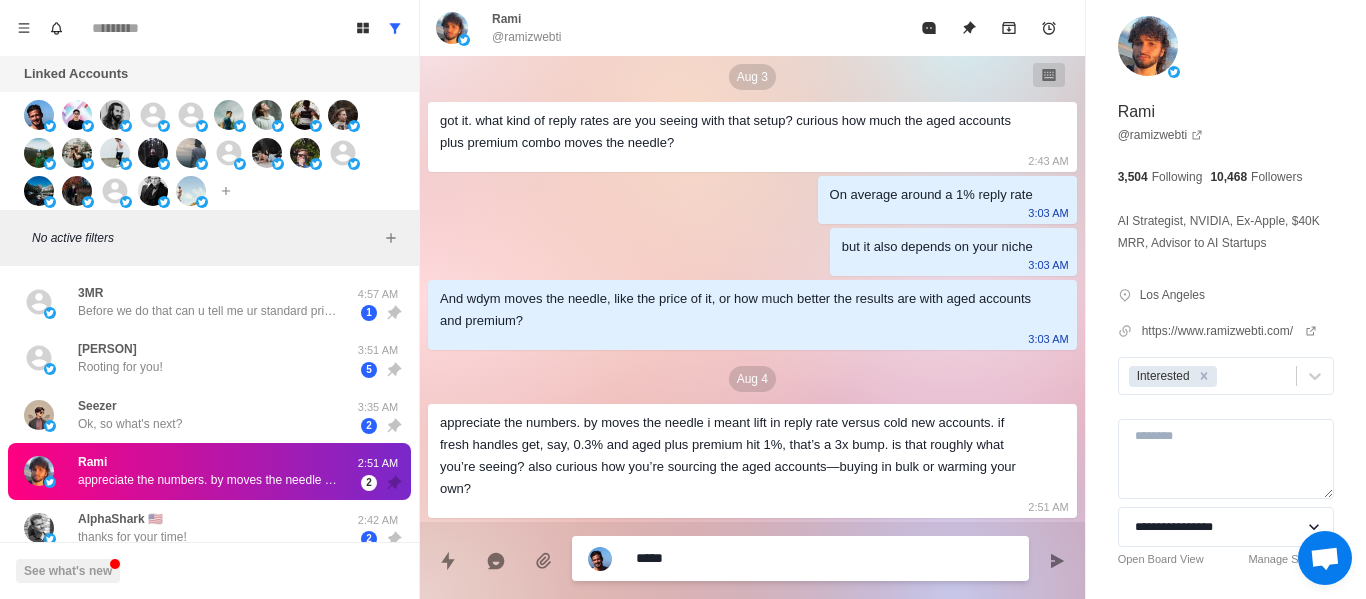type on "*" 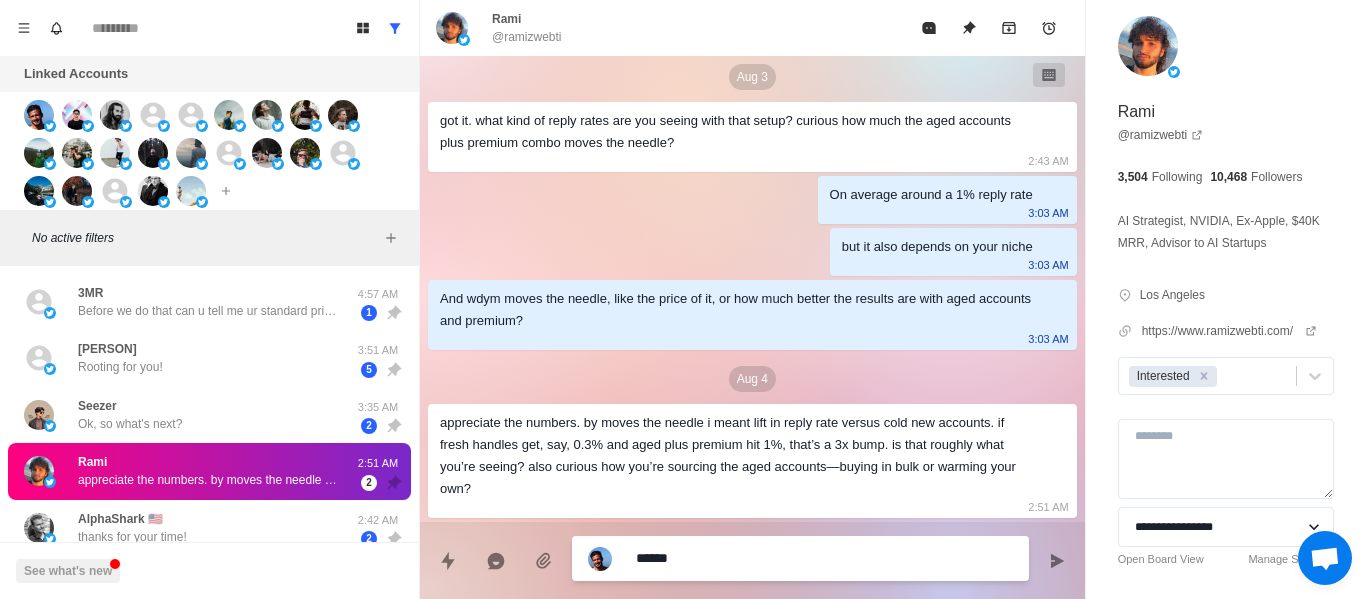 type on "*" 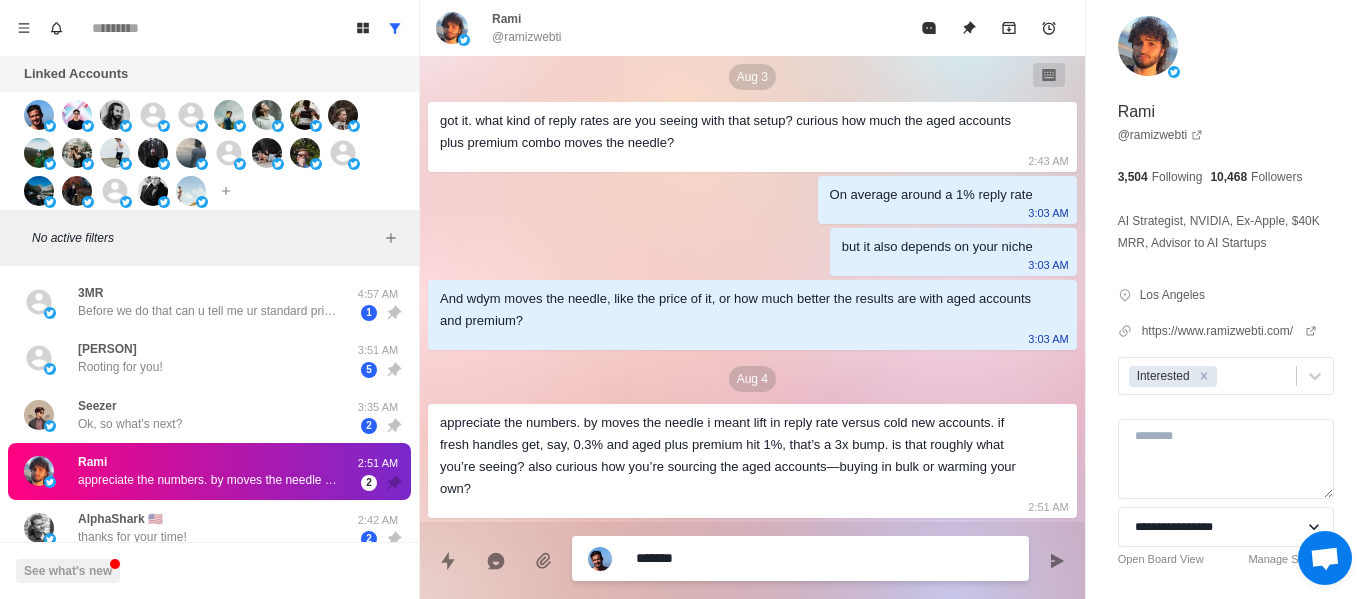 type on "*" 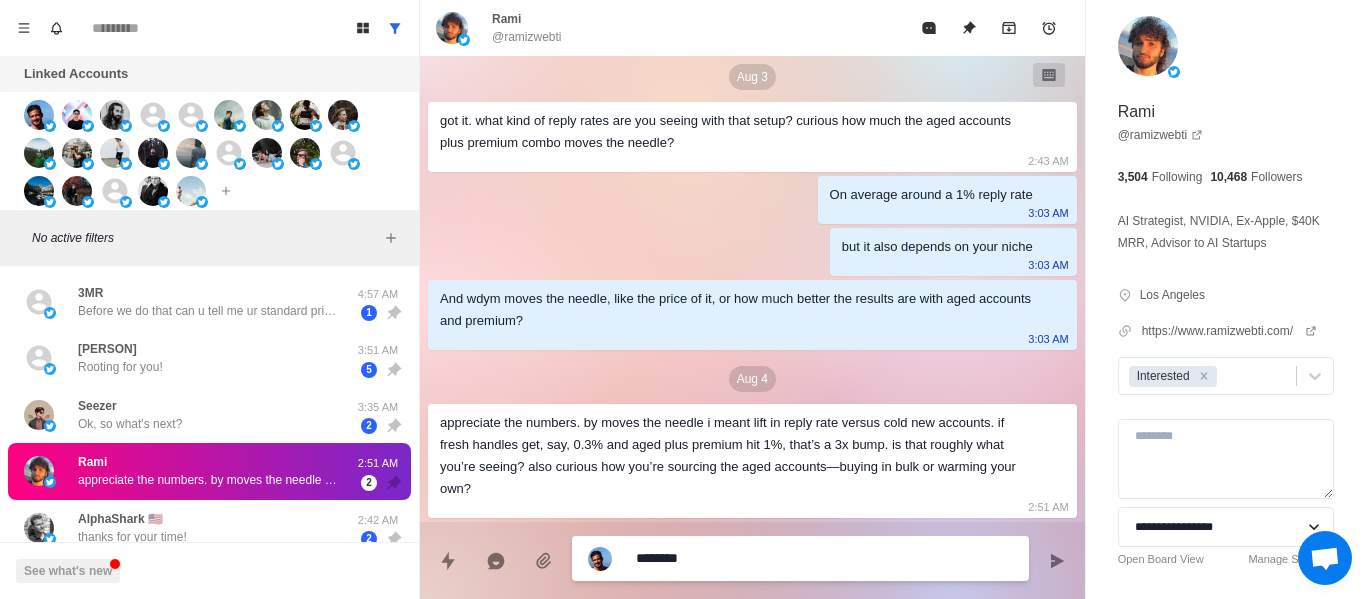 type on "*" 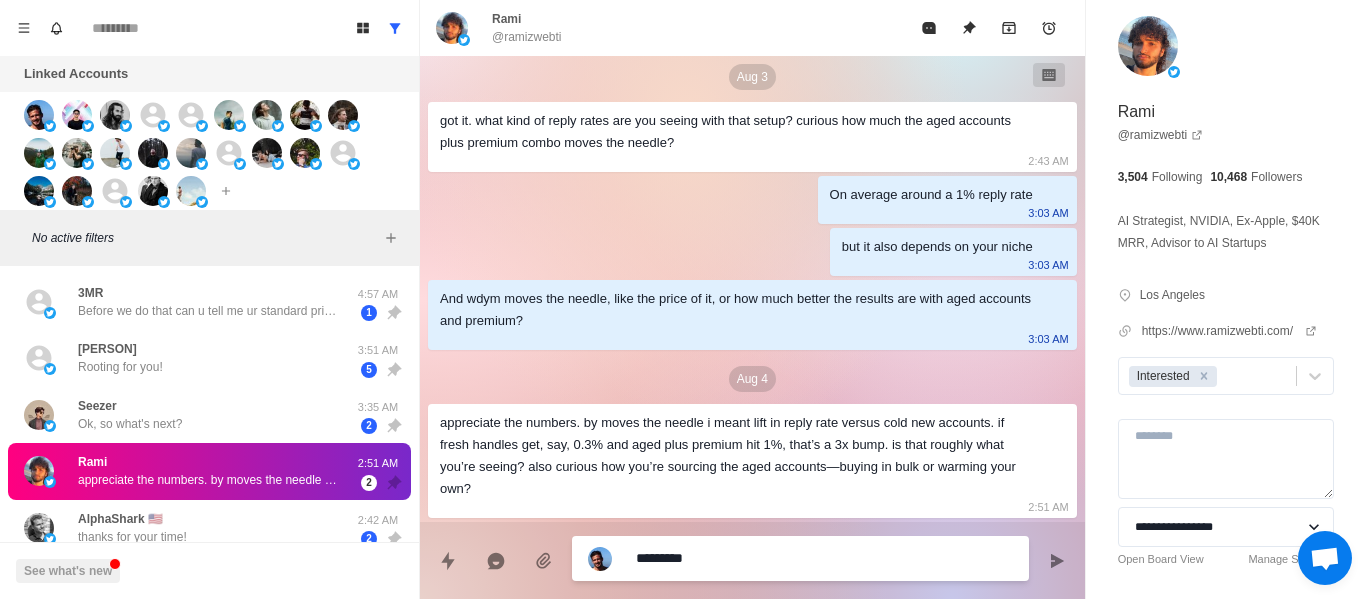type on "*" 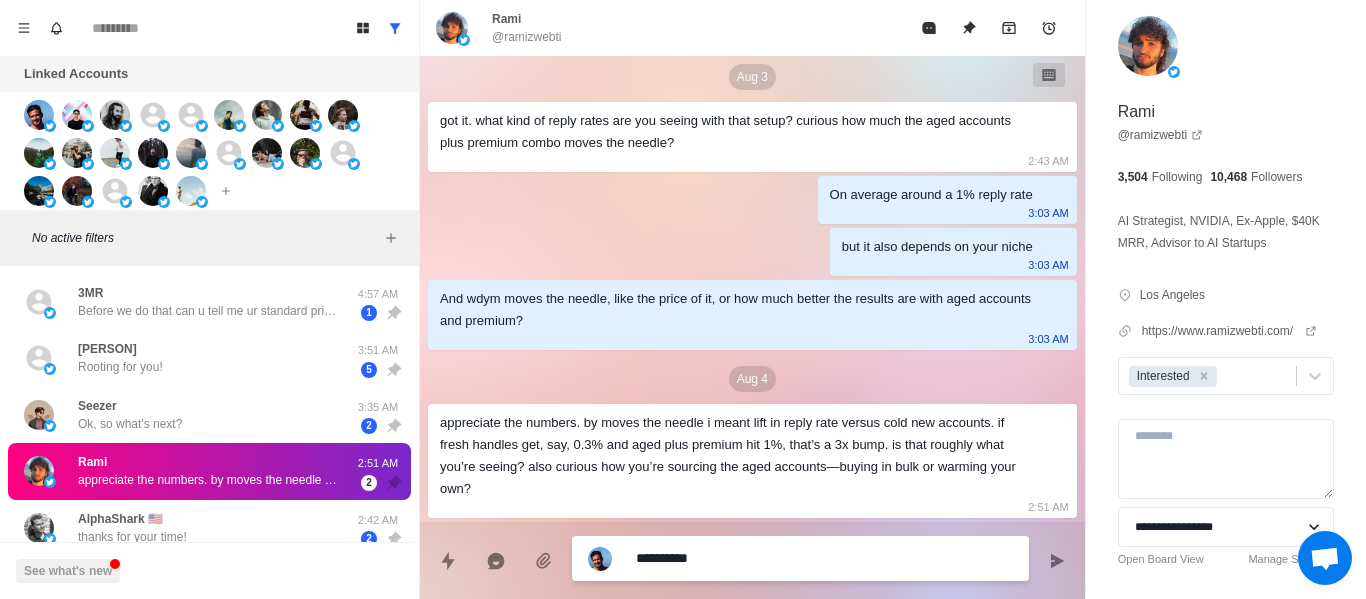 type on "*" 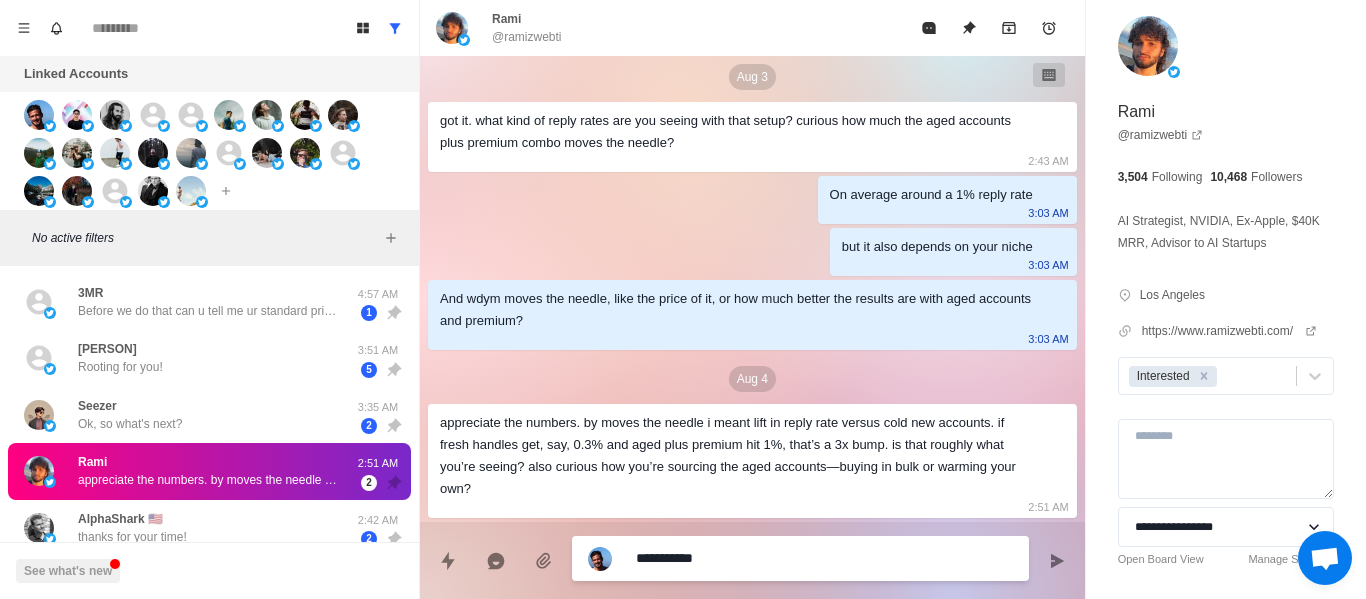 type on "*" 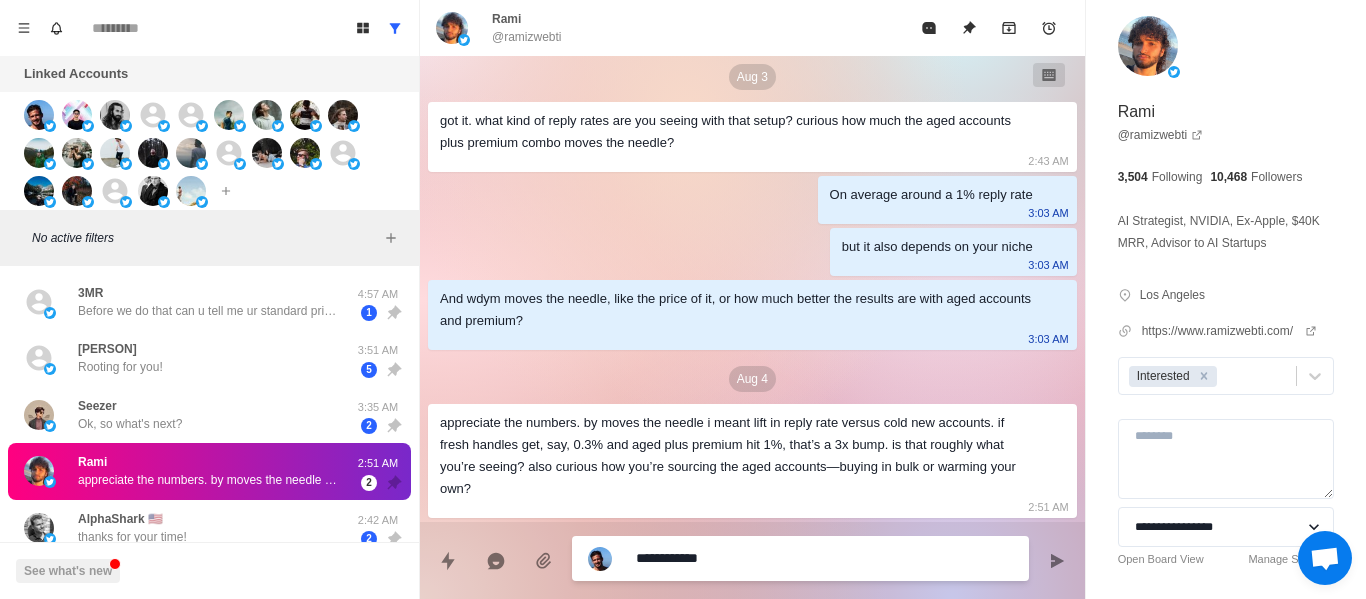 type on "*" 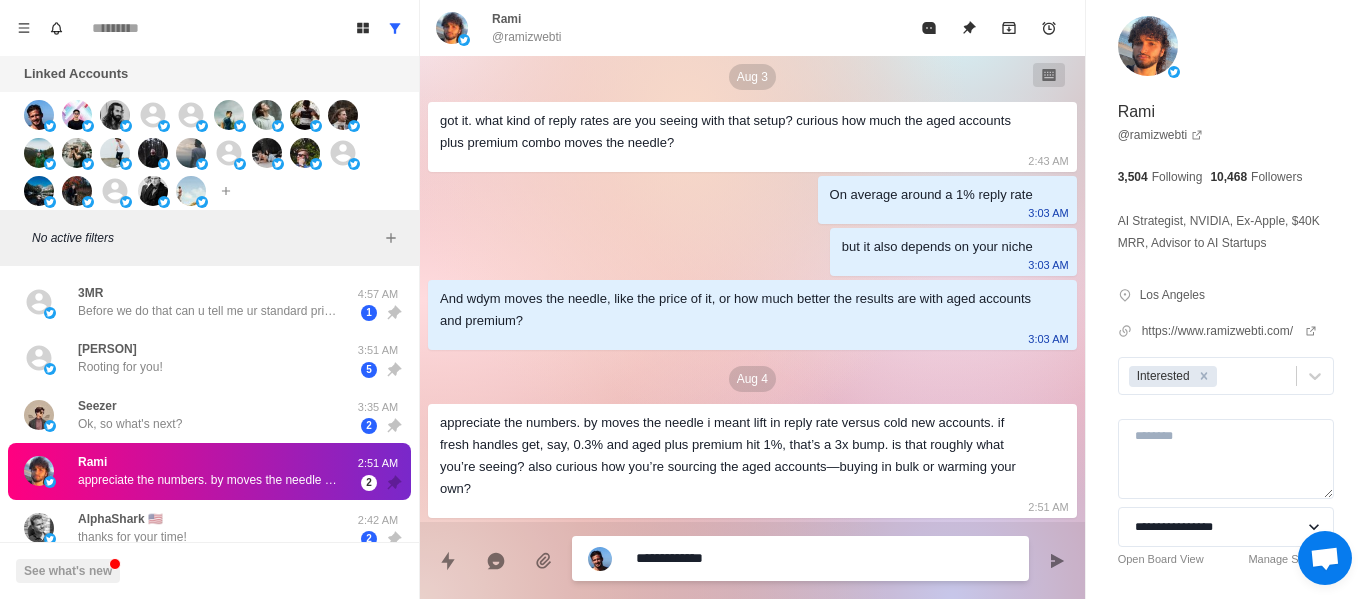 type on "*" 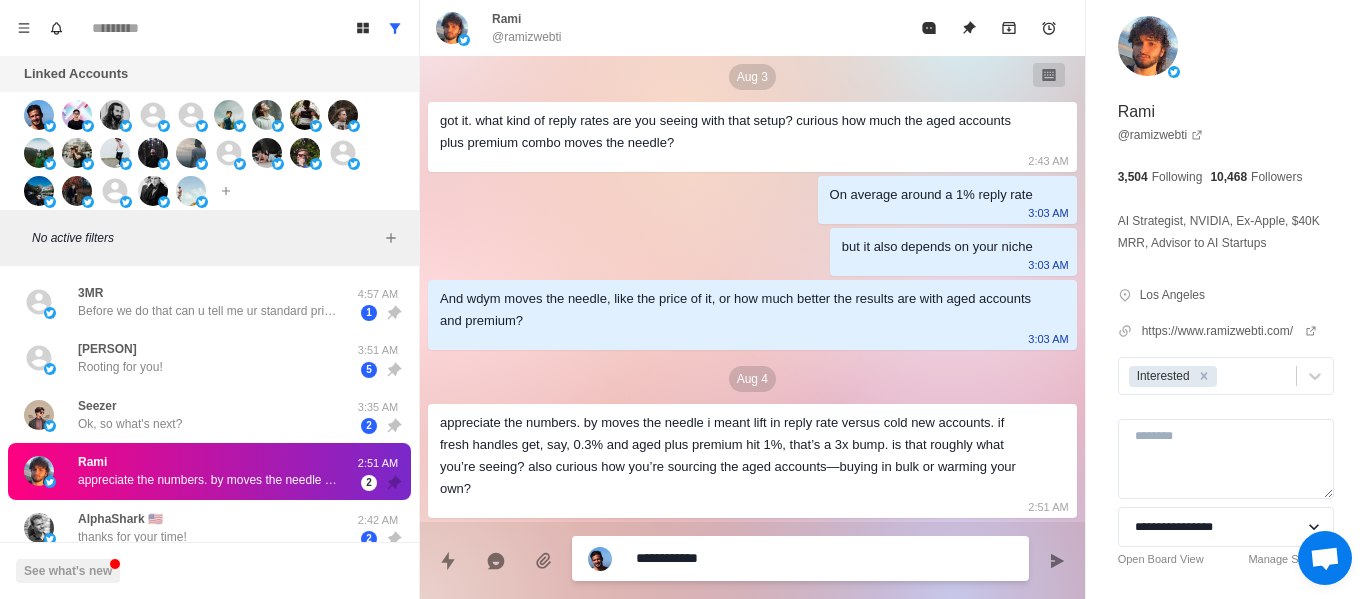 type on "*" 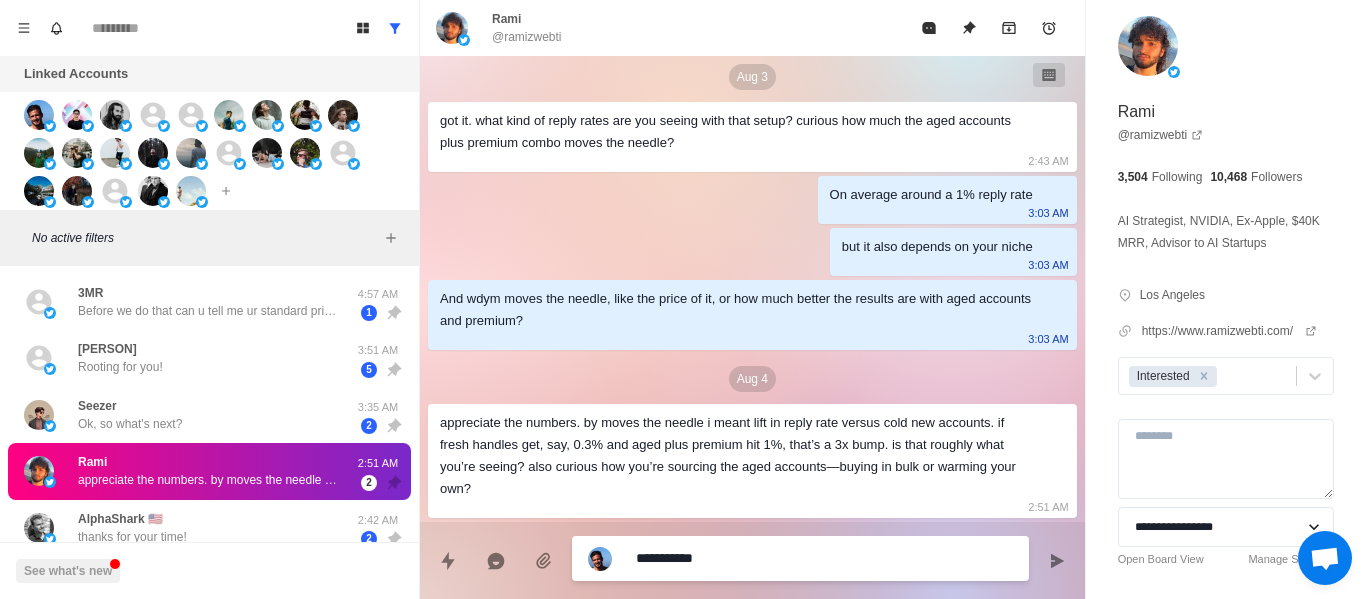 type on "*" 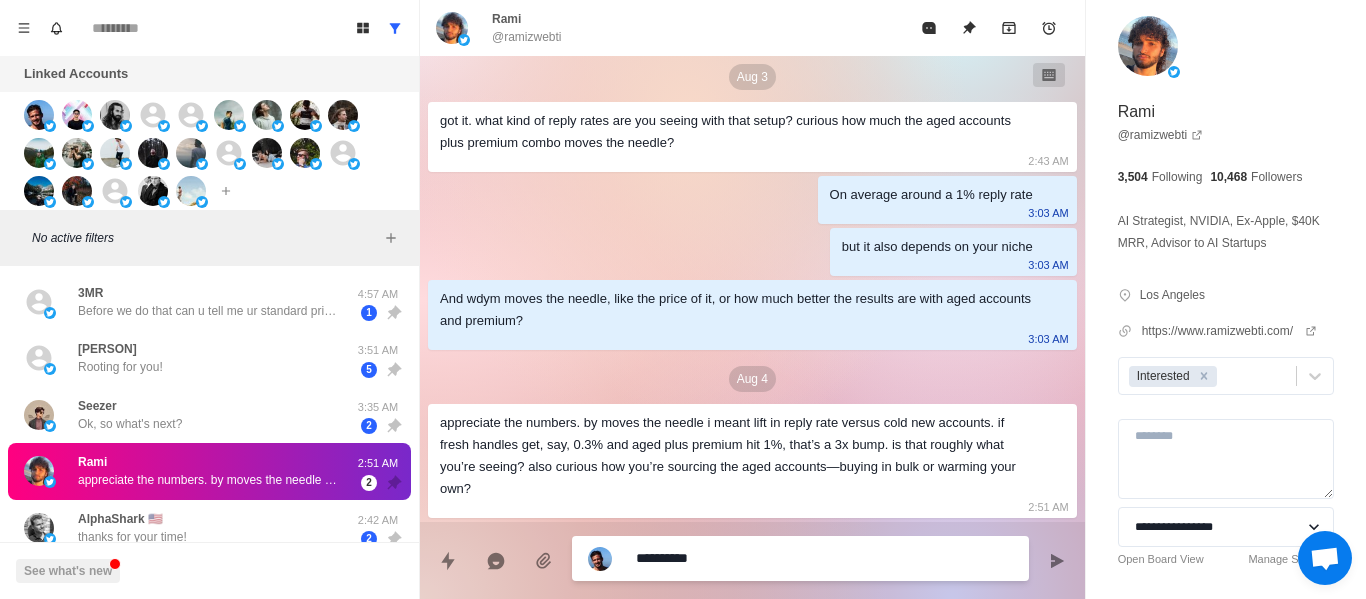 type on "*" 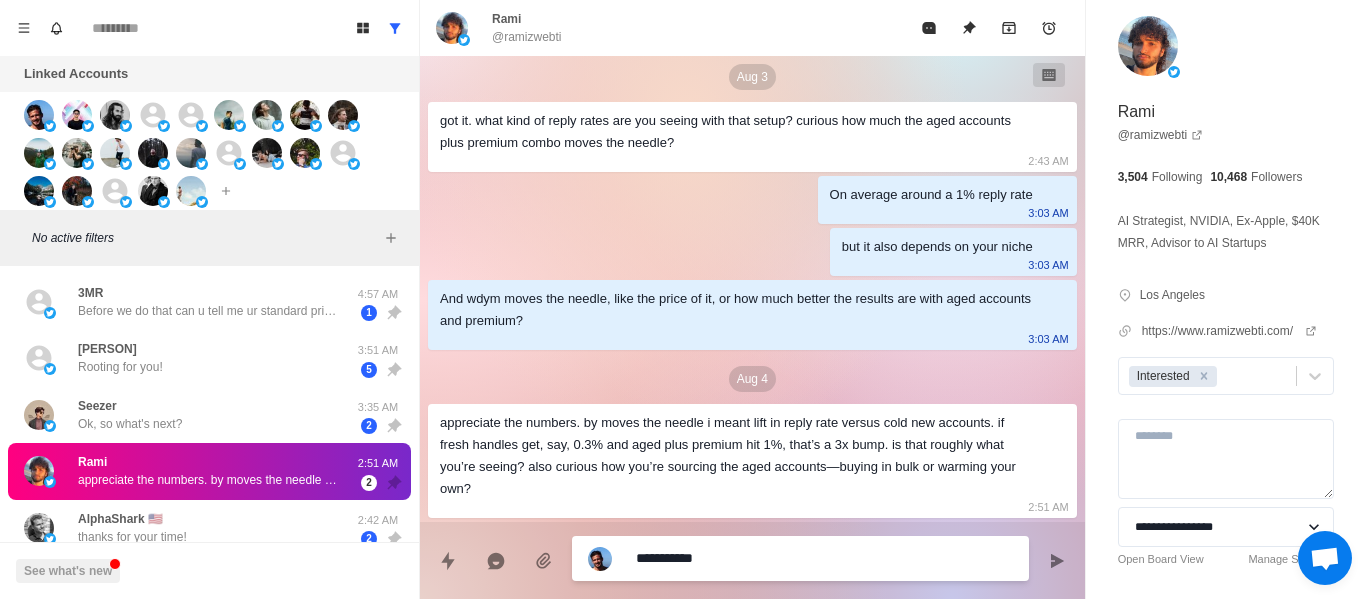 type on "*" 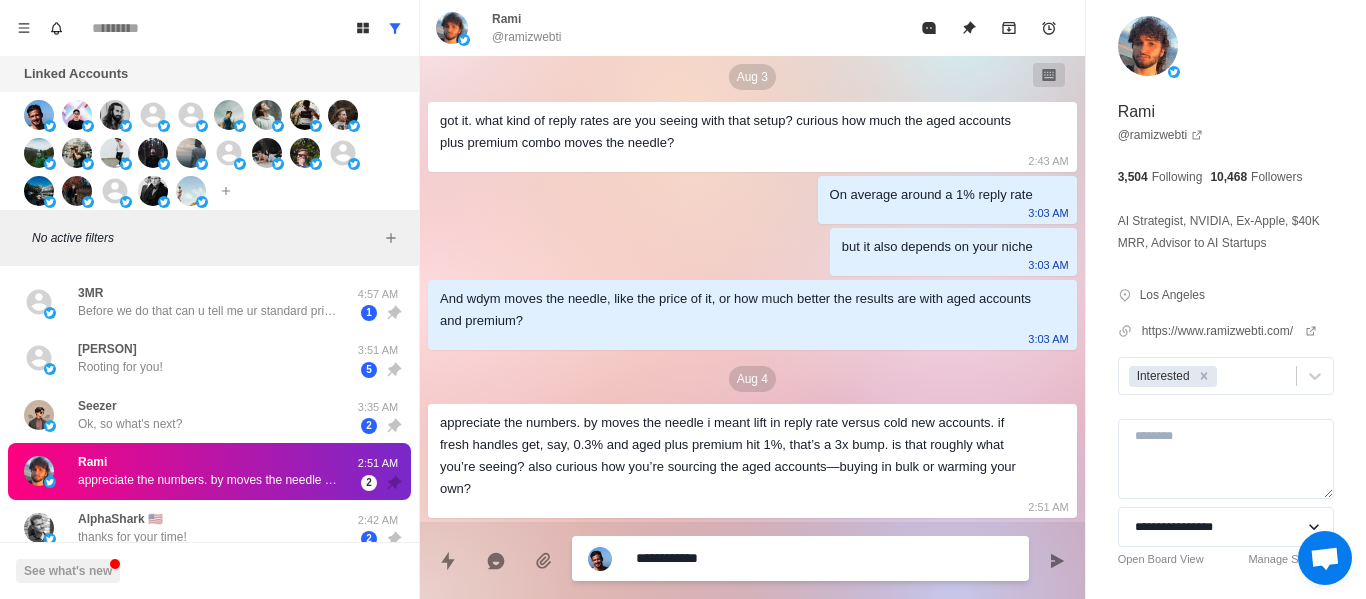 type on "*" 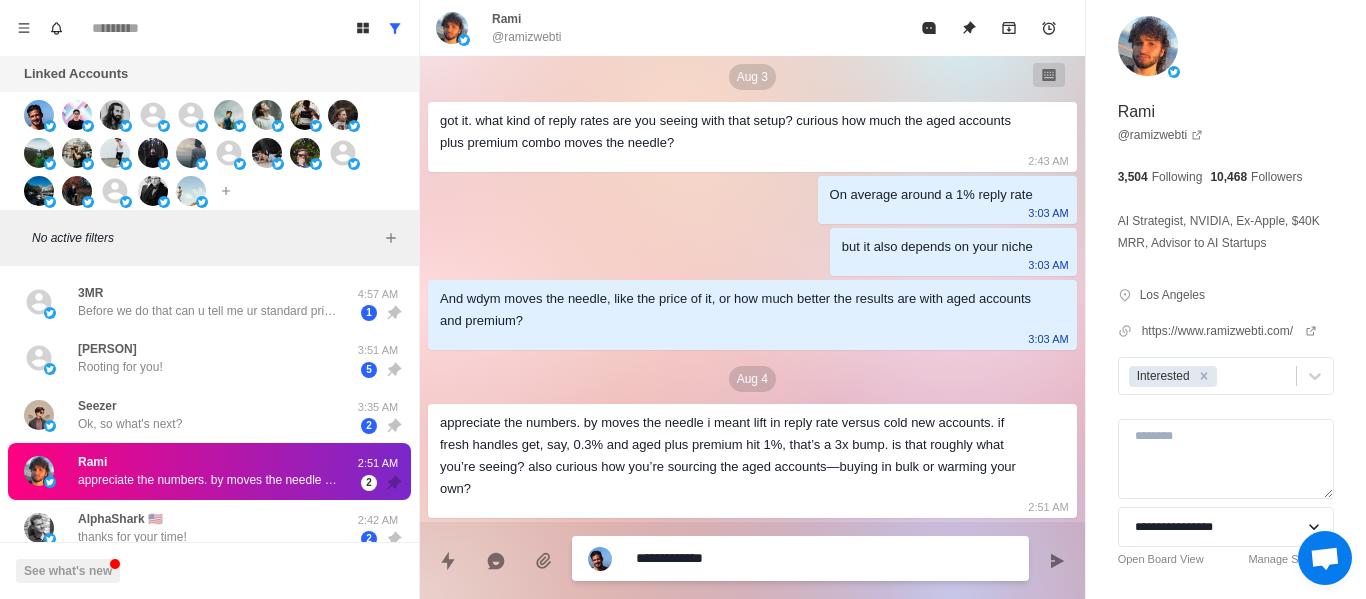 type on "*" 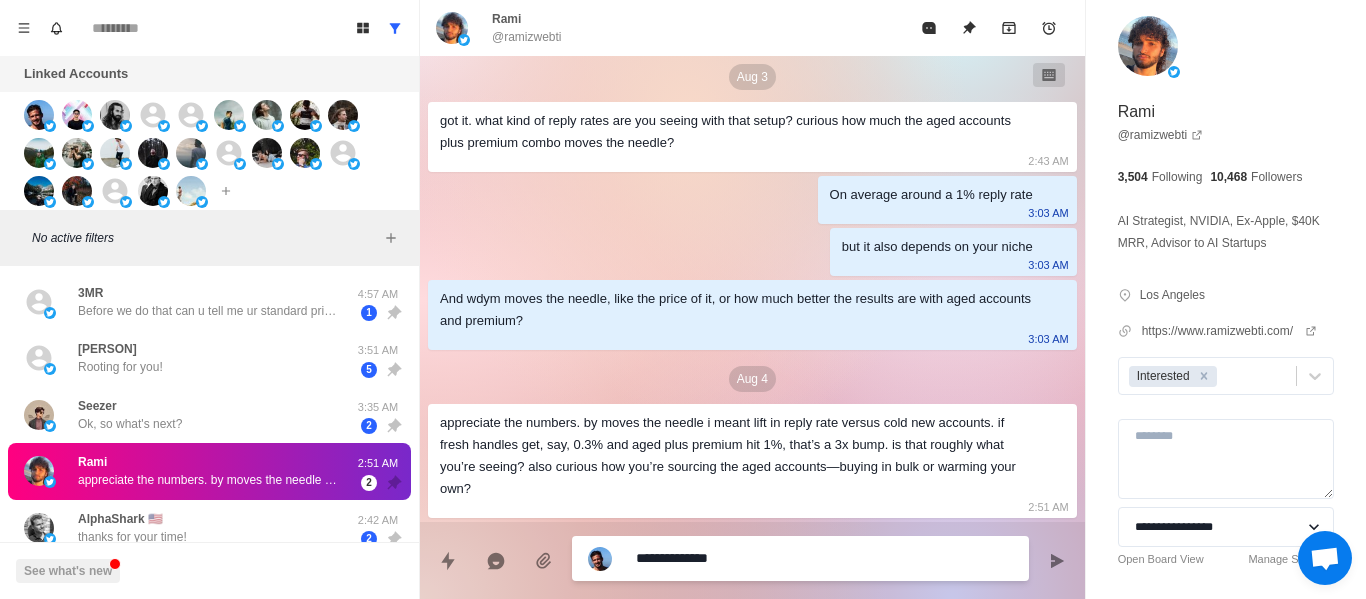 type on "*" 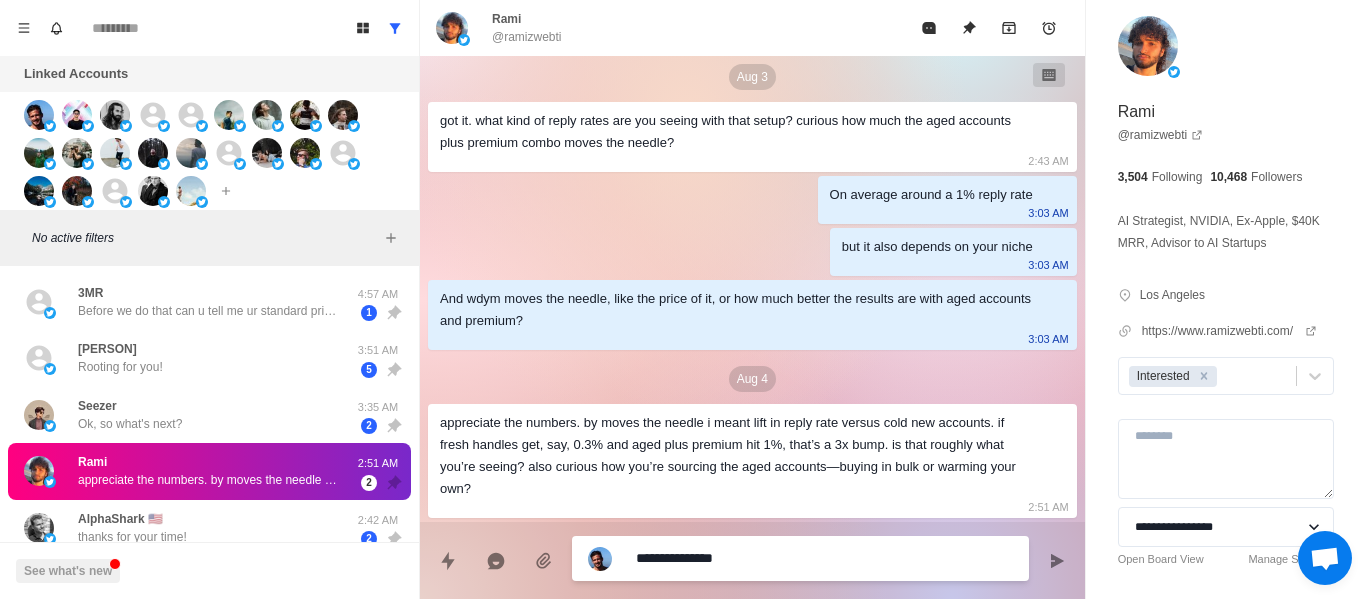 type on "*" 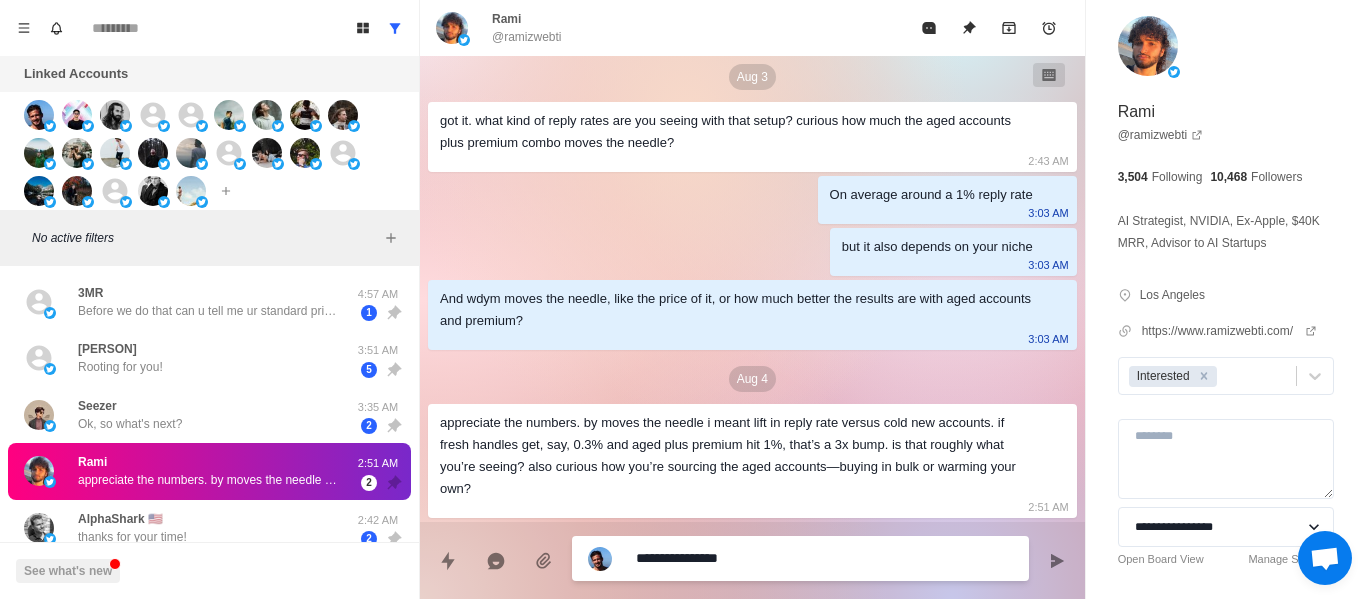 type on "*" 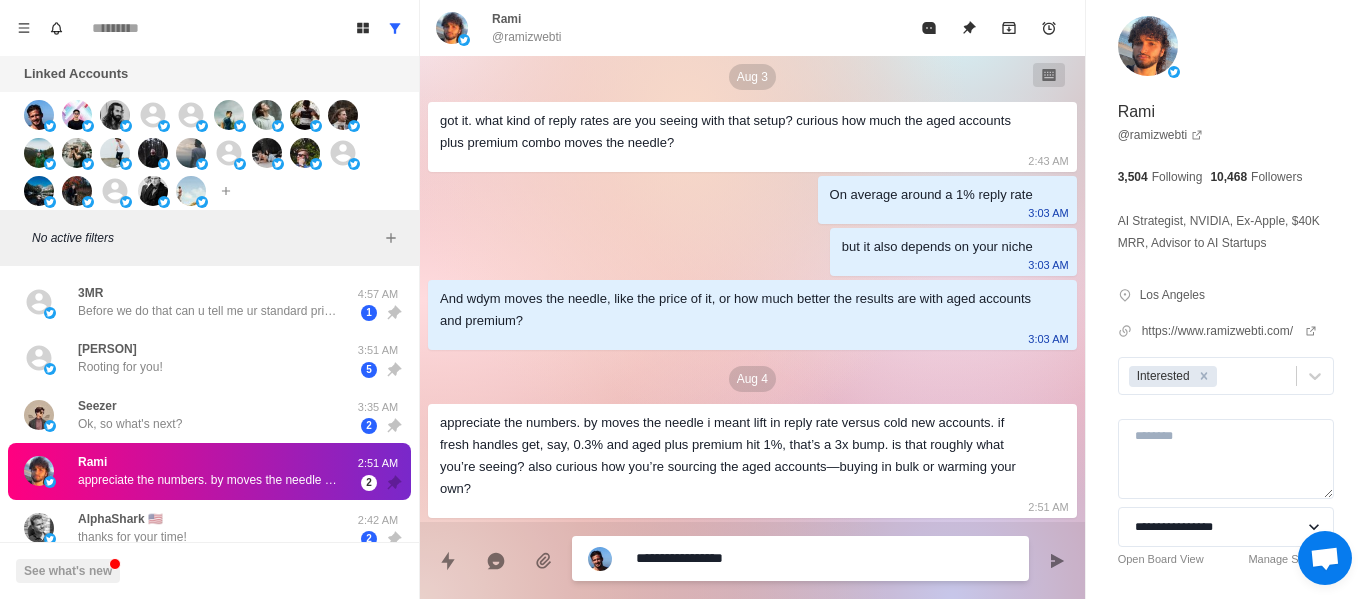 type on "*" 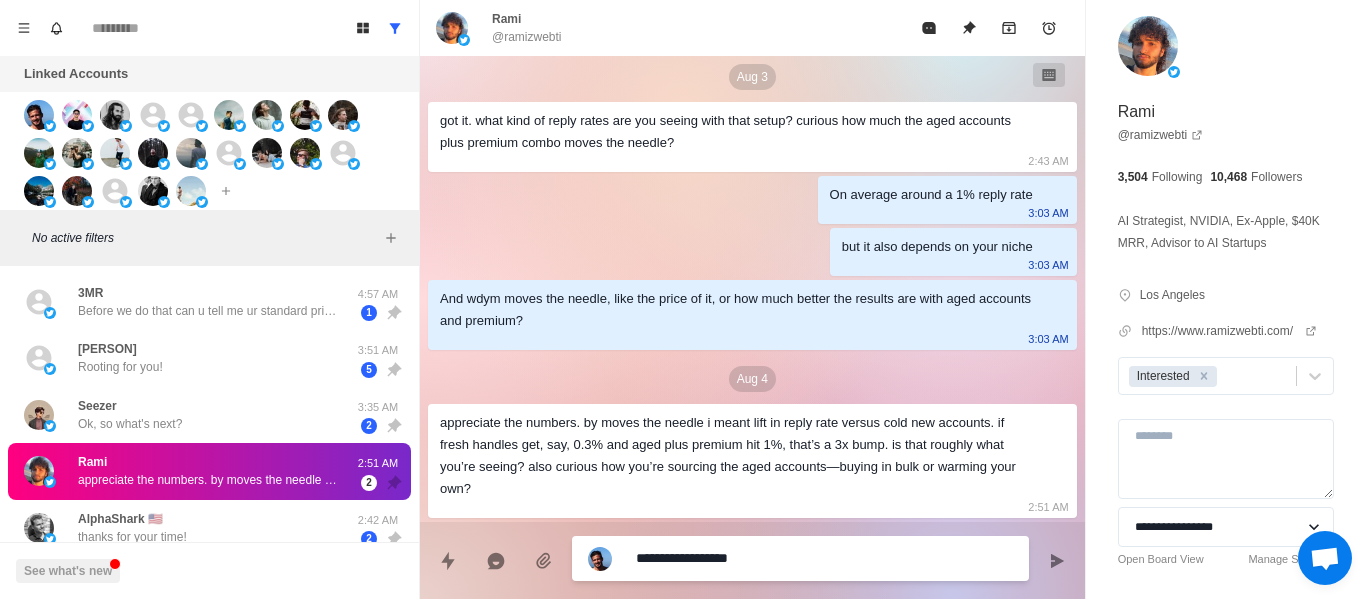 type on "*" 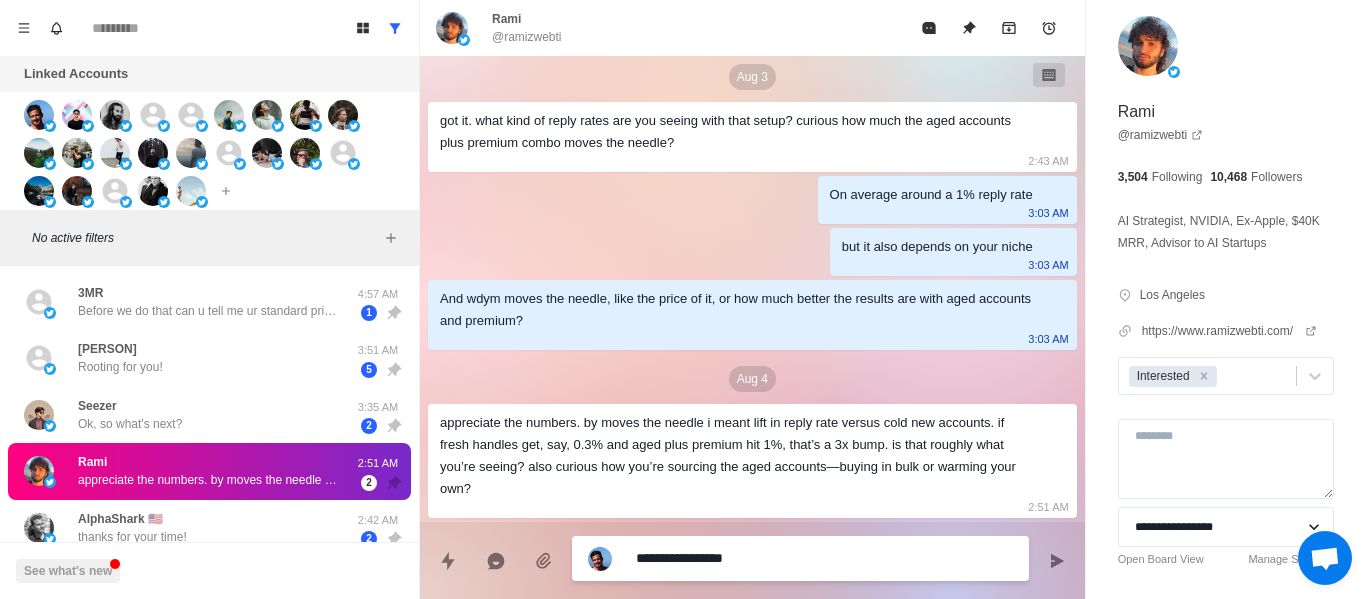 type on "*" 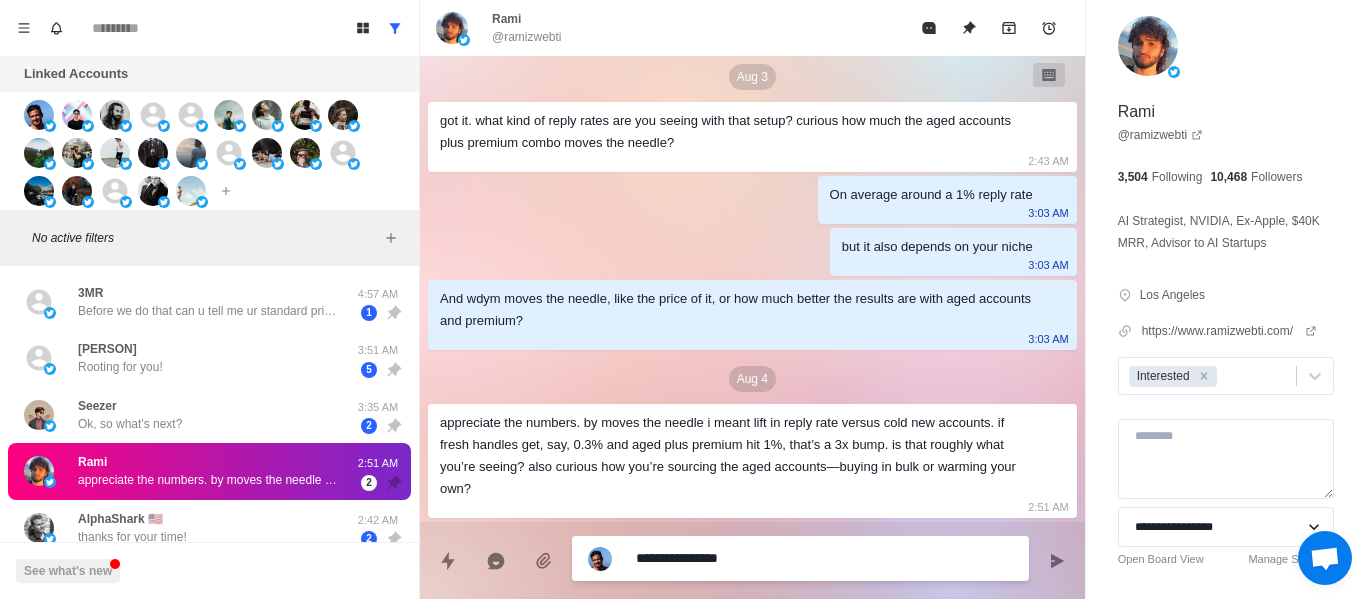 type on "*" 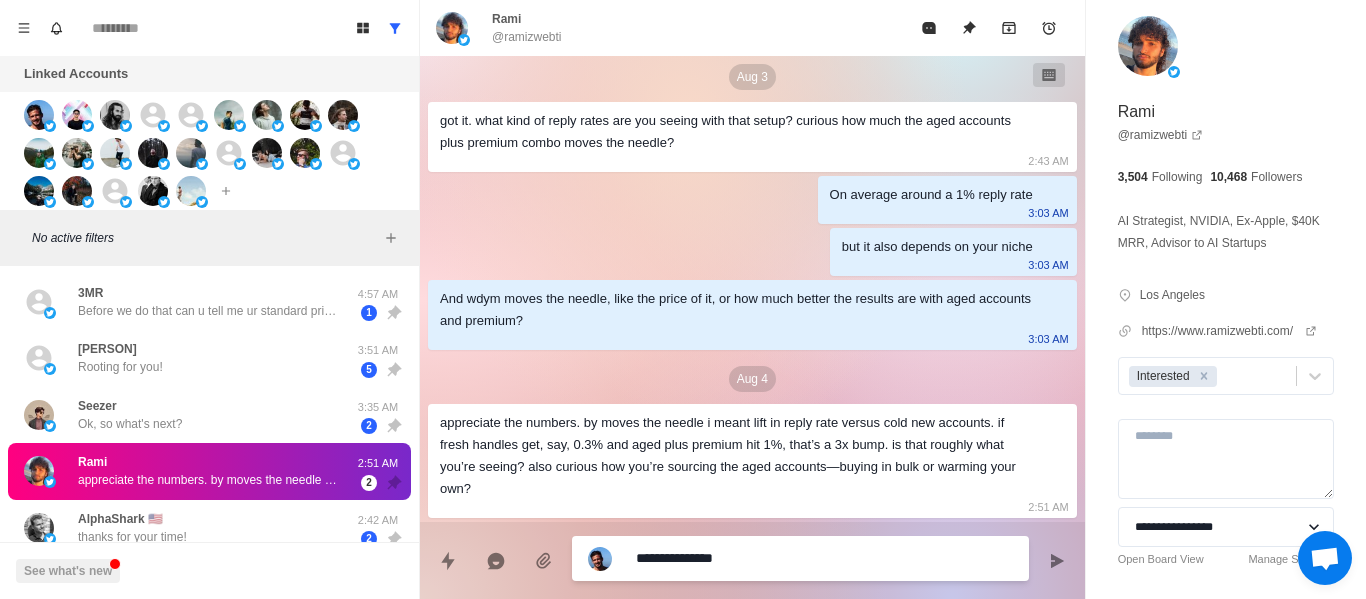 type on "*" 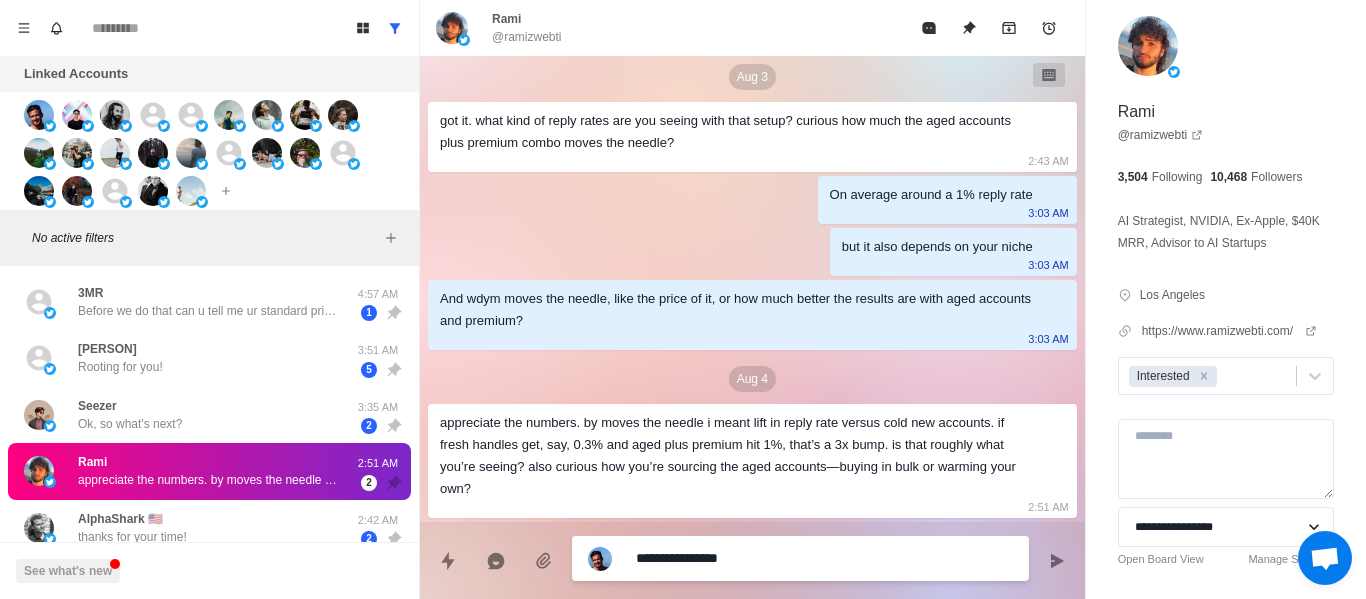 type on "*" 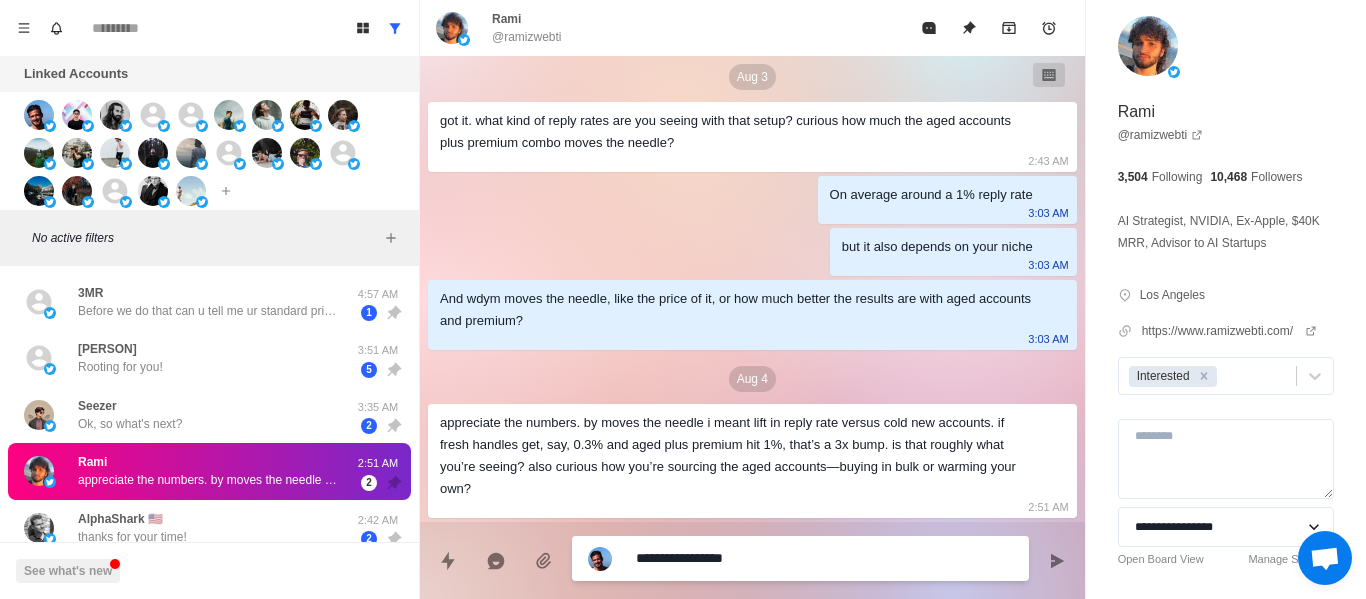 type on "*" 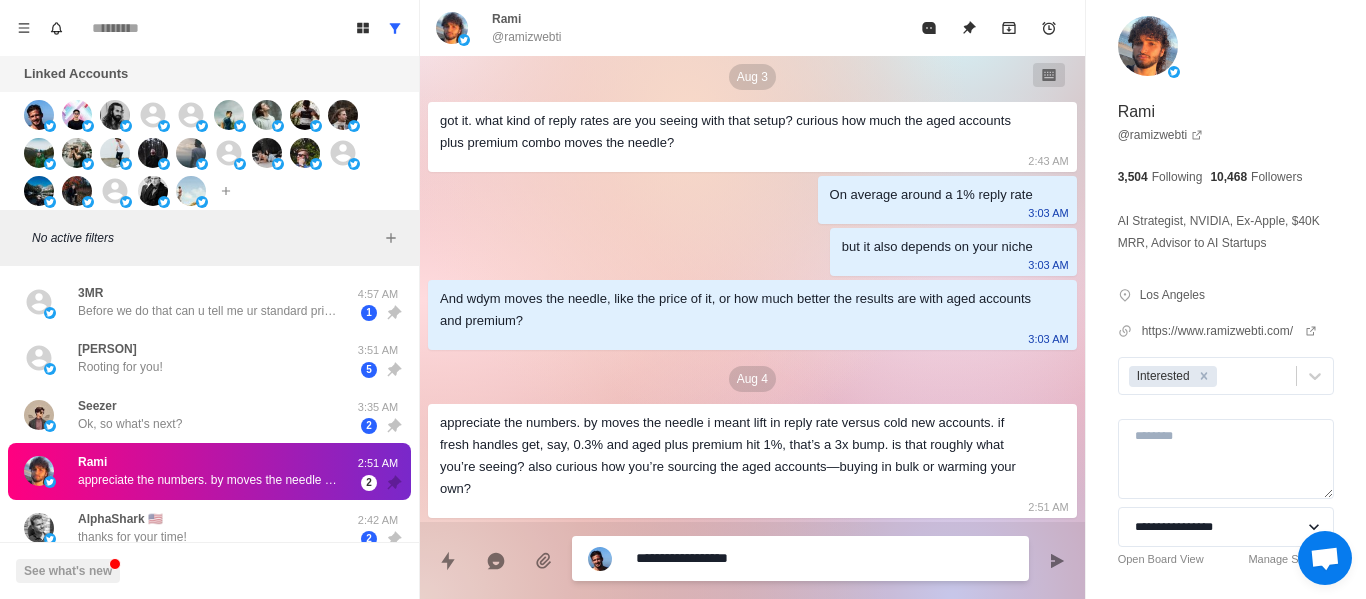 type on "*" 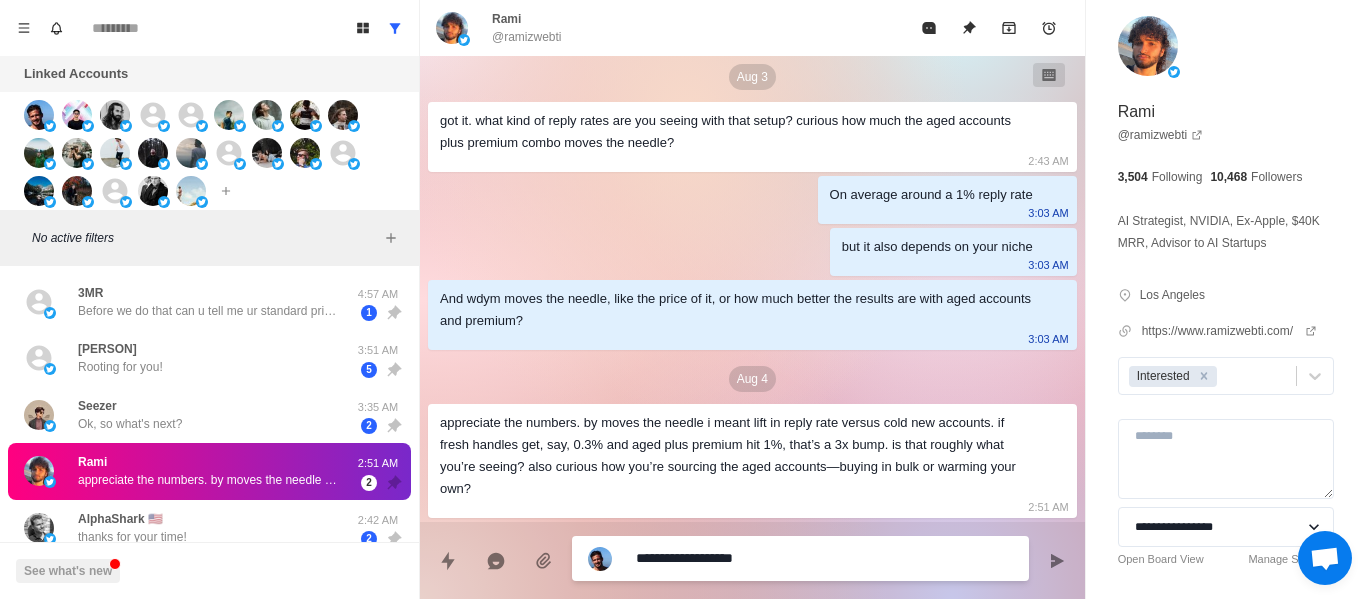 type on "*" 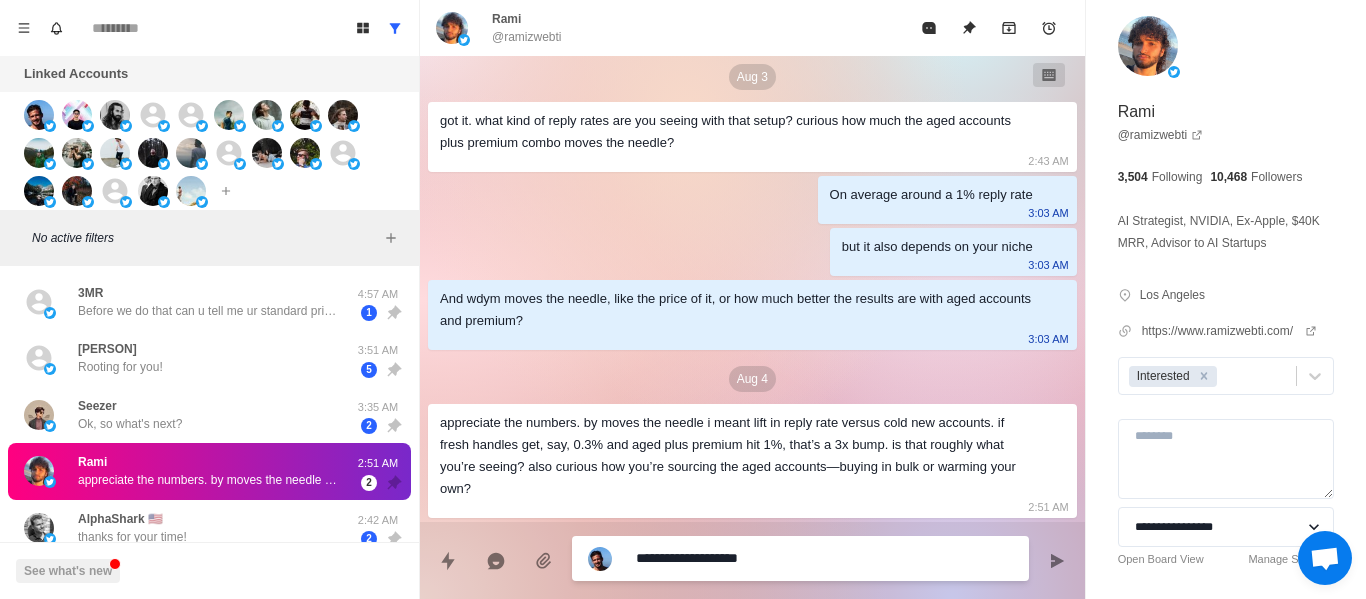 type on "*" 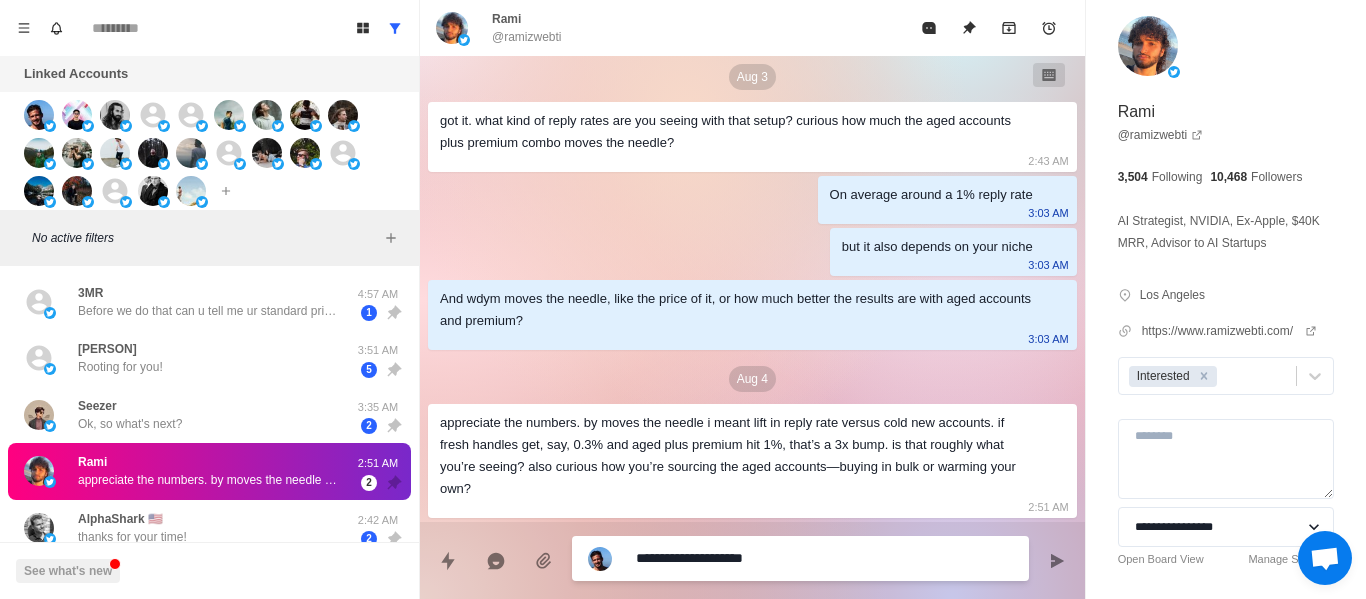type on "*" 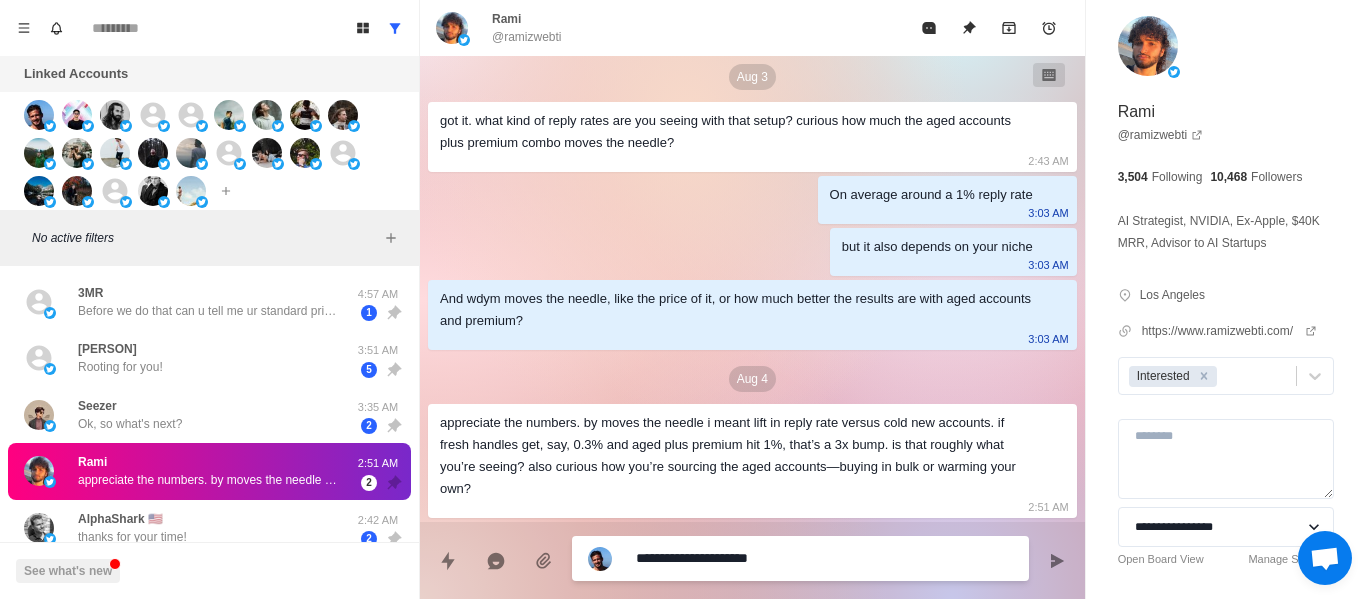 type on "*" 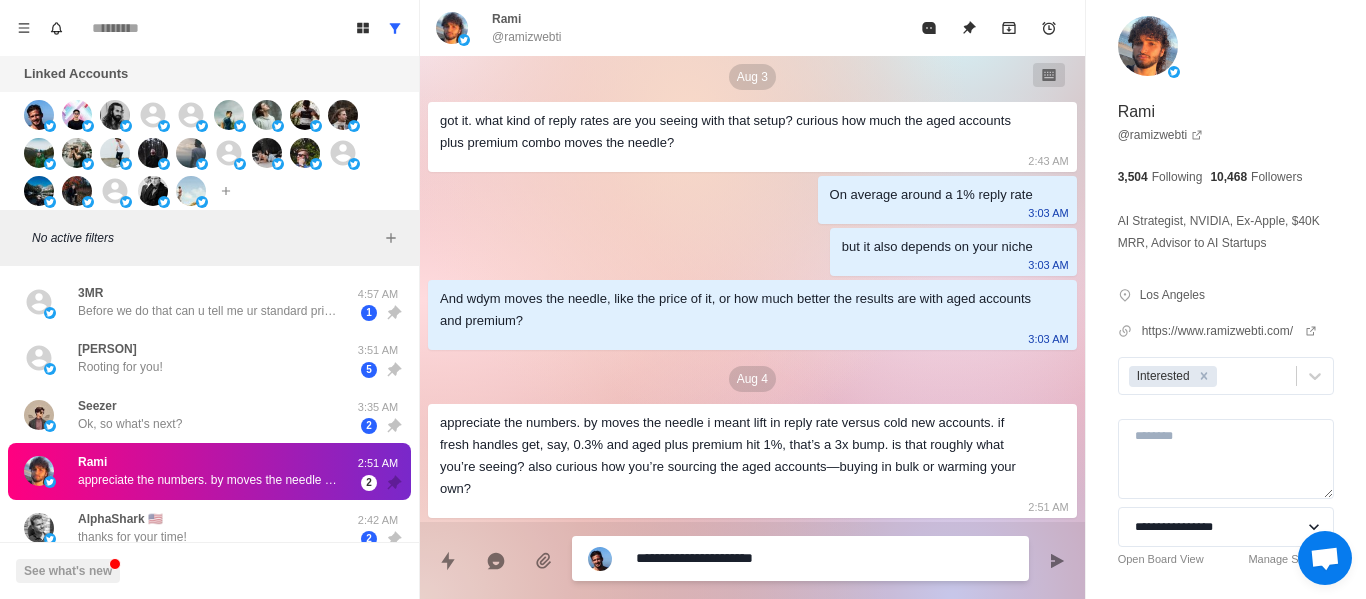 type on "*" 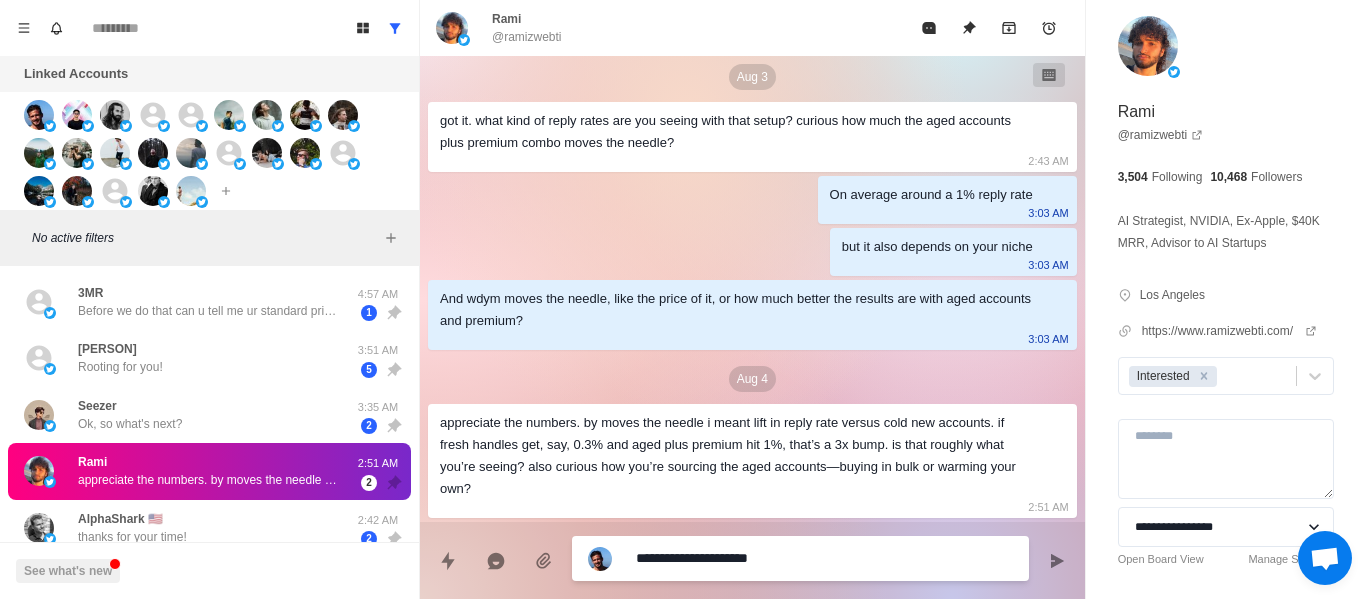 type on "*" 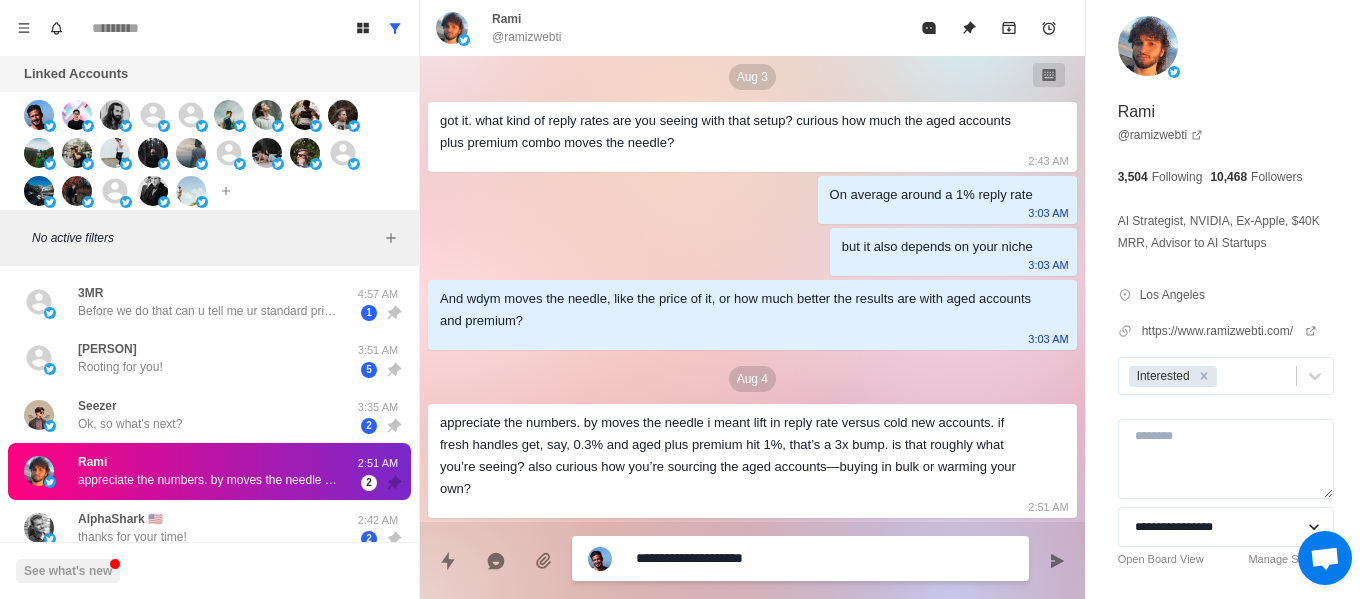 type on "*" 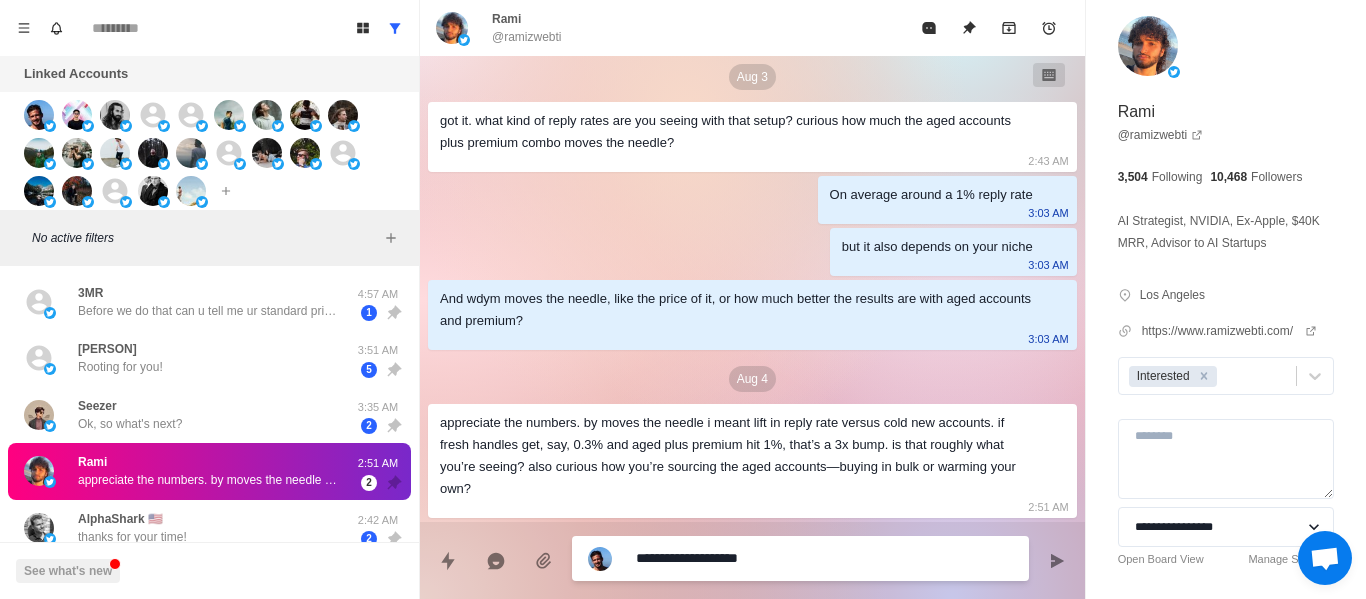 type on "*" 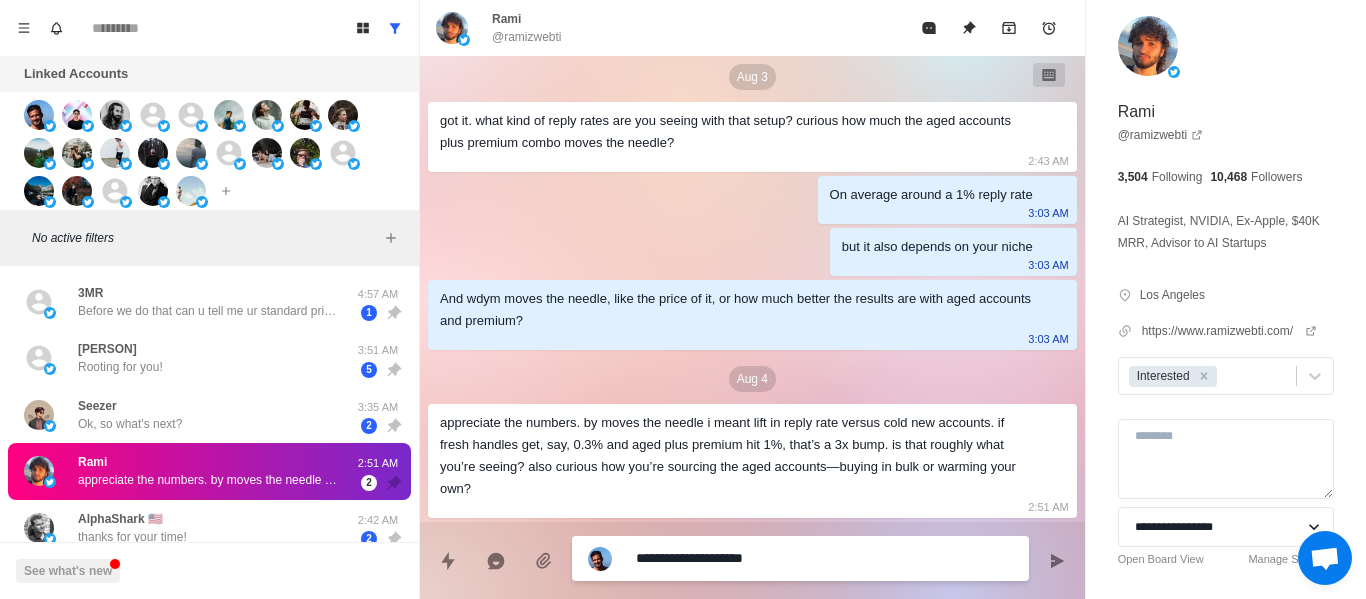 type on "*" 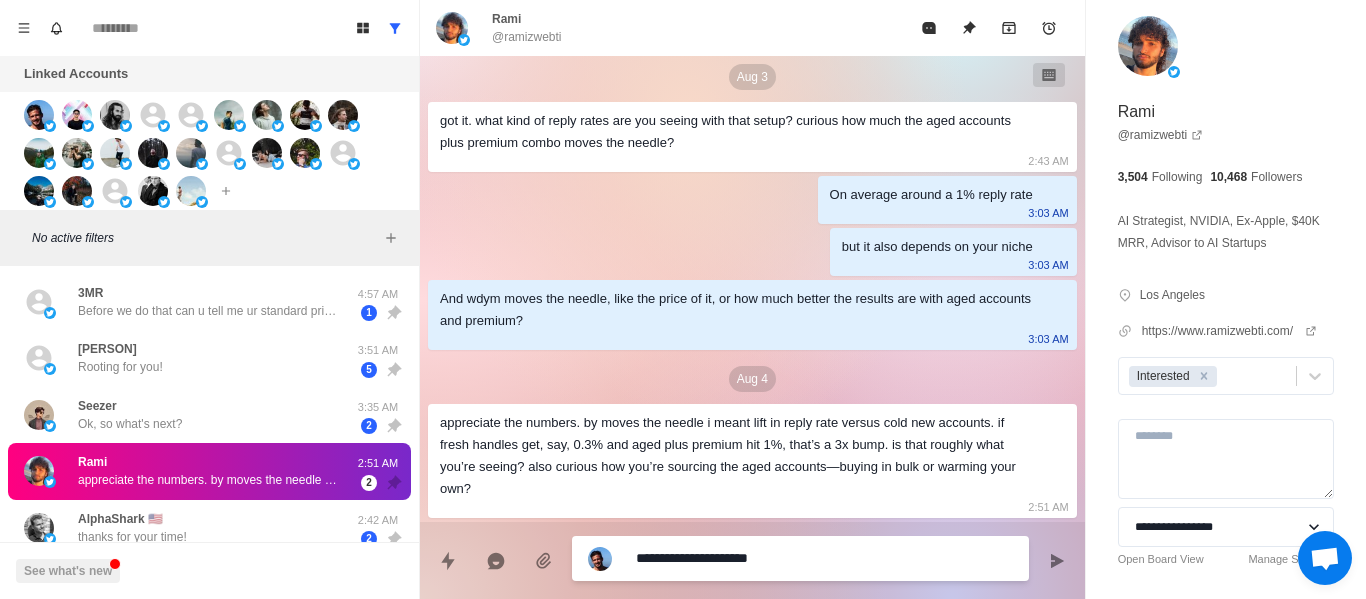 type on "*" 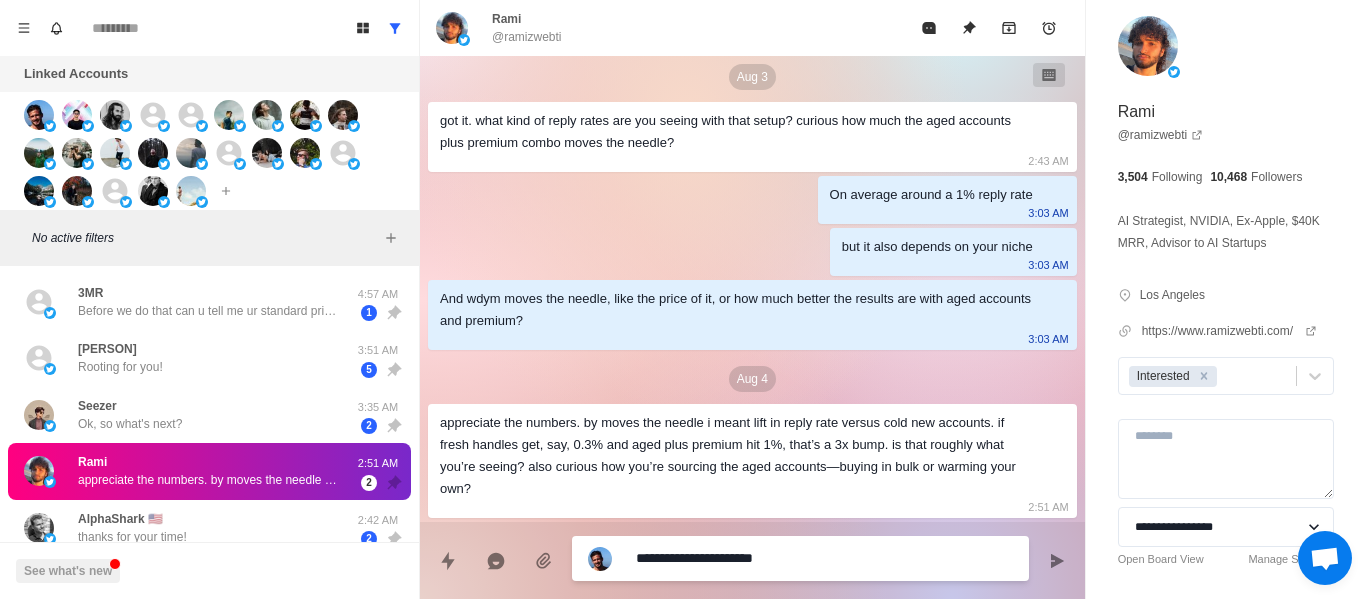 type on "*" 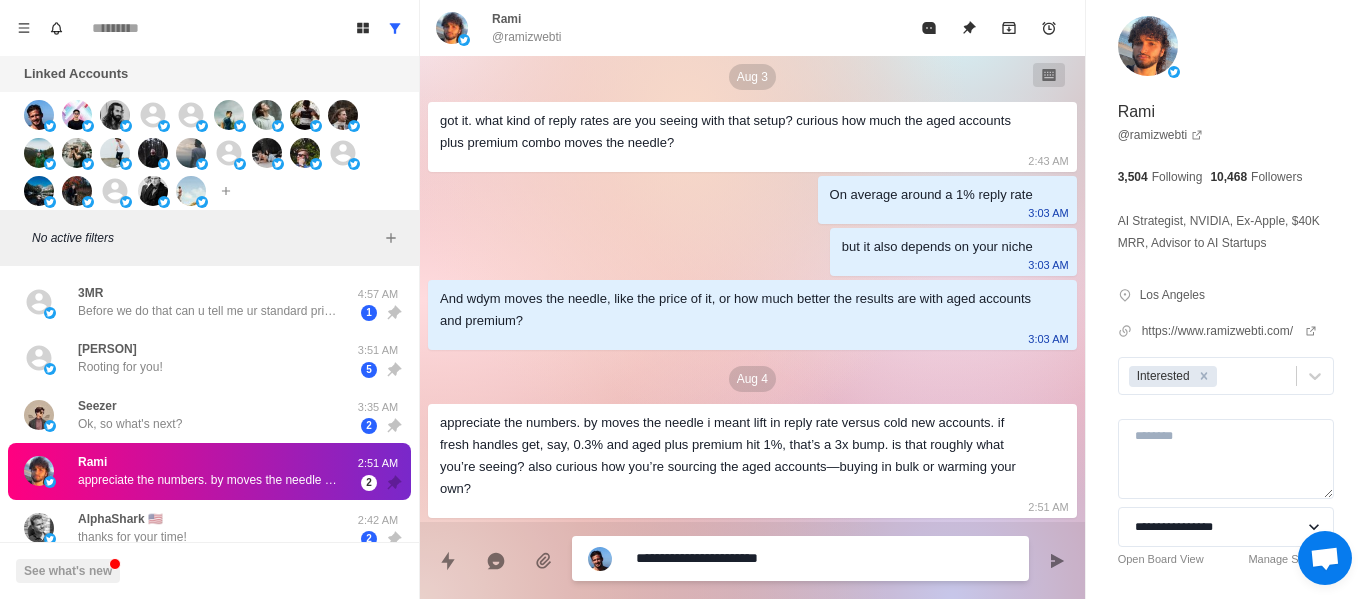type on "*" 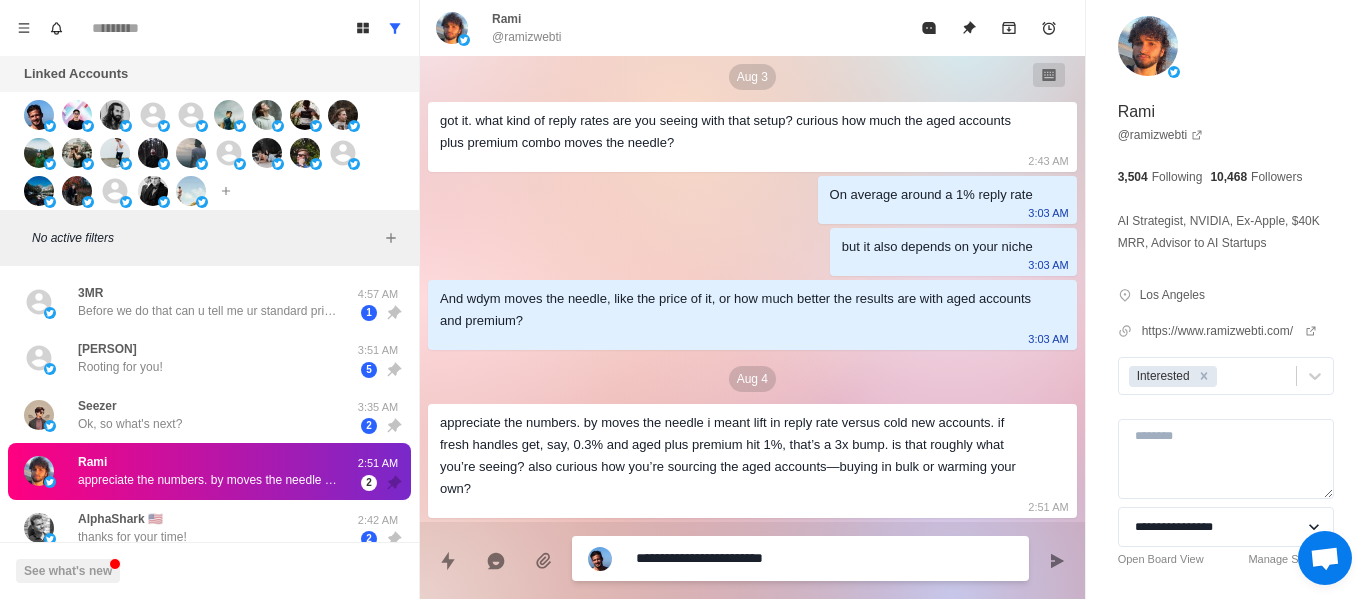 type on "*" 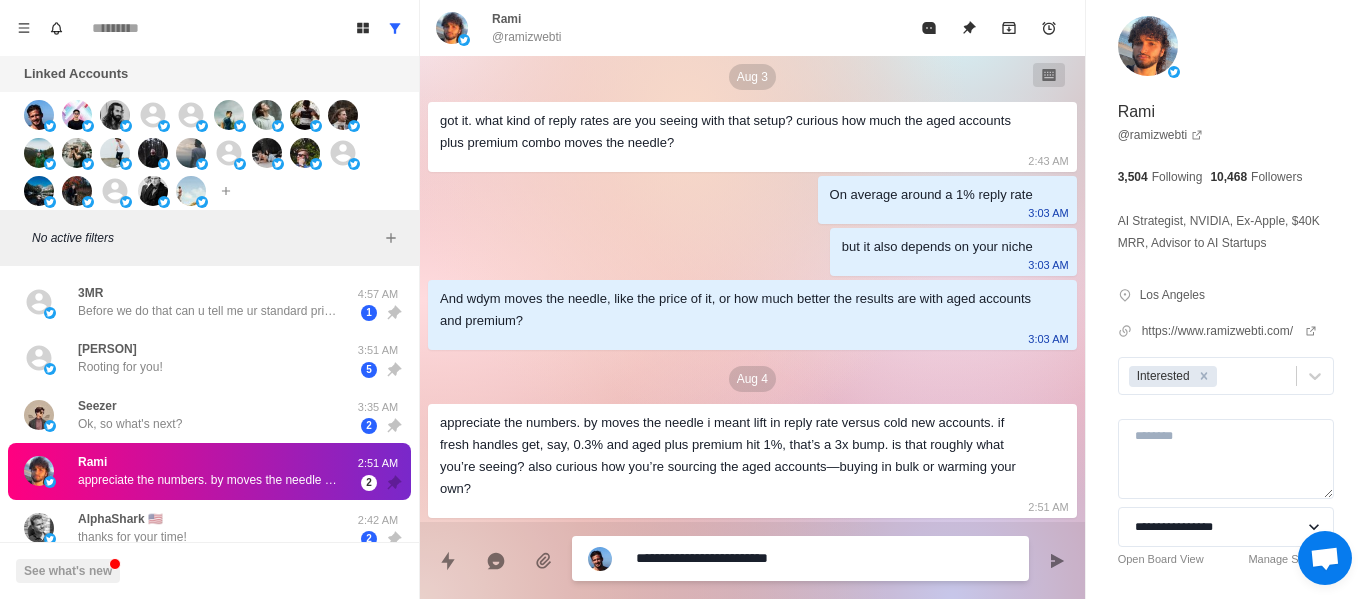 type on "*" 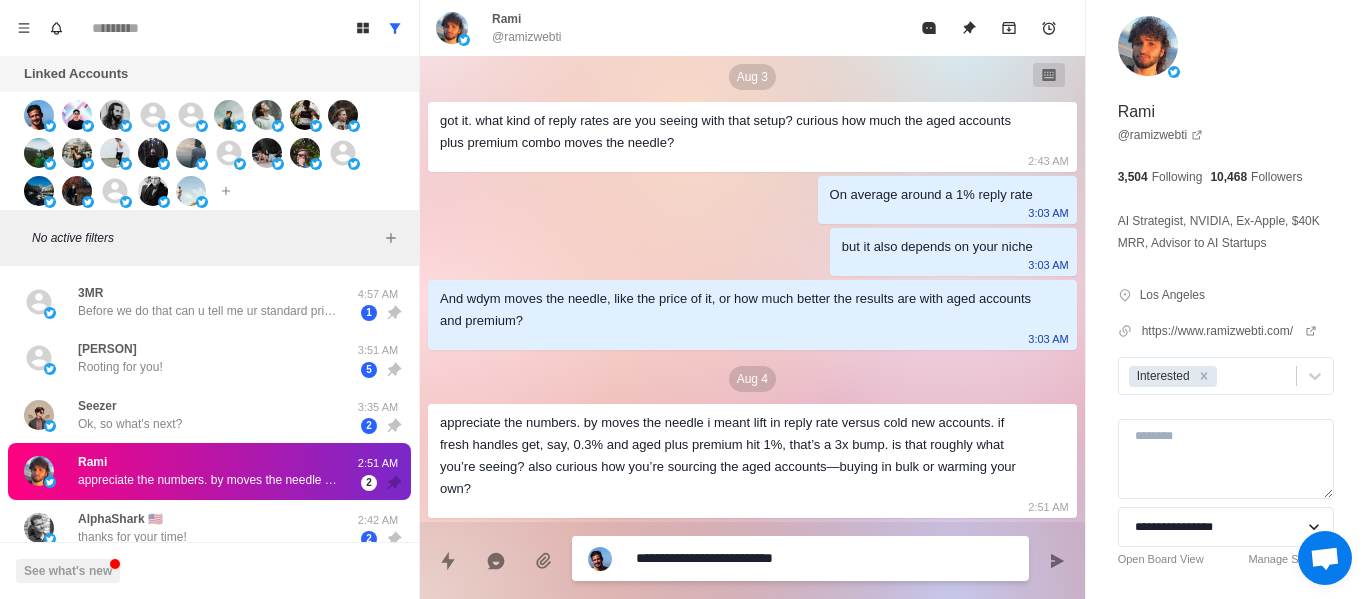 type on "*" 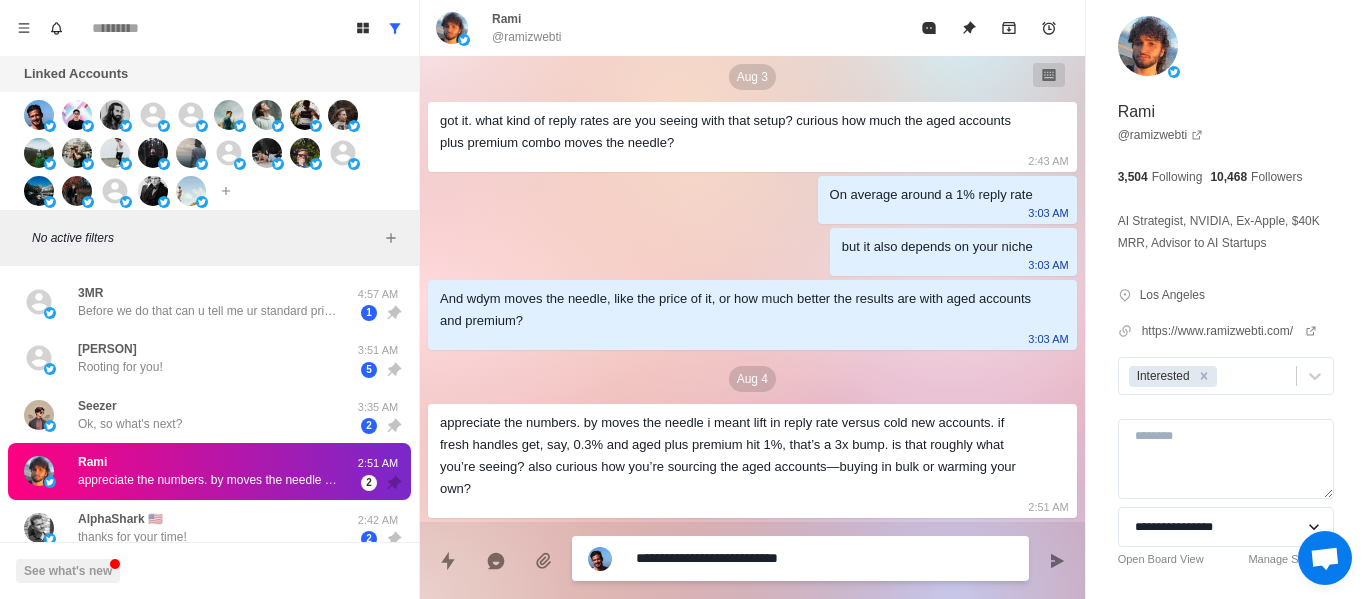type on "*" 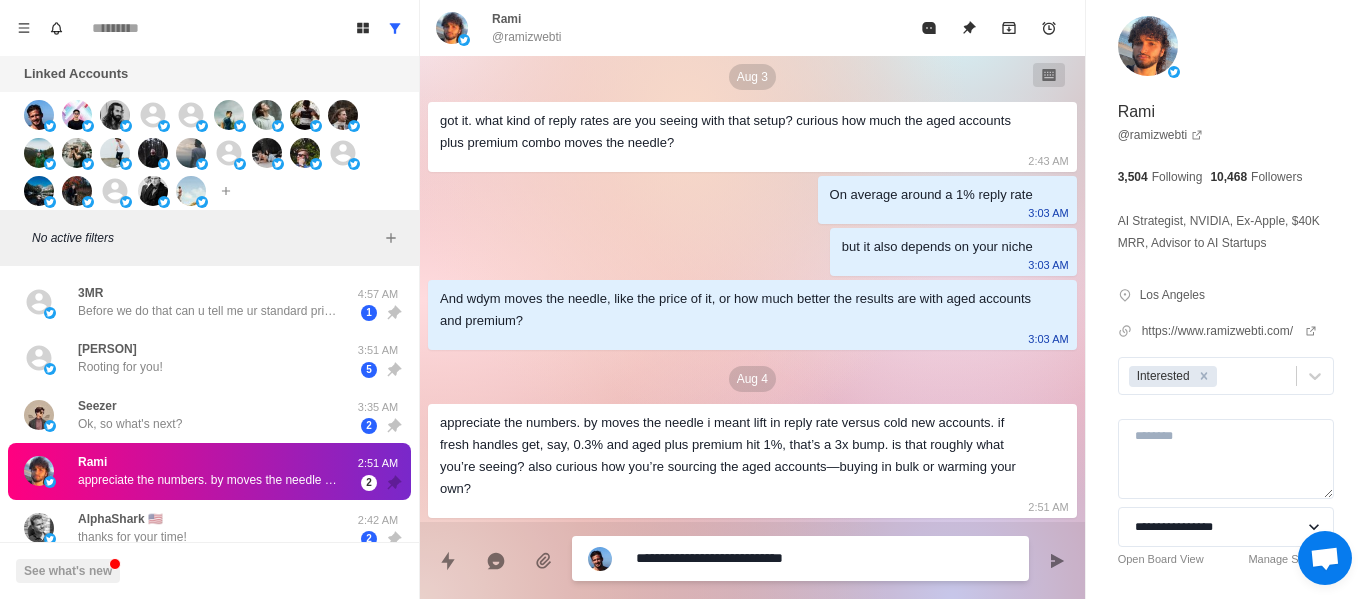 type on "*" 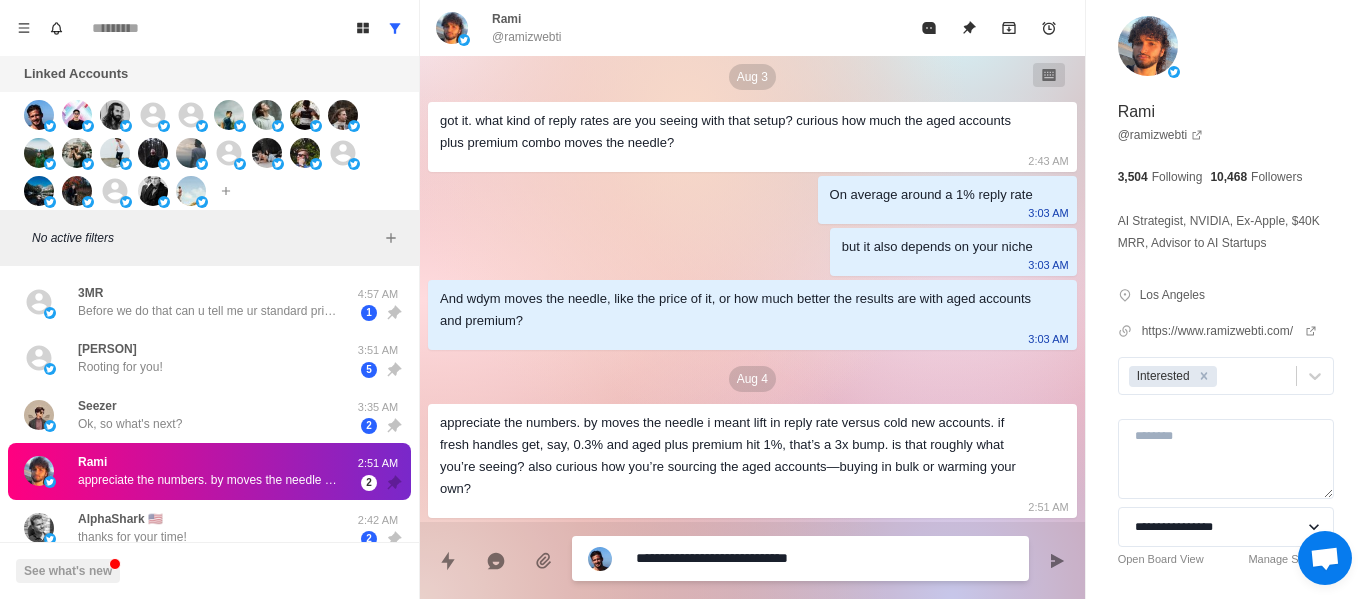 type on "*" 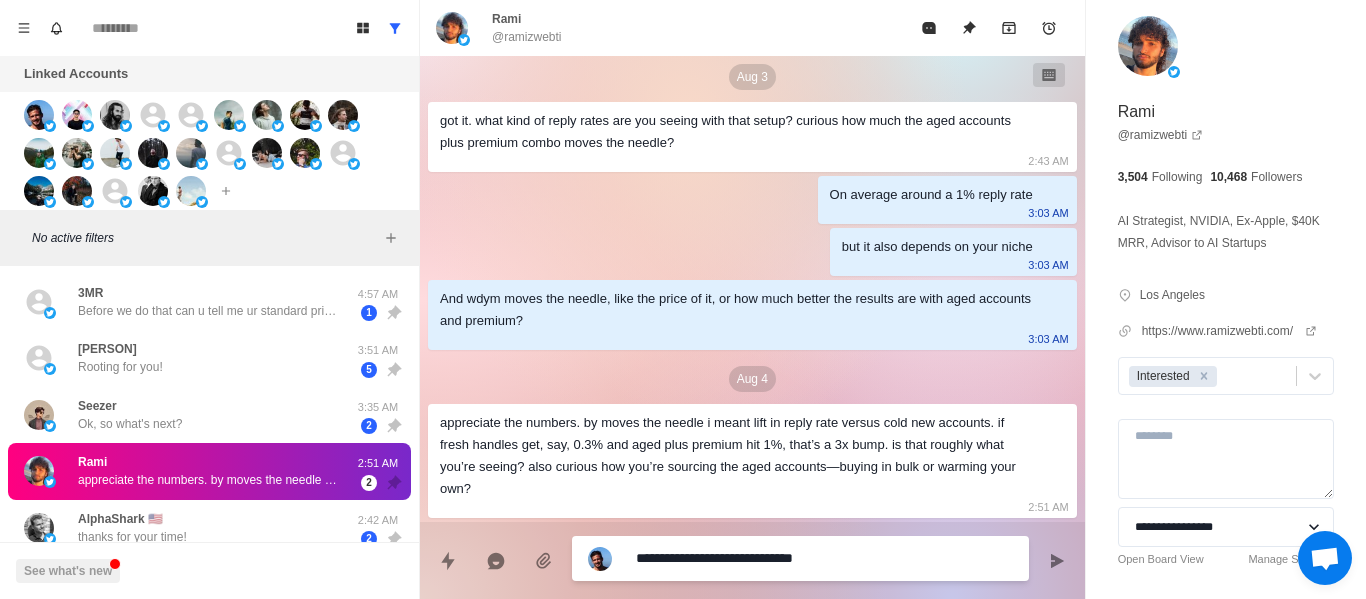 type on "*" 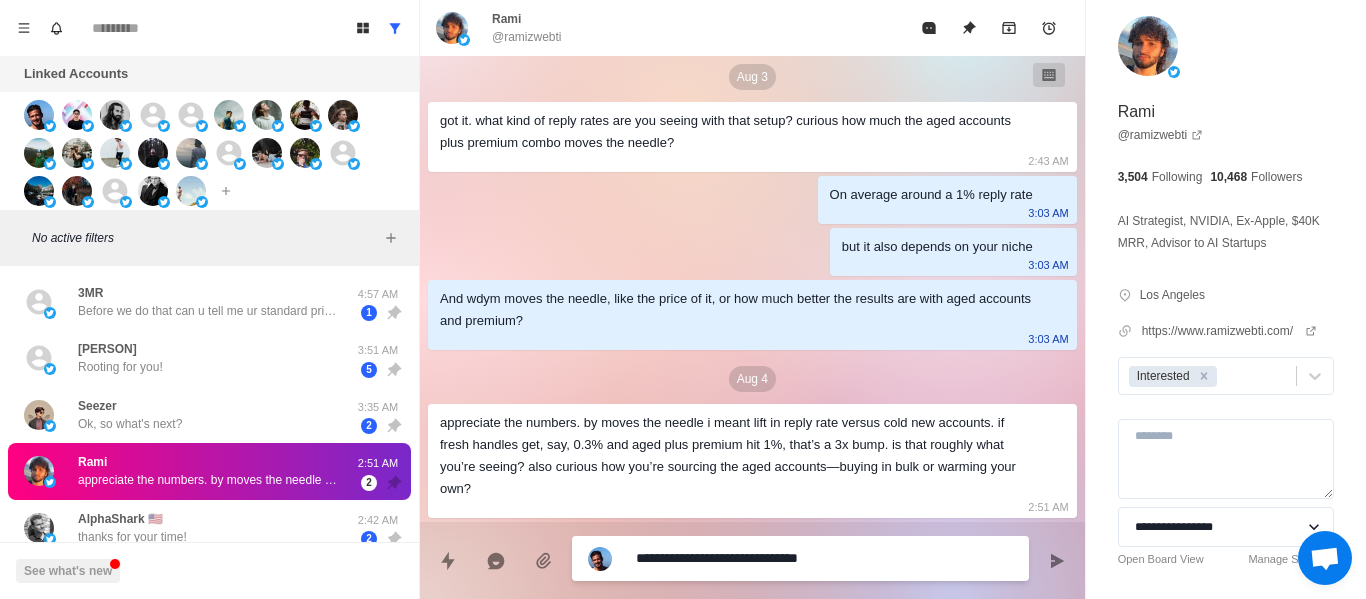 type on "*" 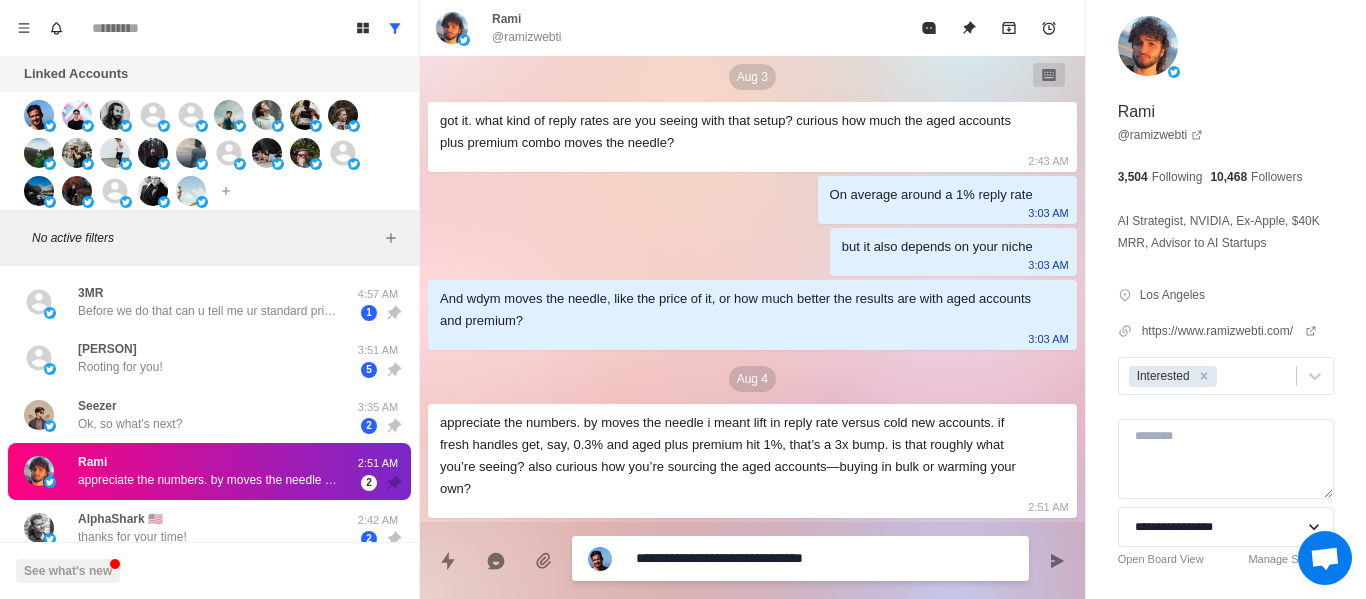 type on "*" 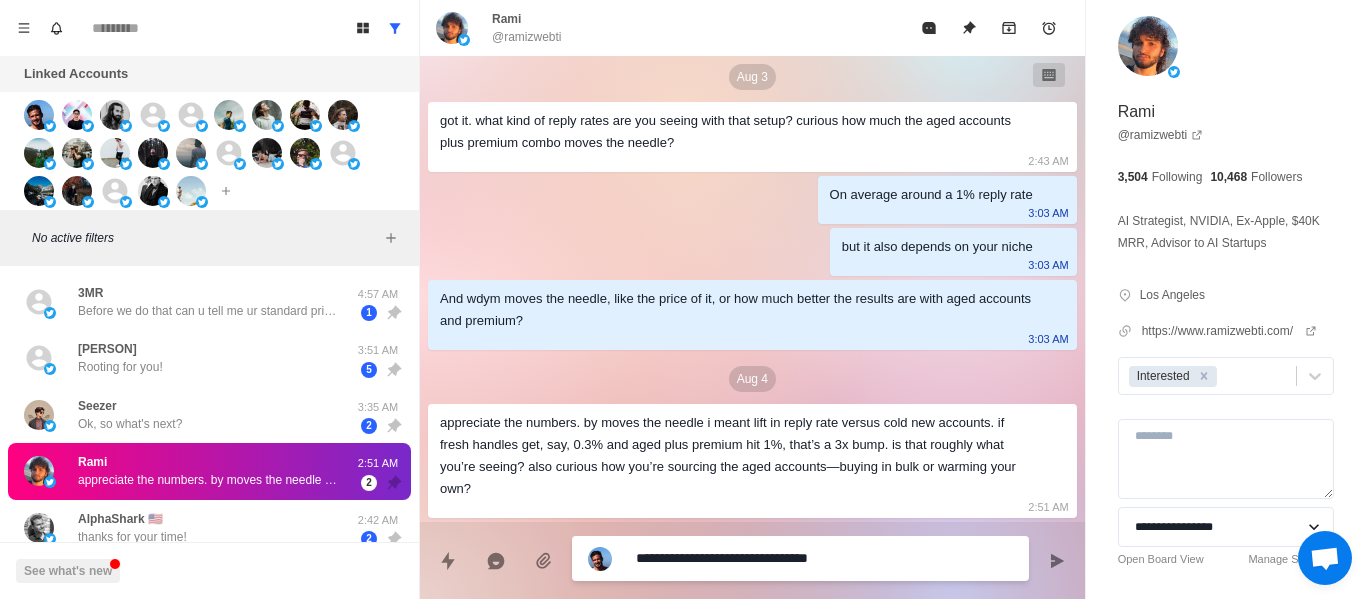 type on "*" 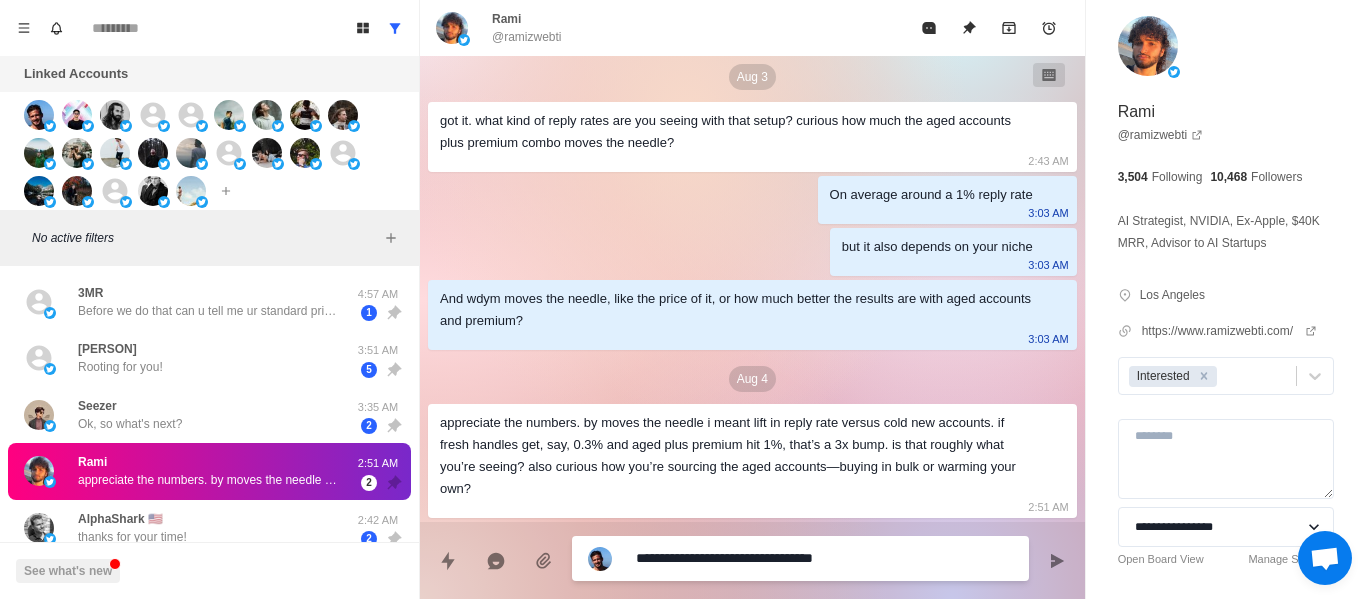 type on "*" 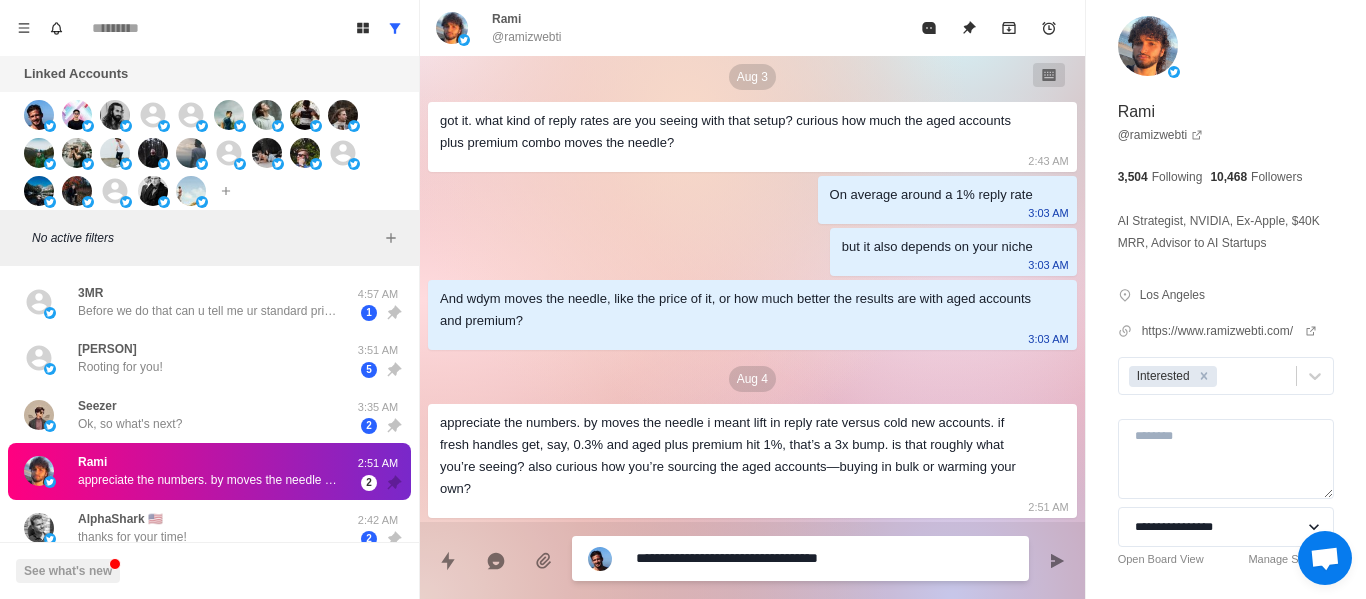 type on "*" 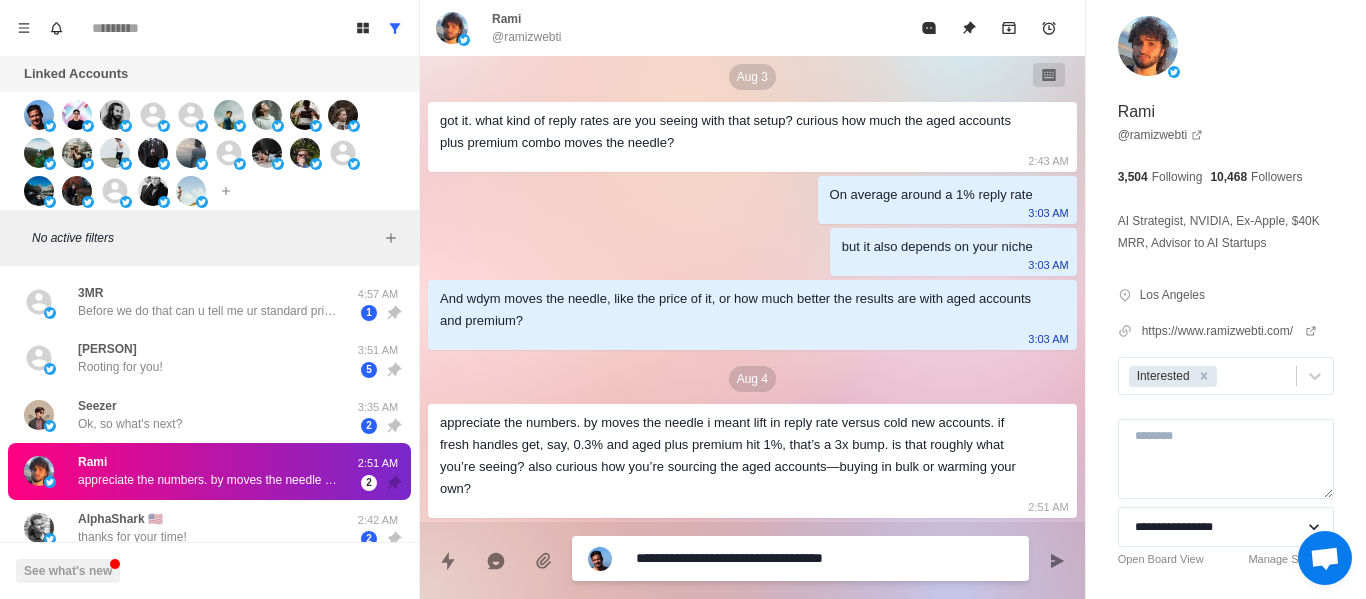 type on "*" 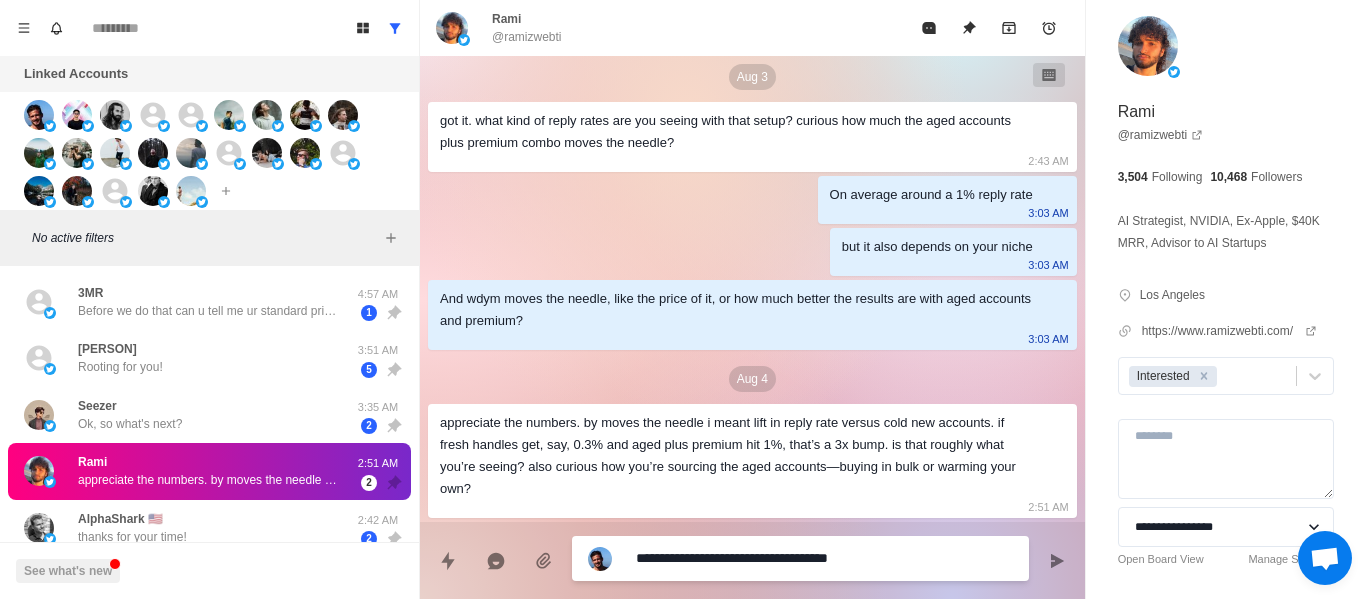 type on "*" 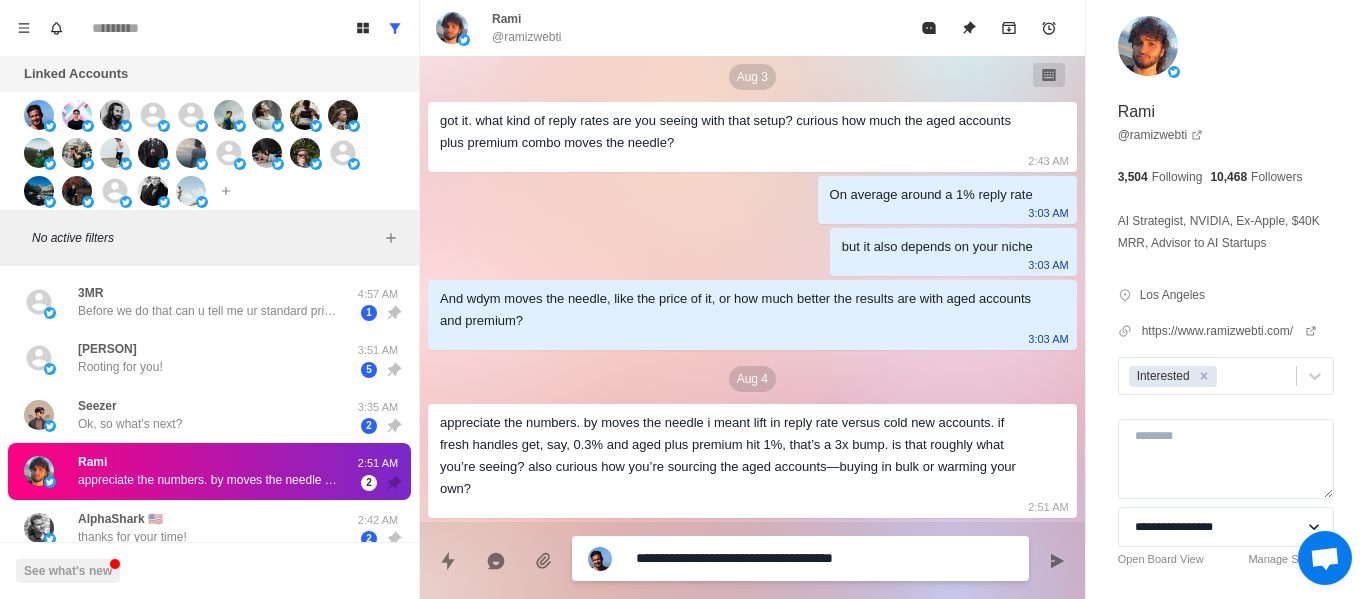 type on "*" 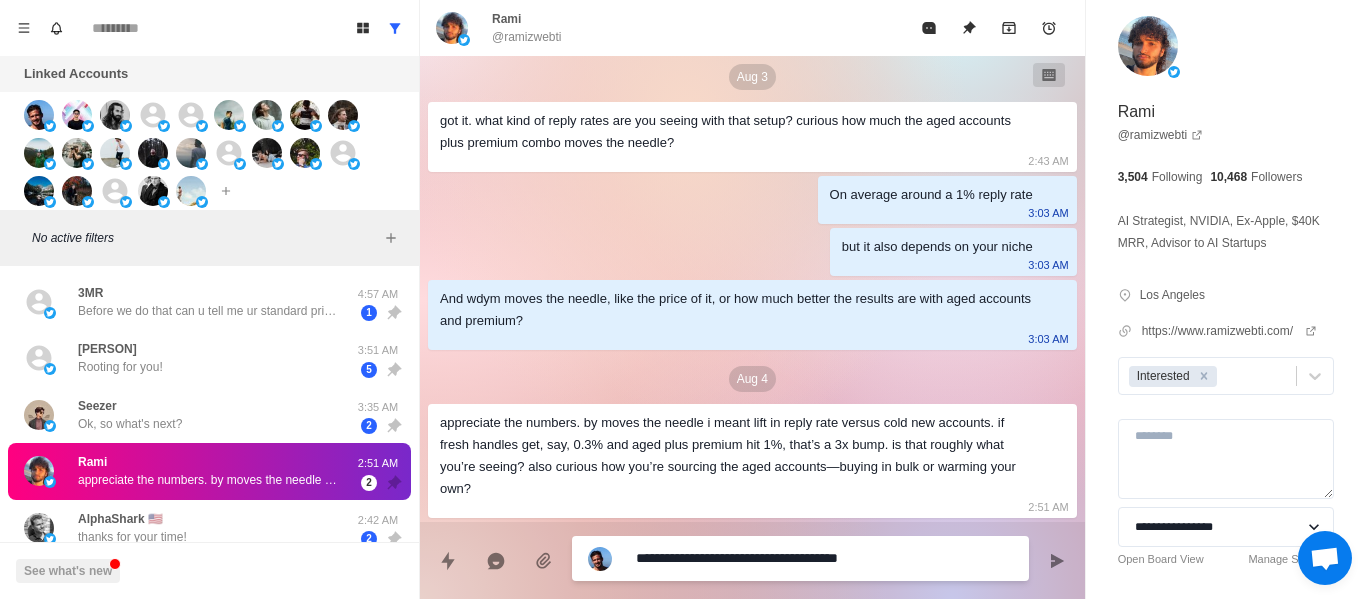 type on "*" 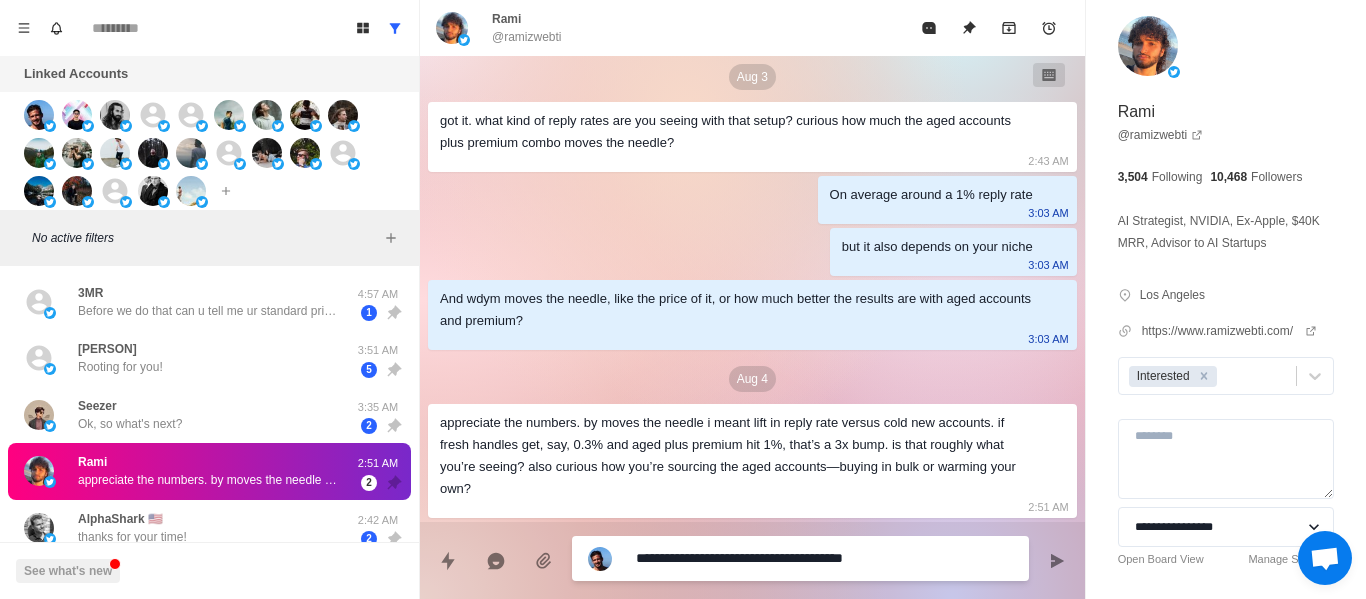 type on "*" 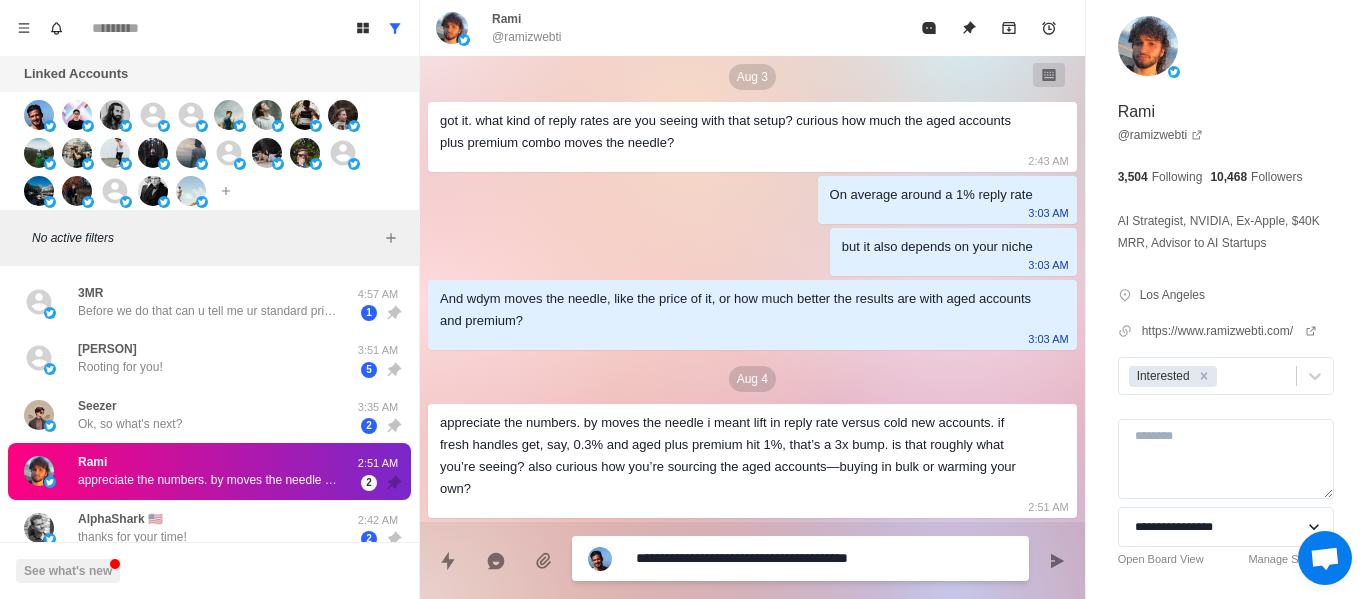 type on "*" 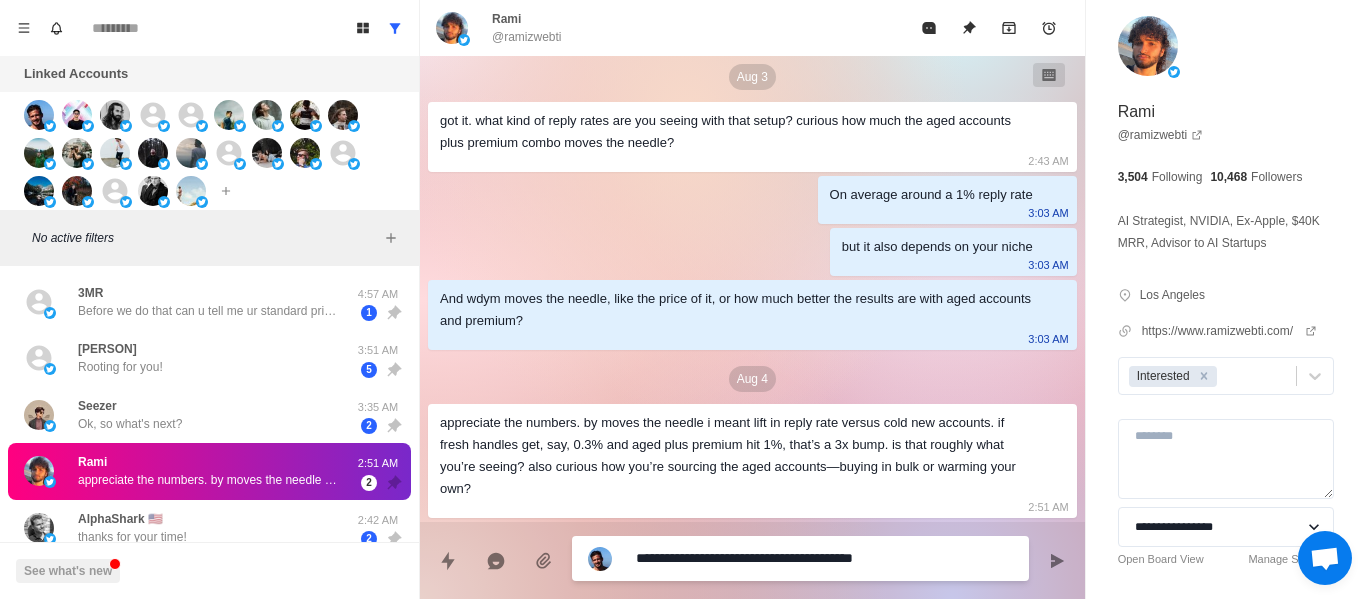 type on "*" 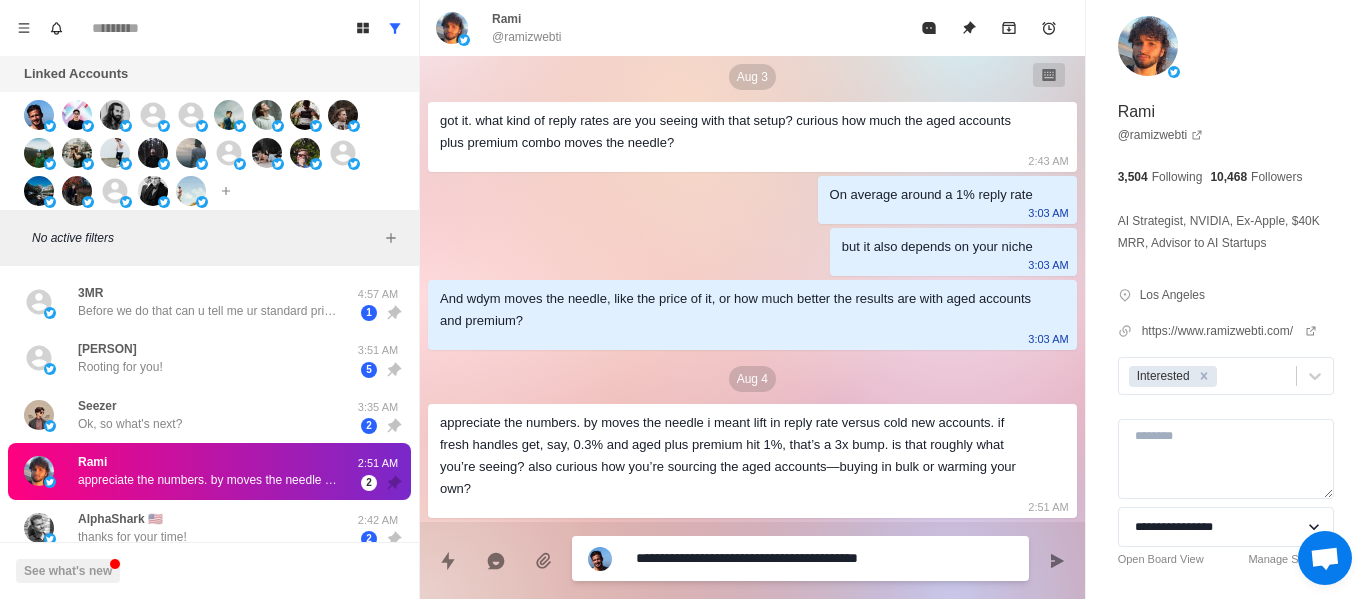 type on "*" 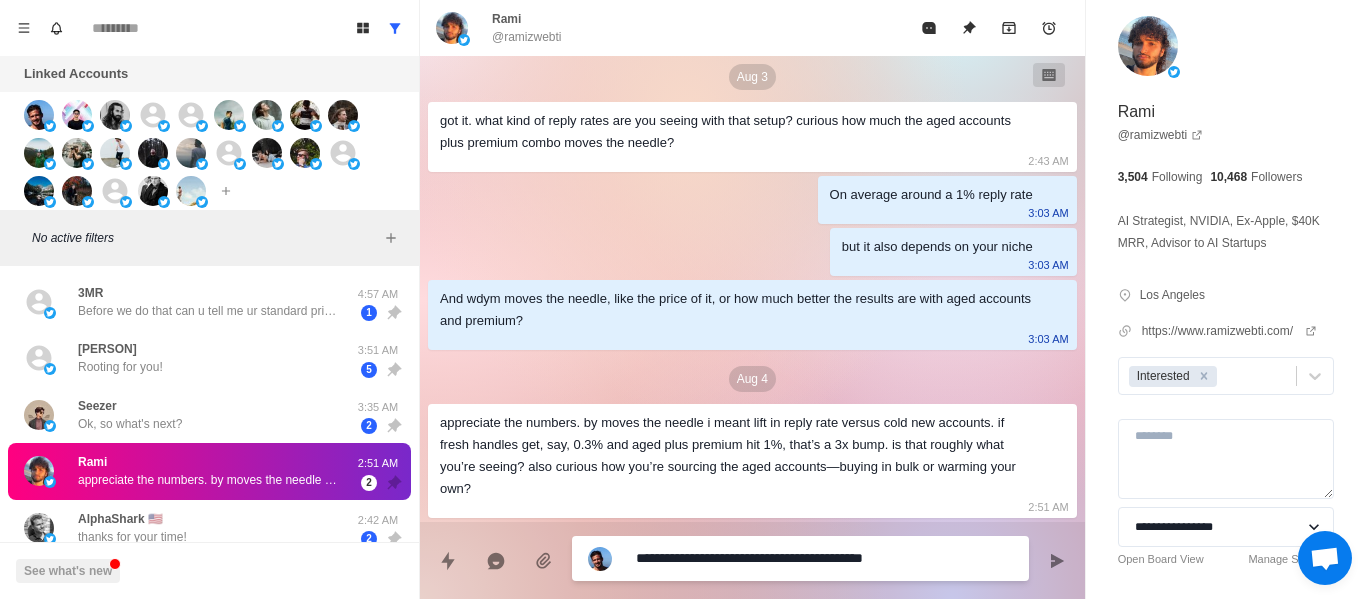 type on "*" 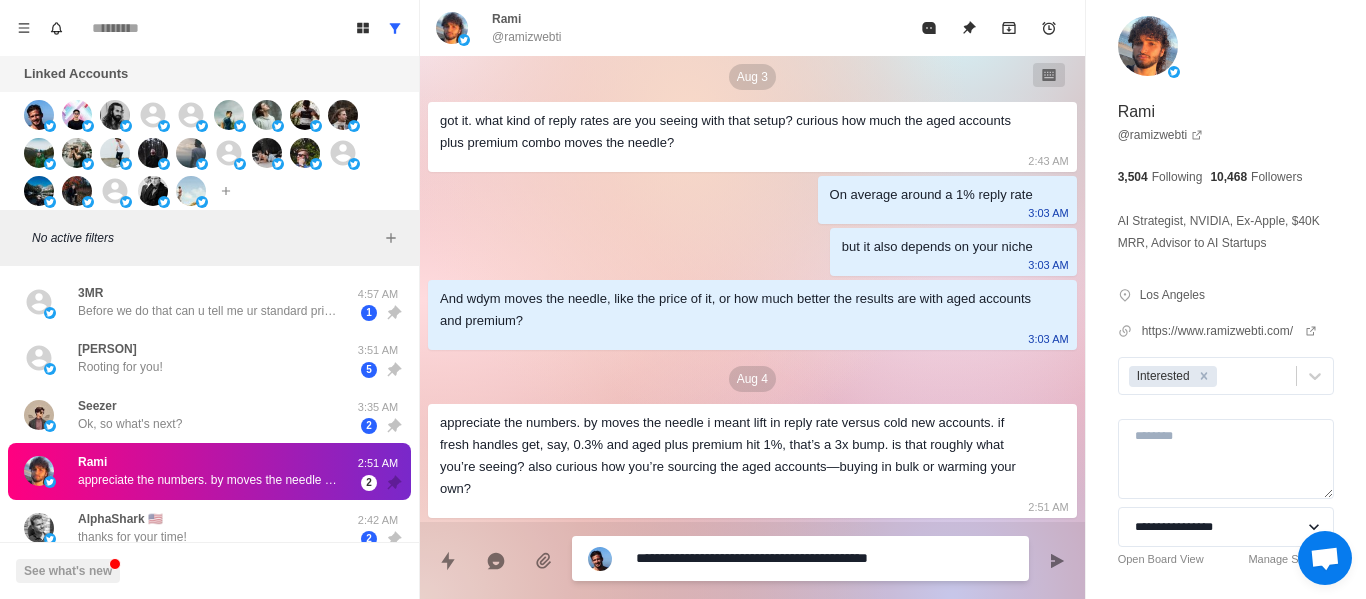 type on "*" 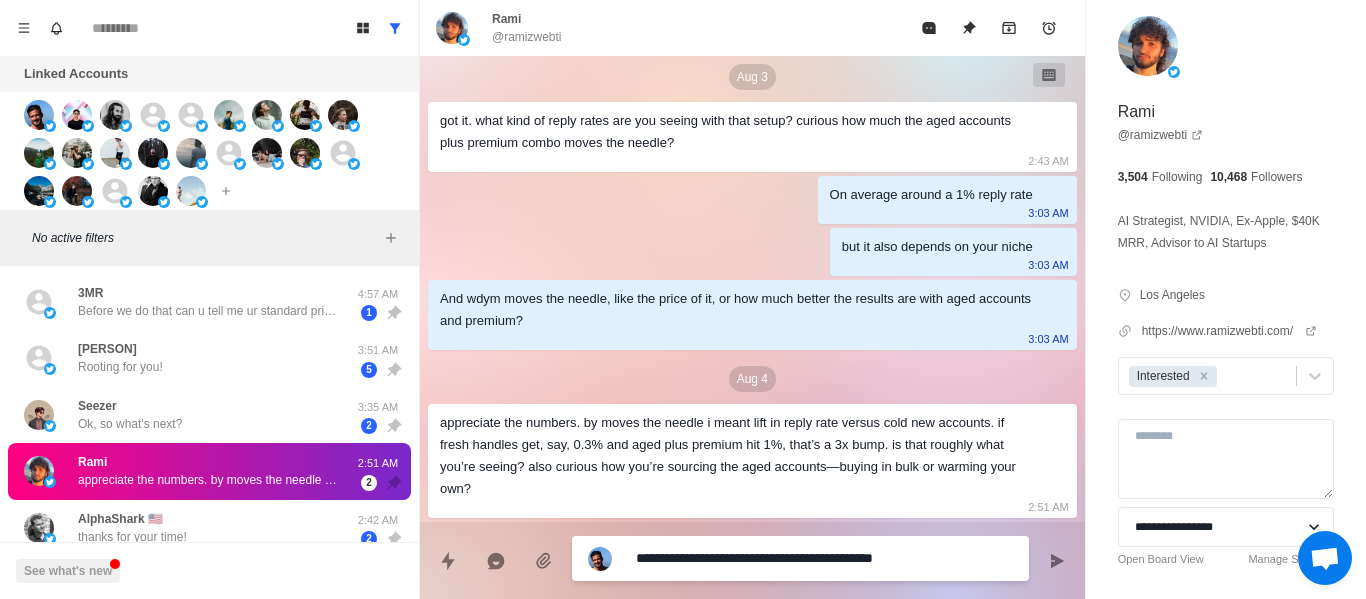 type on "*" 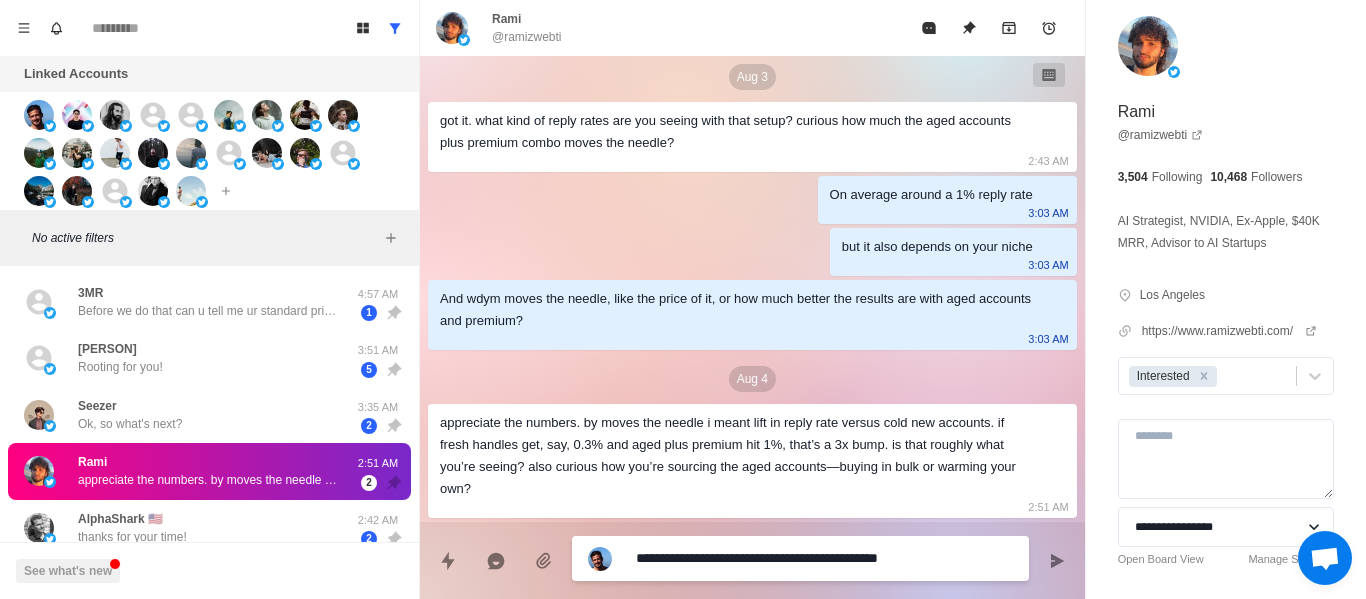 type on "*" 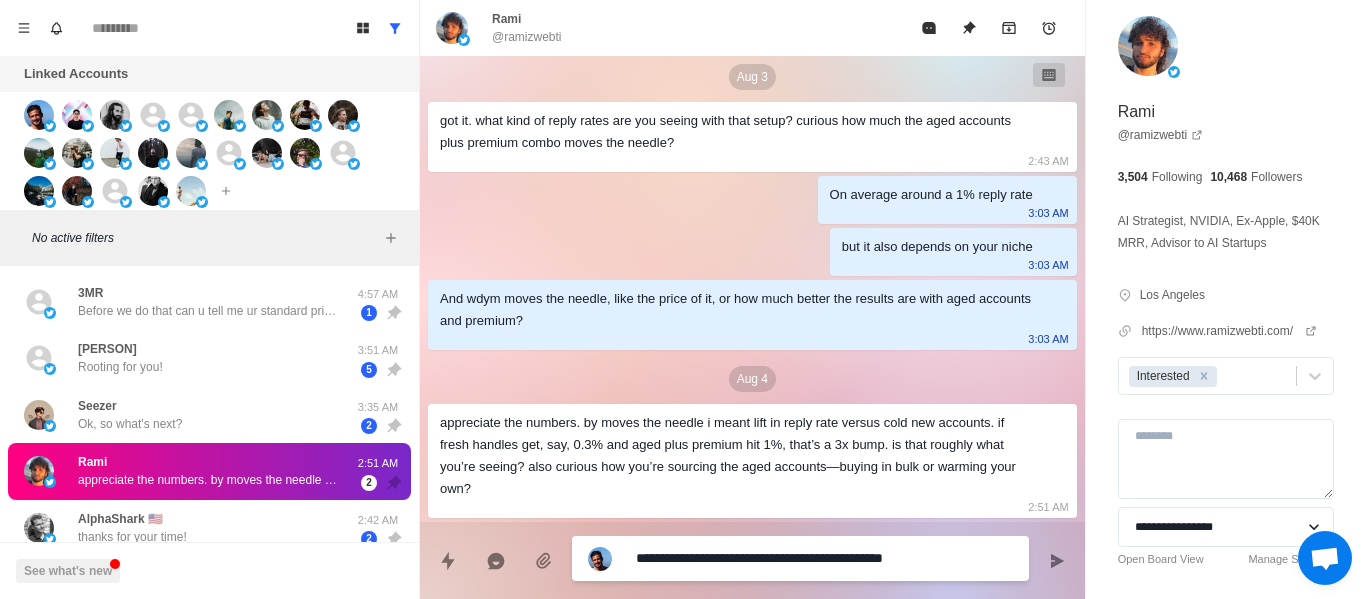 type on "*" 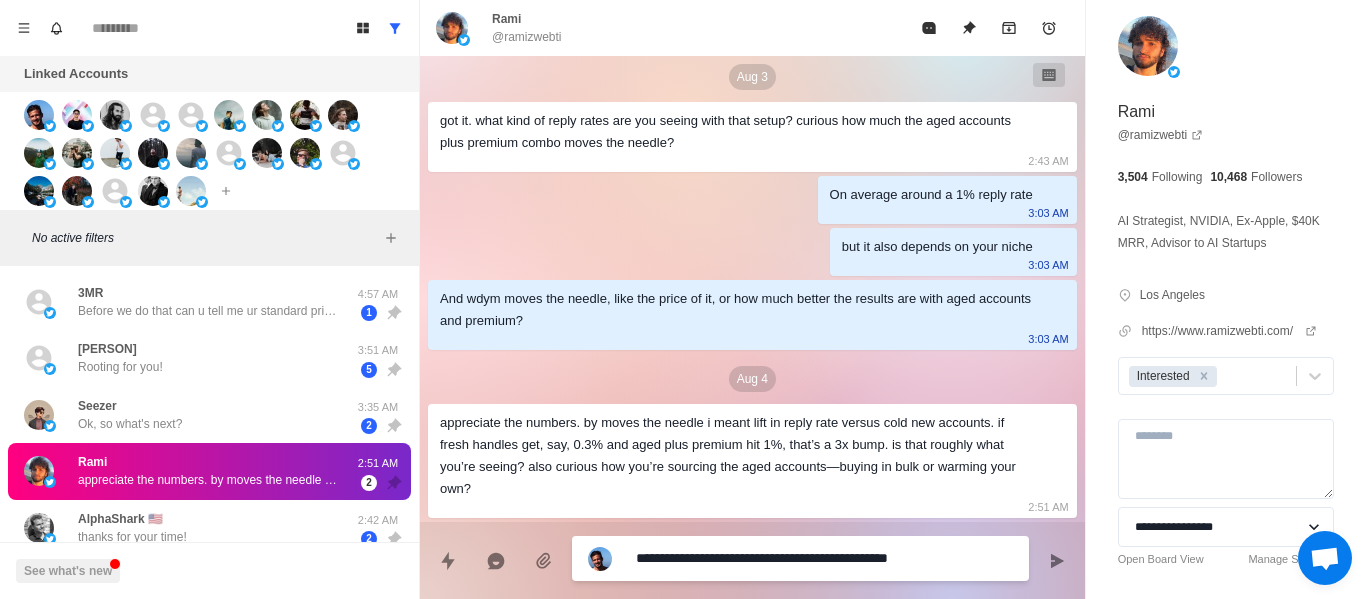 type on "*" 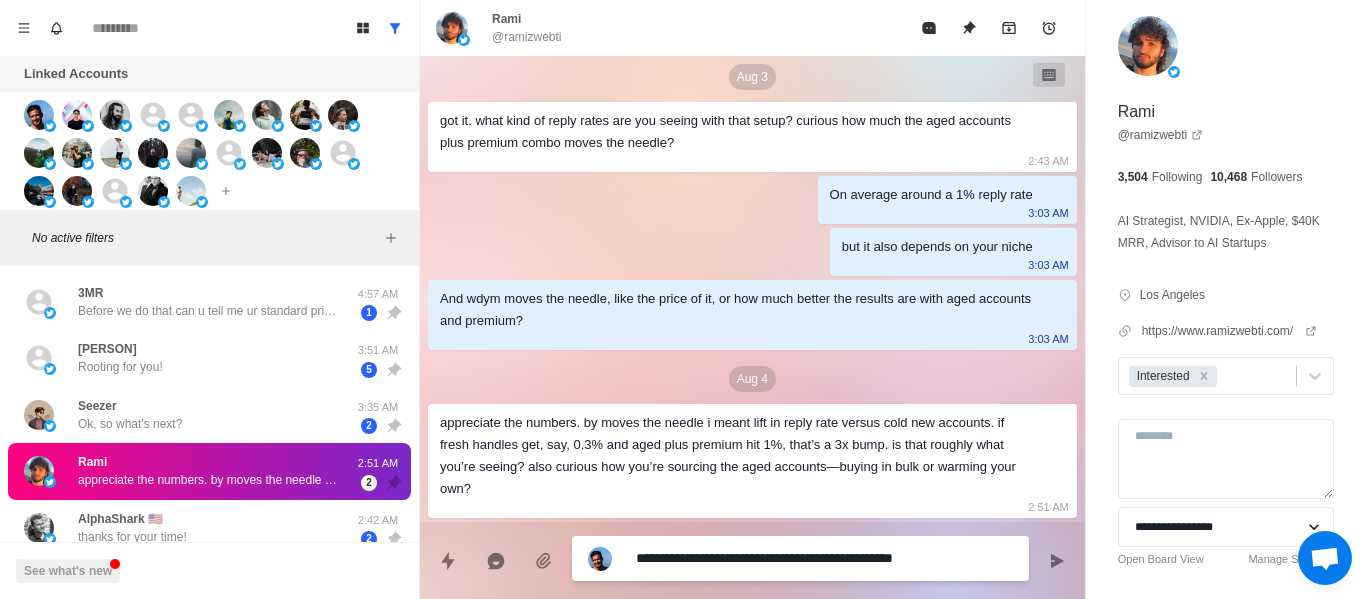 type on "*" 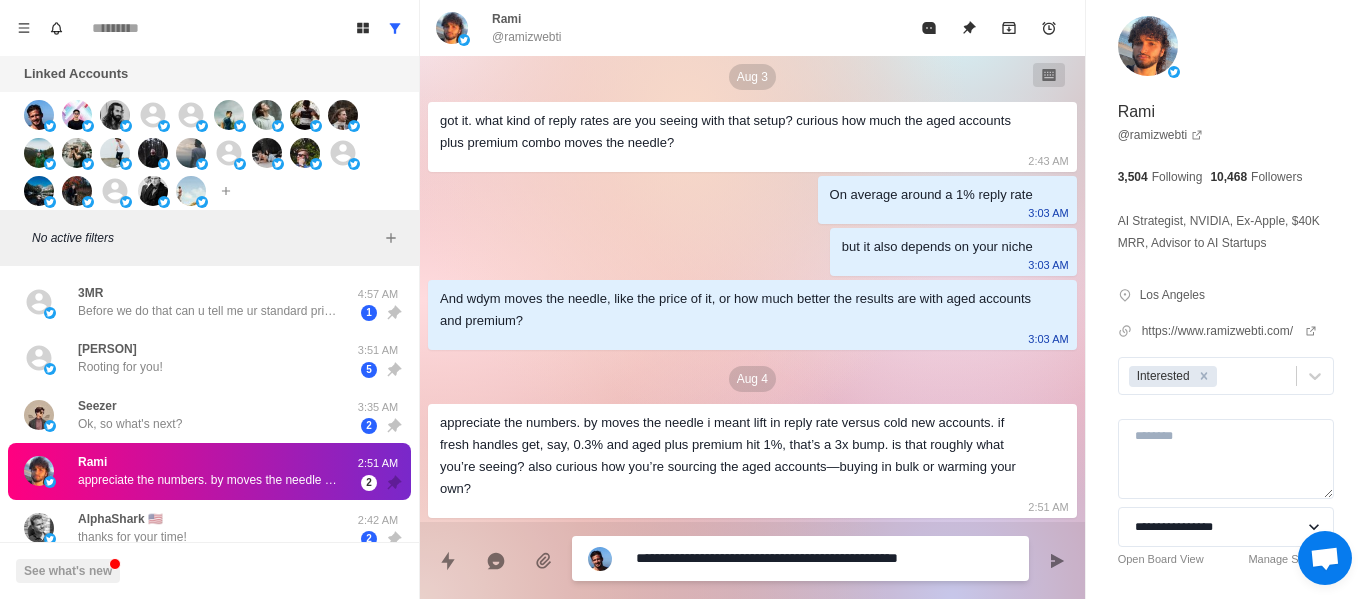 type on "*" 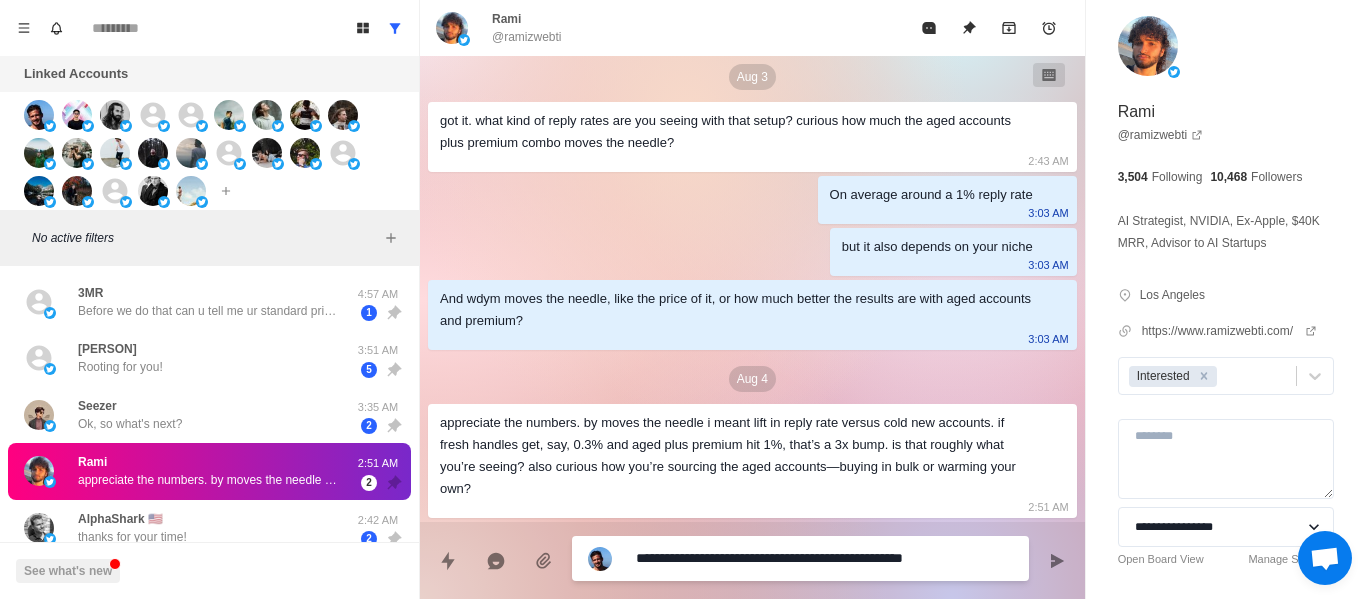 type on "*" 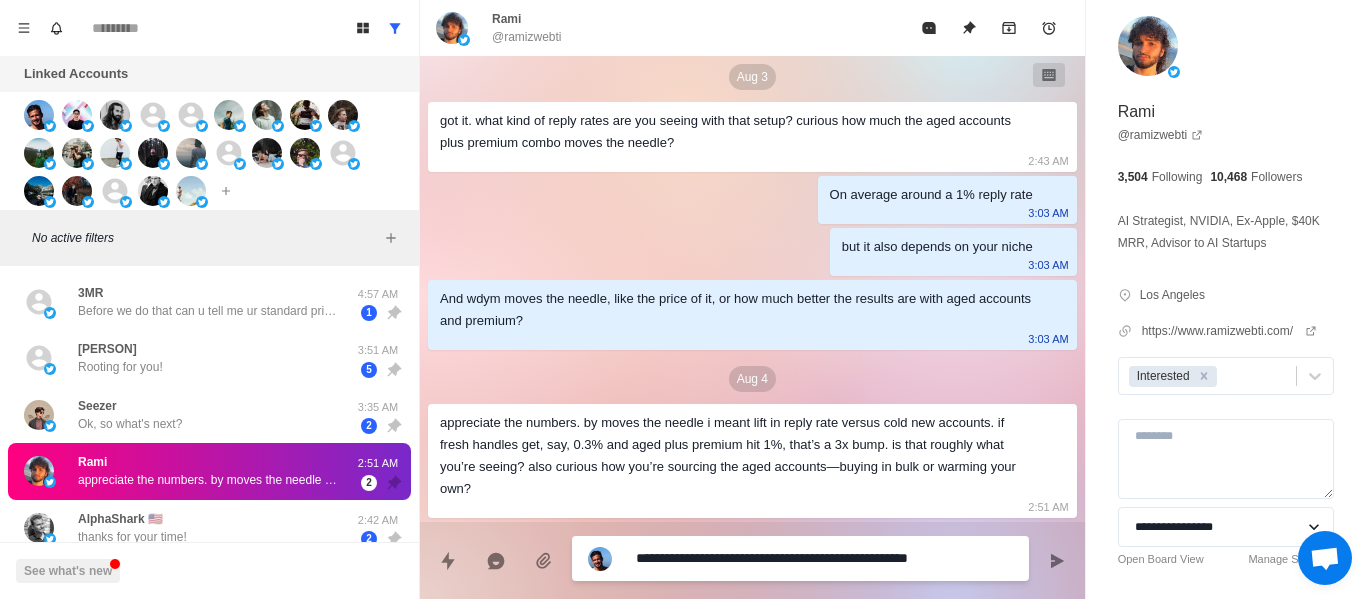 type on "*" 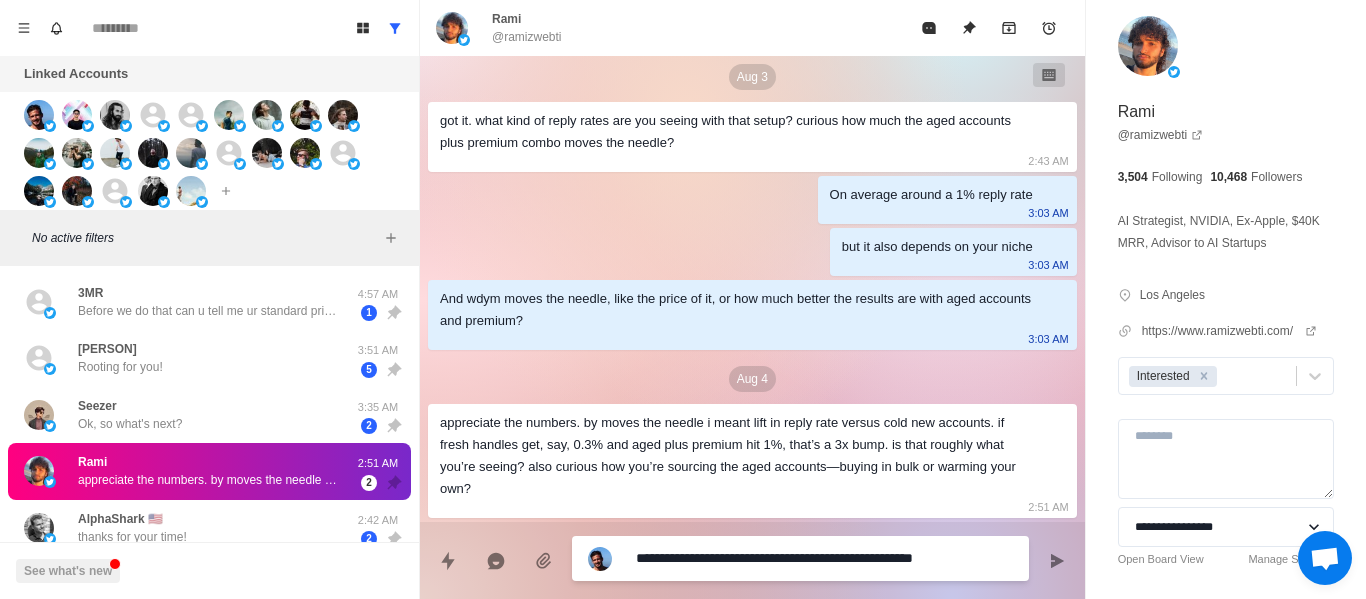type on "*" 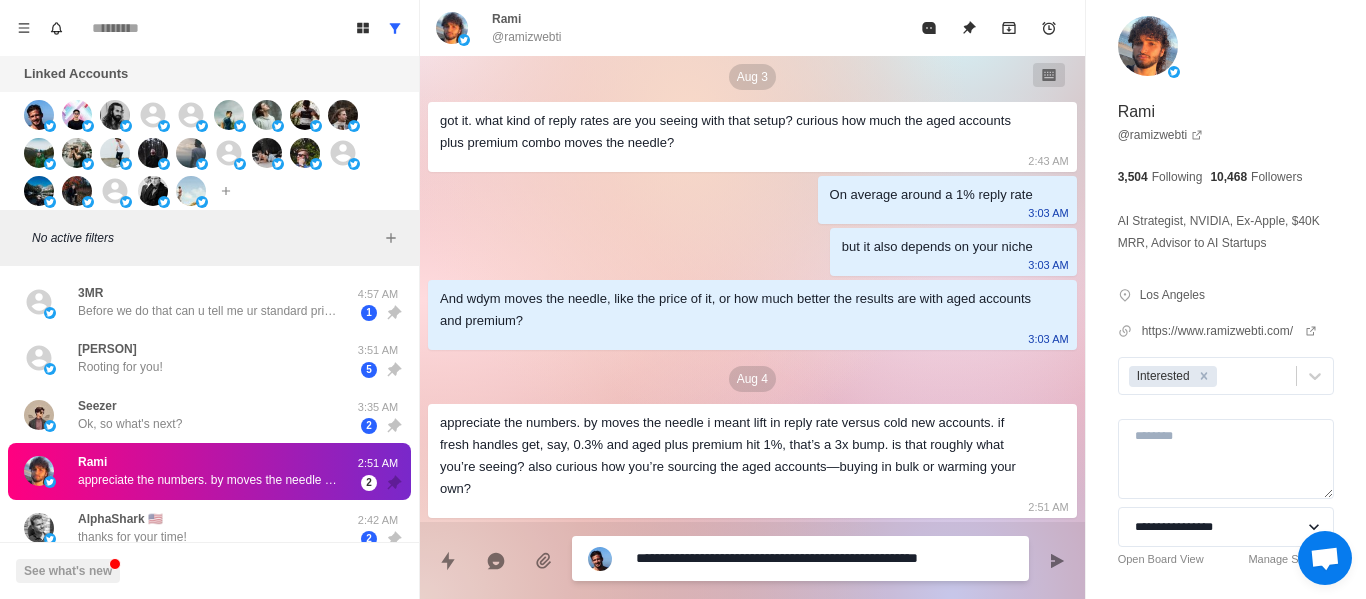 type on "*" 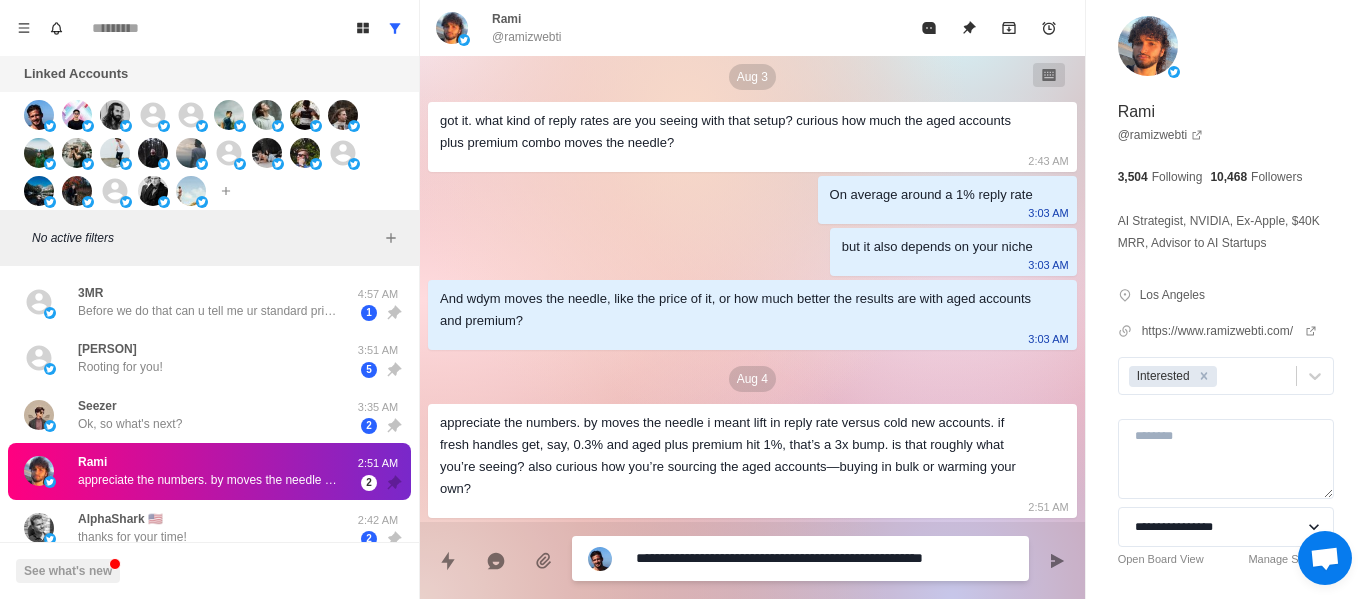 type on "*" 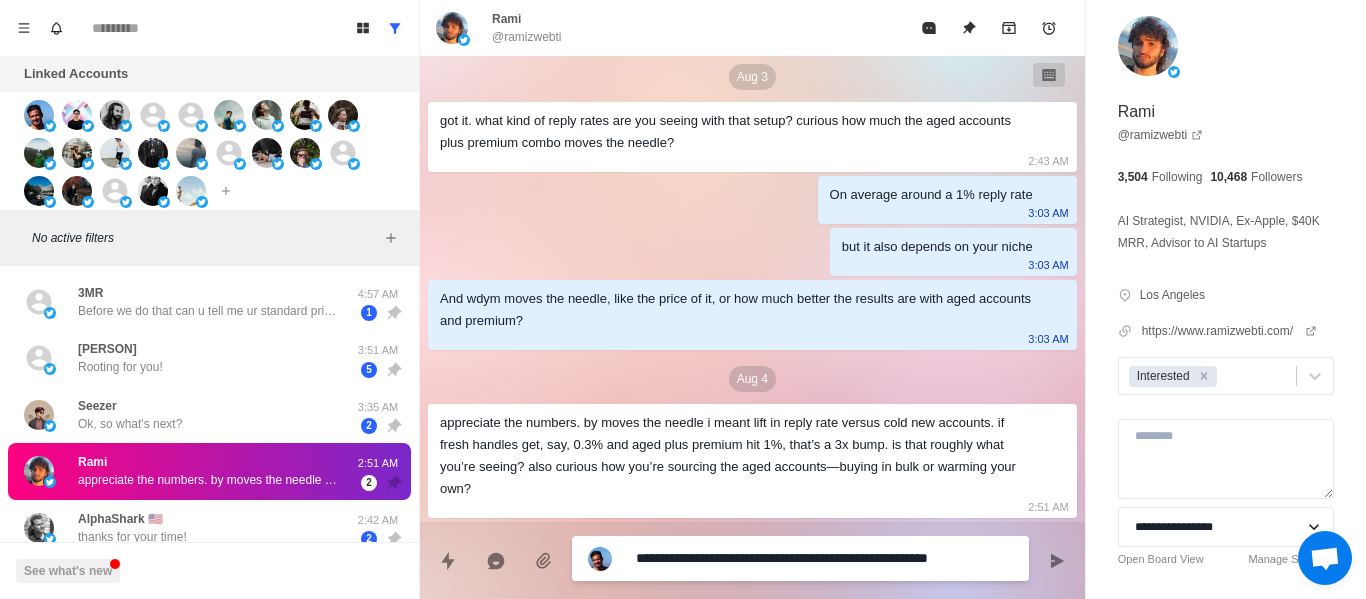 type on "*" 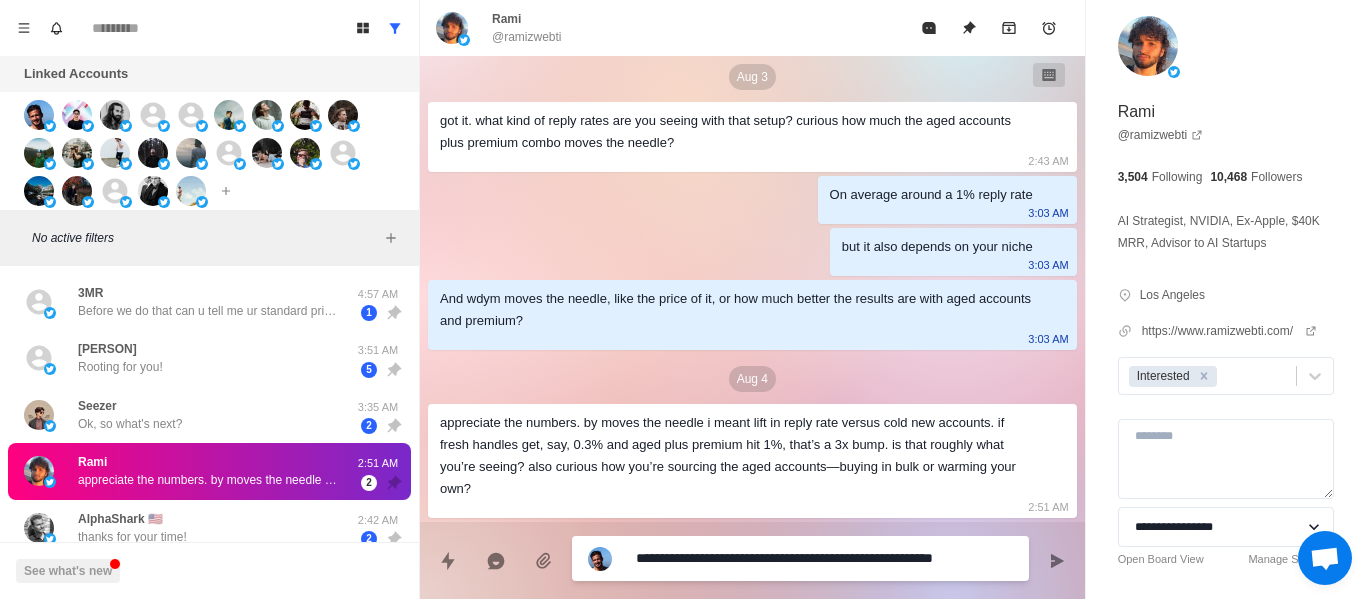 type on "*" 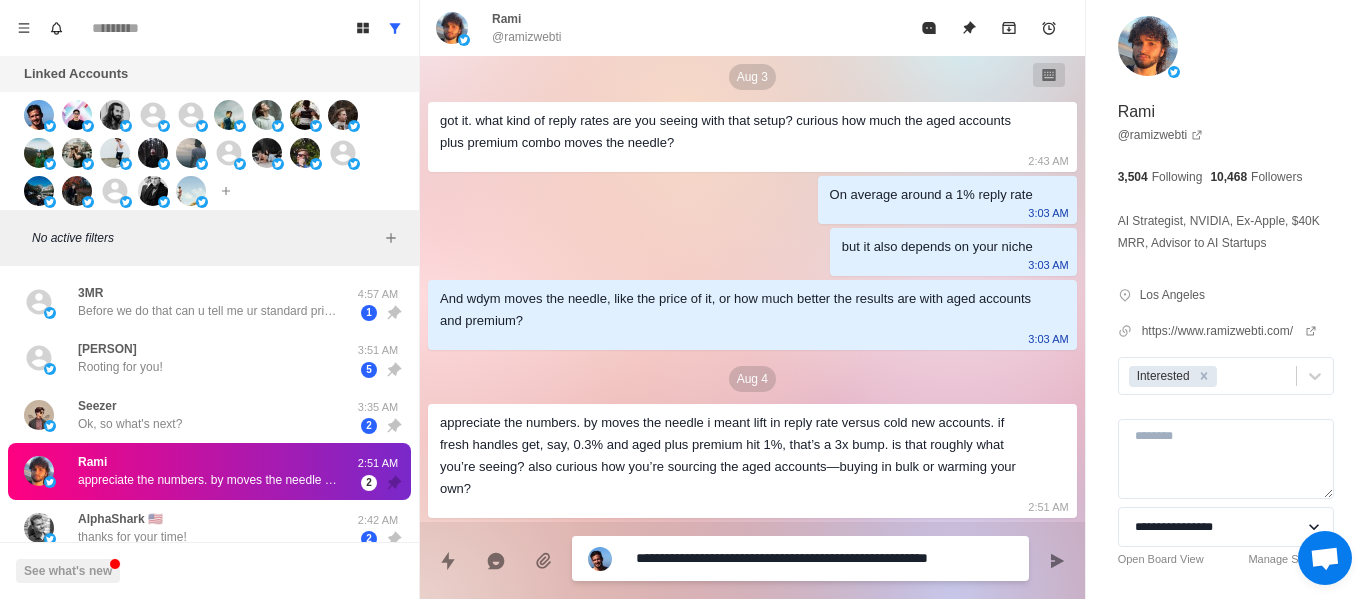 type on "*" 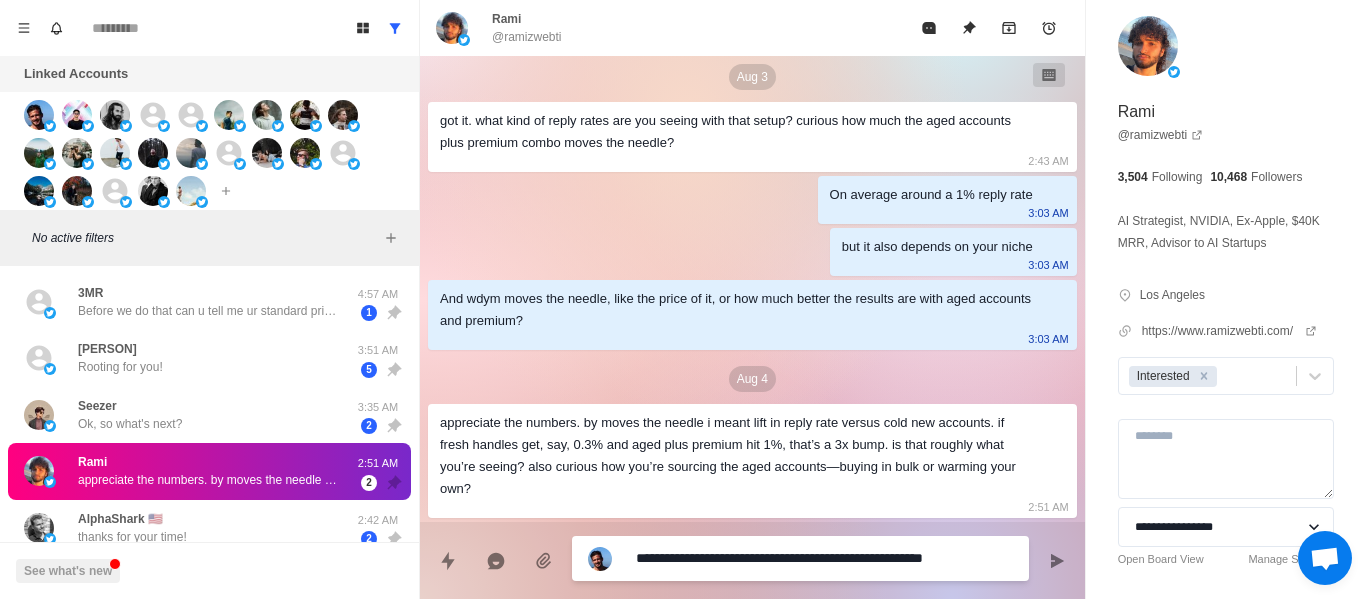 type on "*" 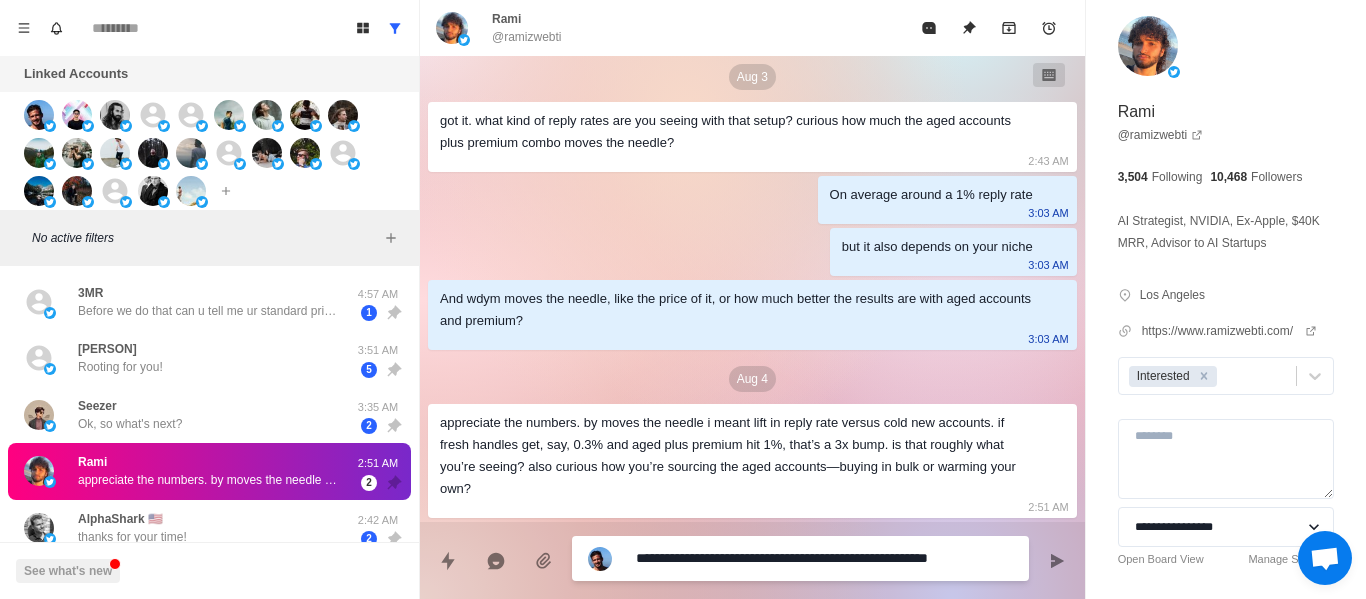 type on "*" 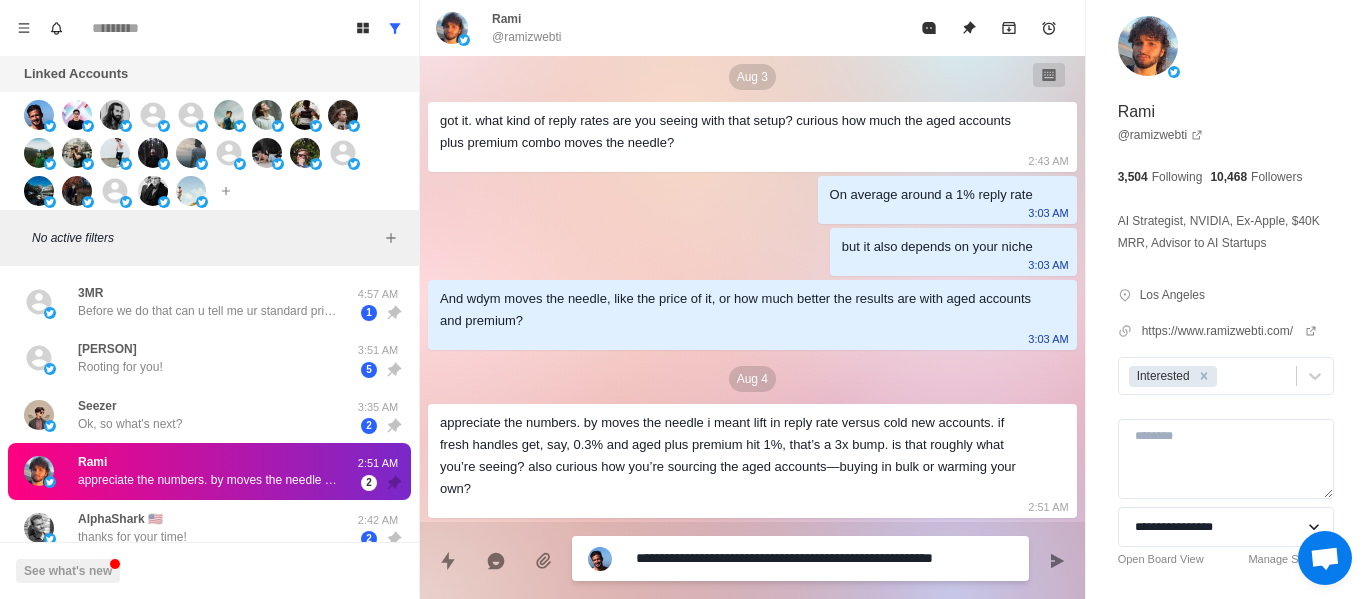 type on "*" 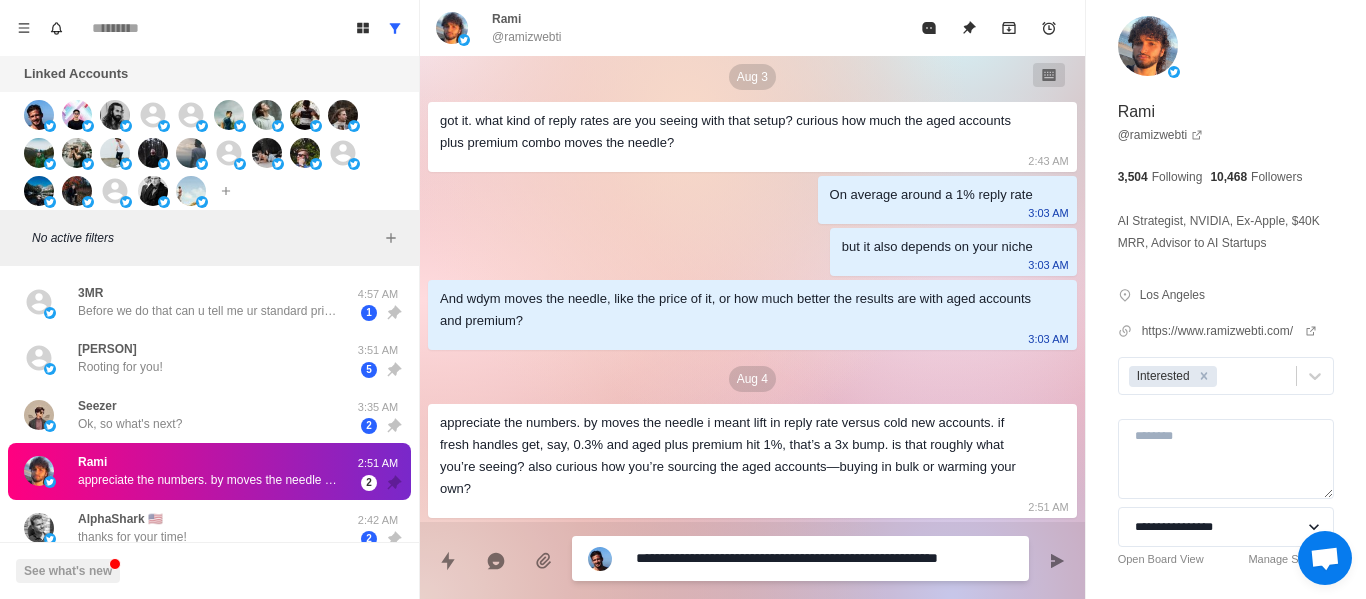 type on "*" 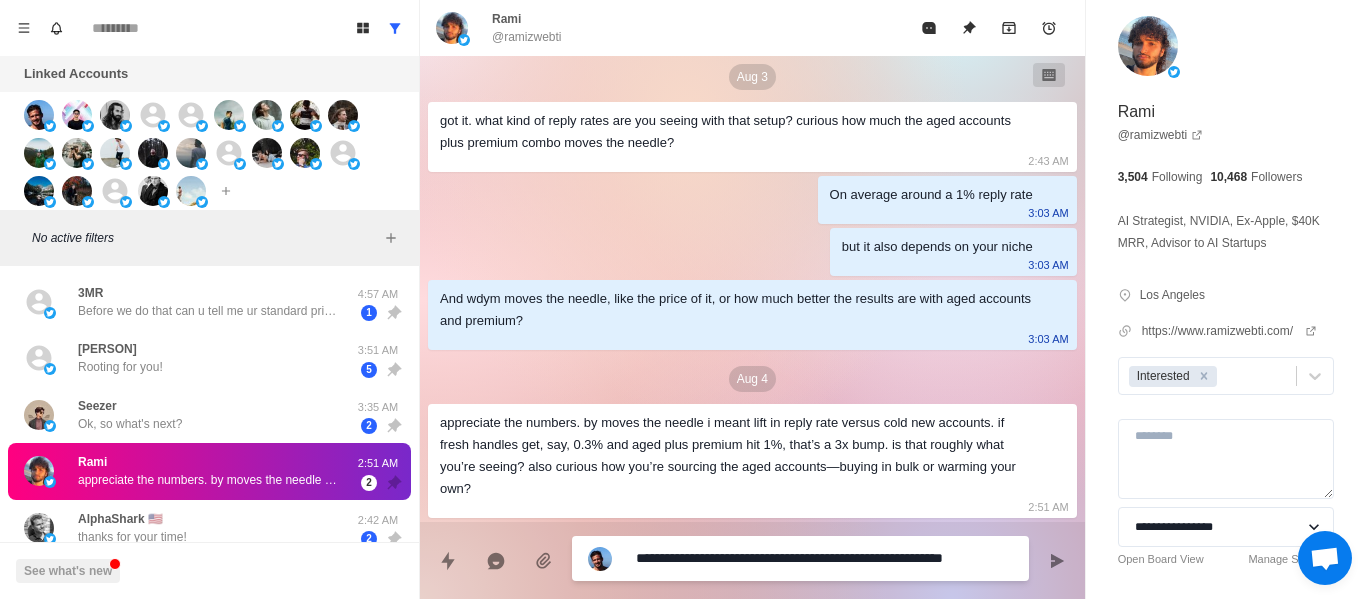 type on "*" 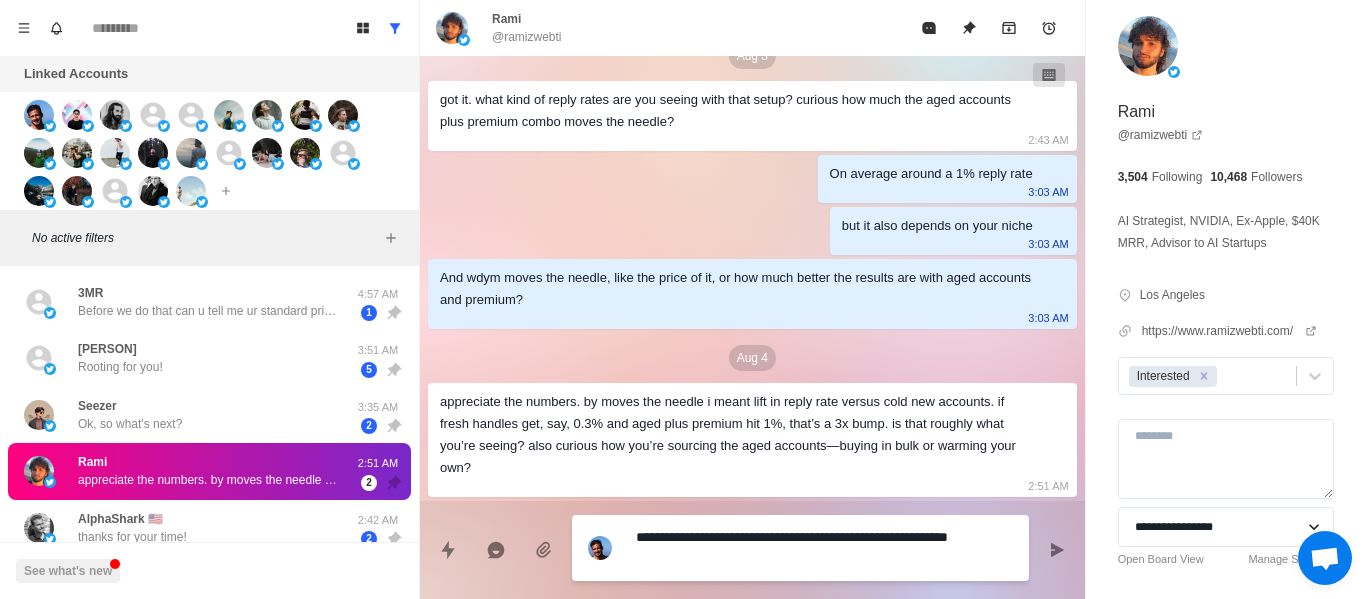 type on "*" 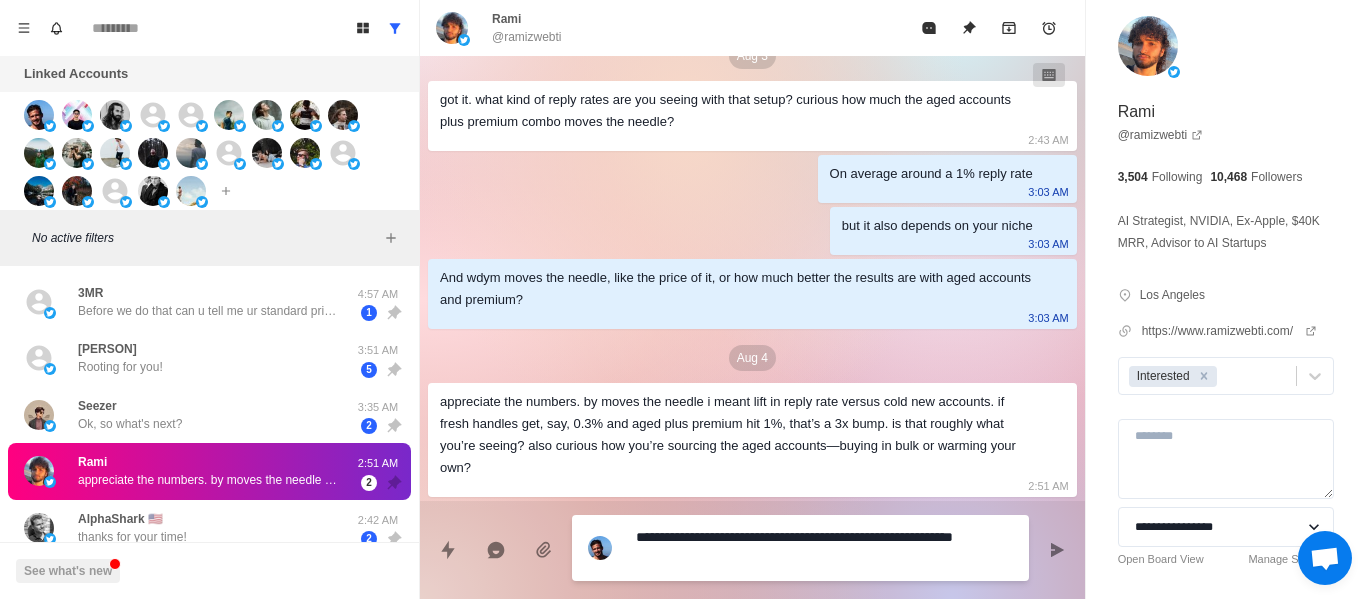 type on "*" 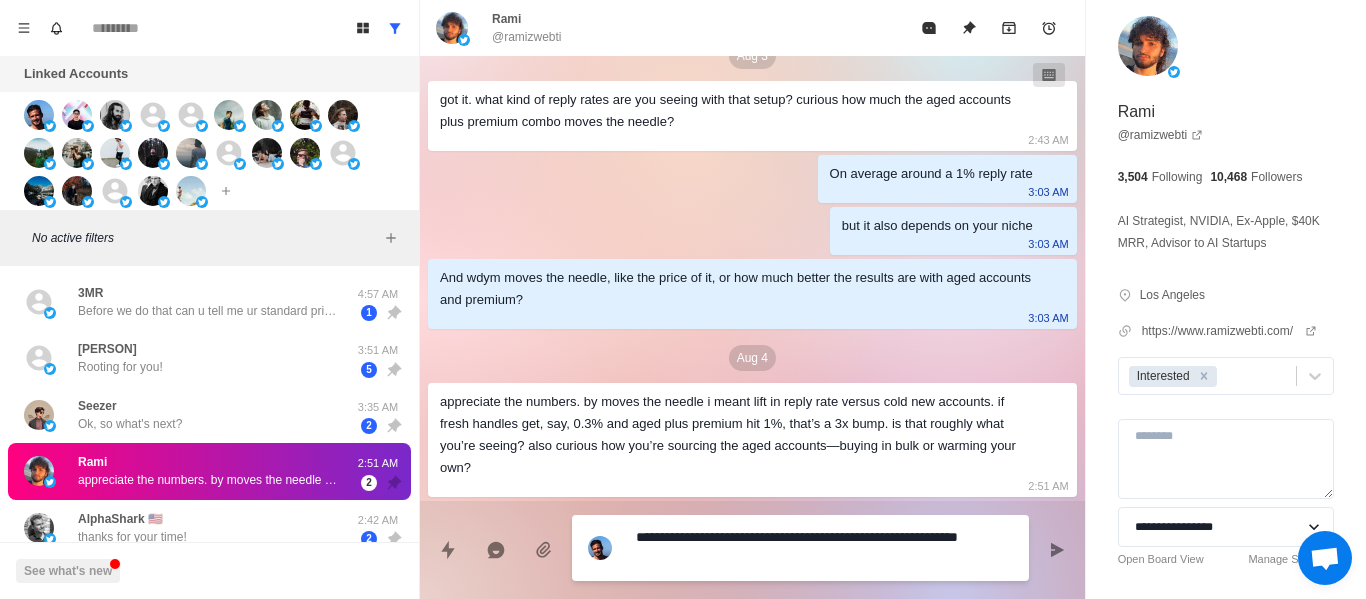 type on "*" 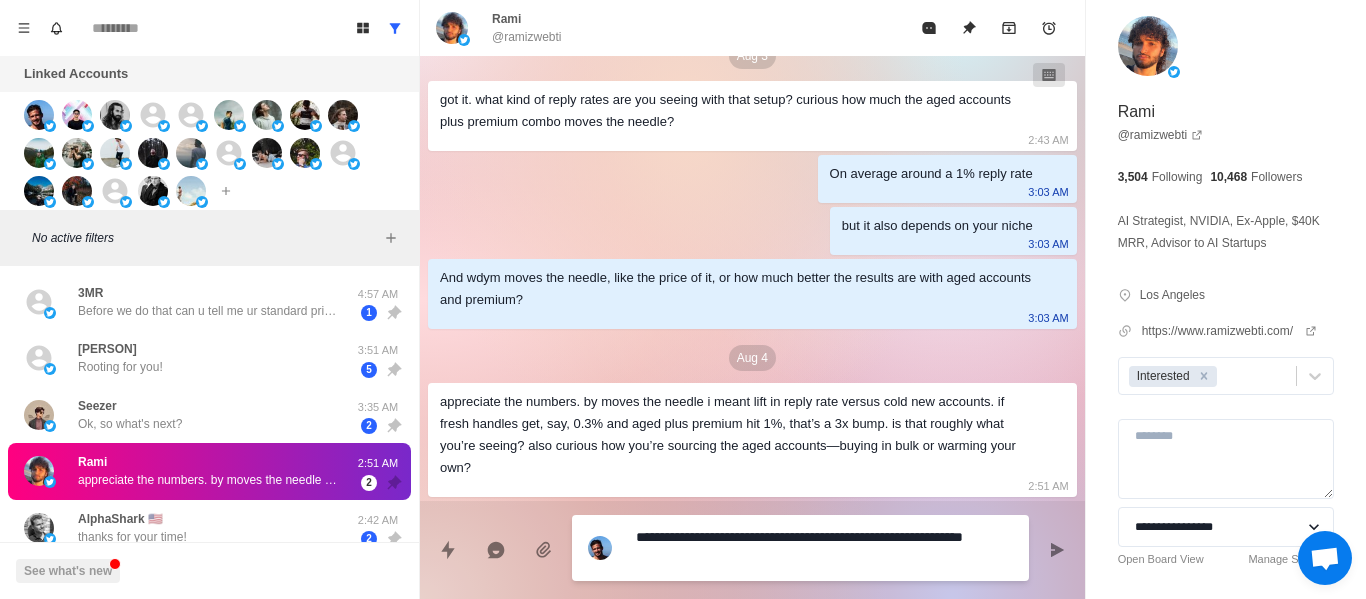 type on "*" 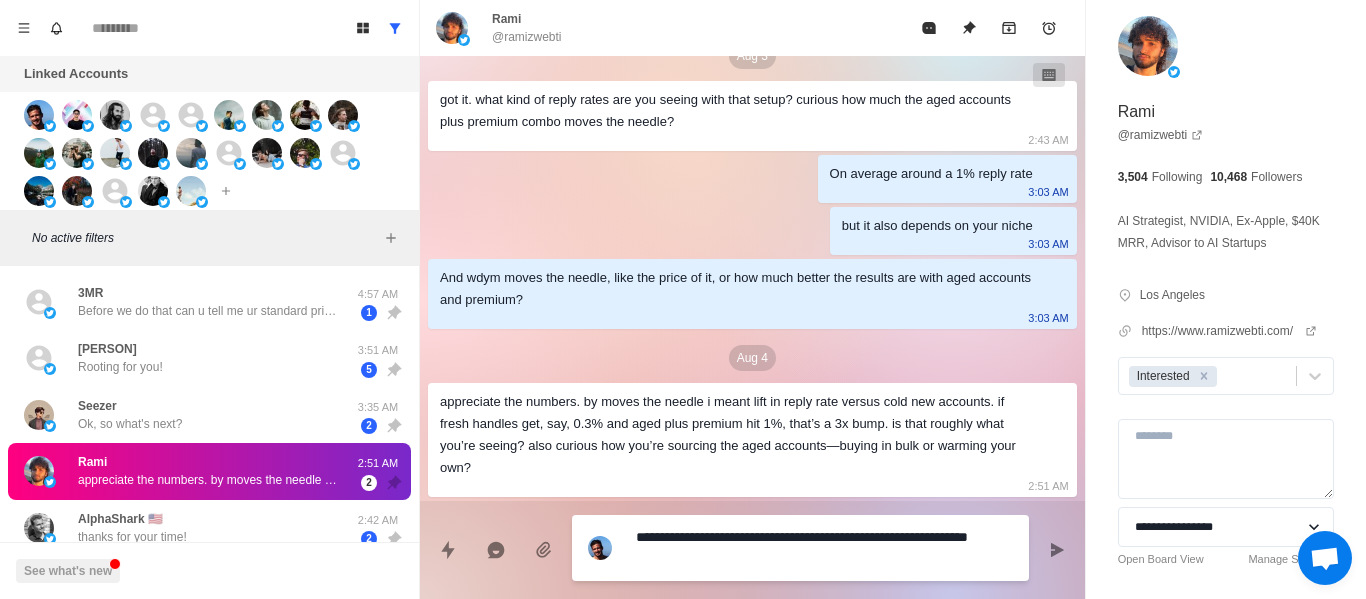 type on "*" 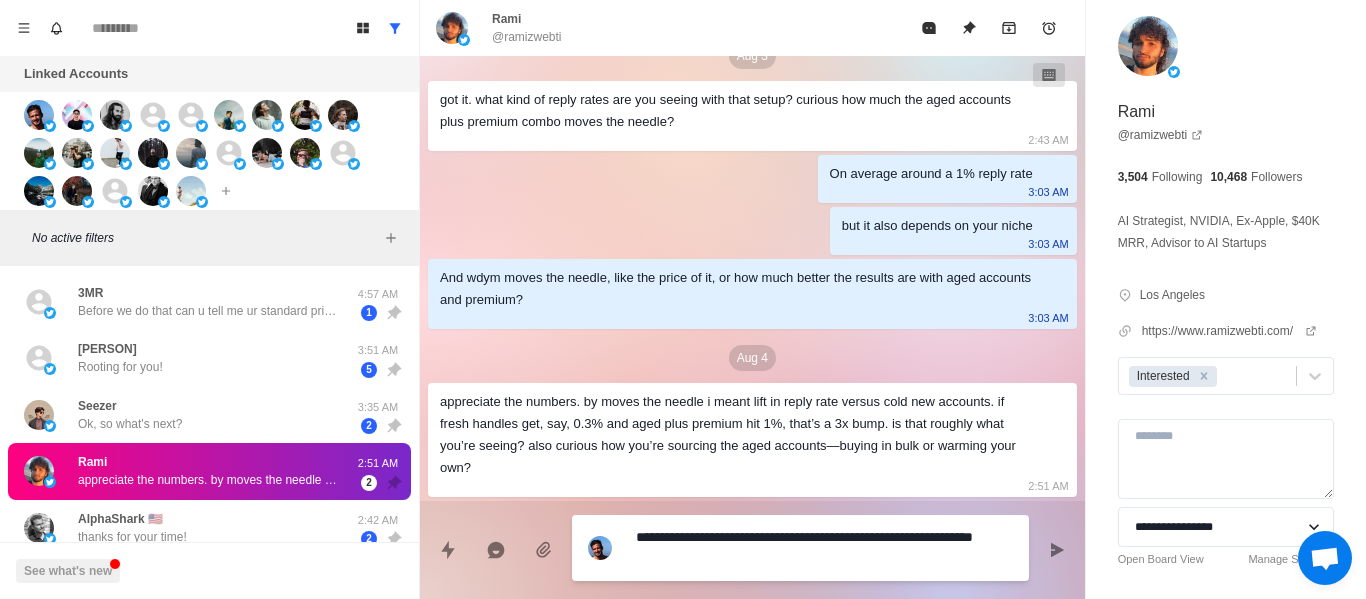 type on "**********" 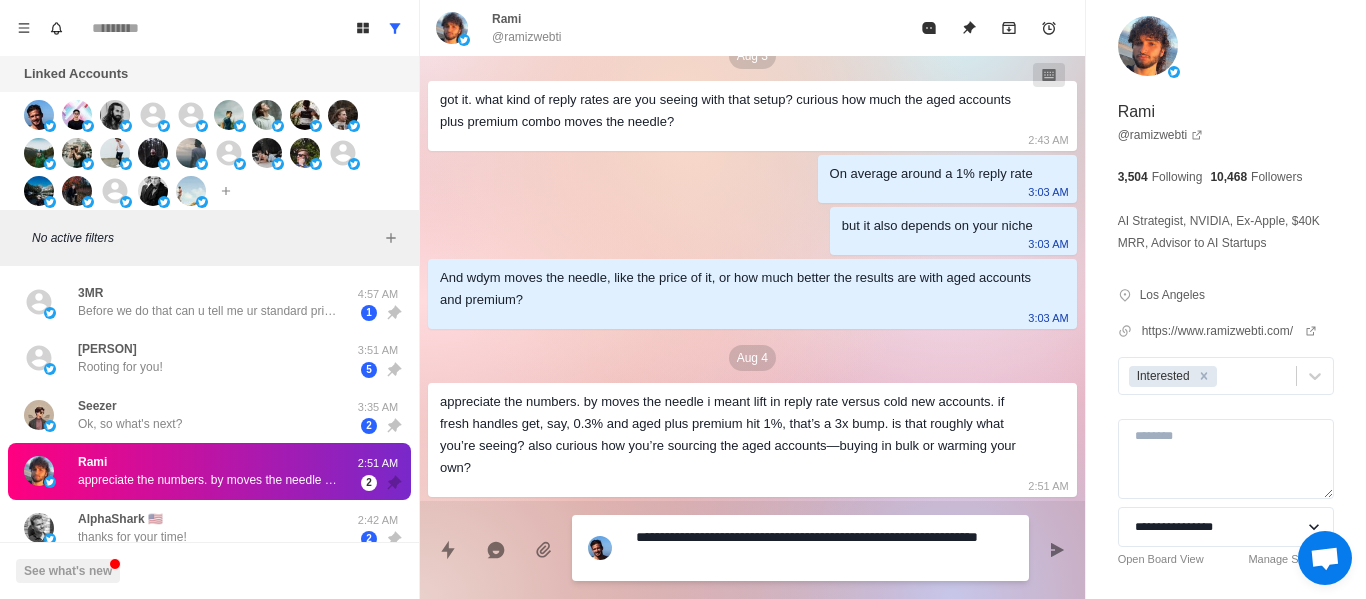 type on "*" 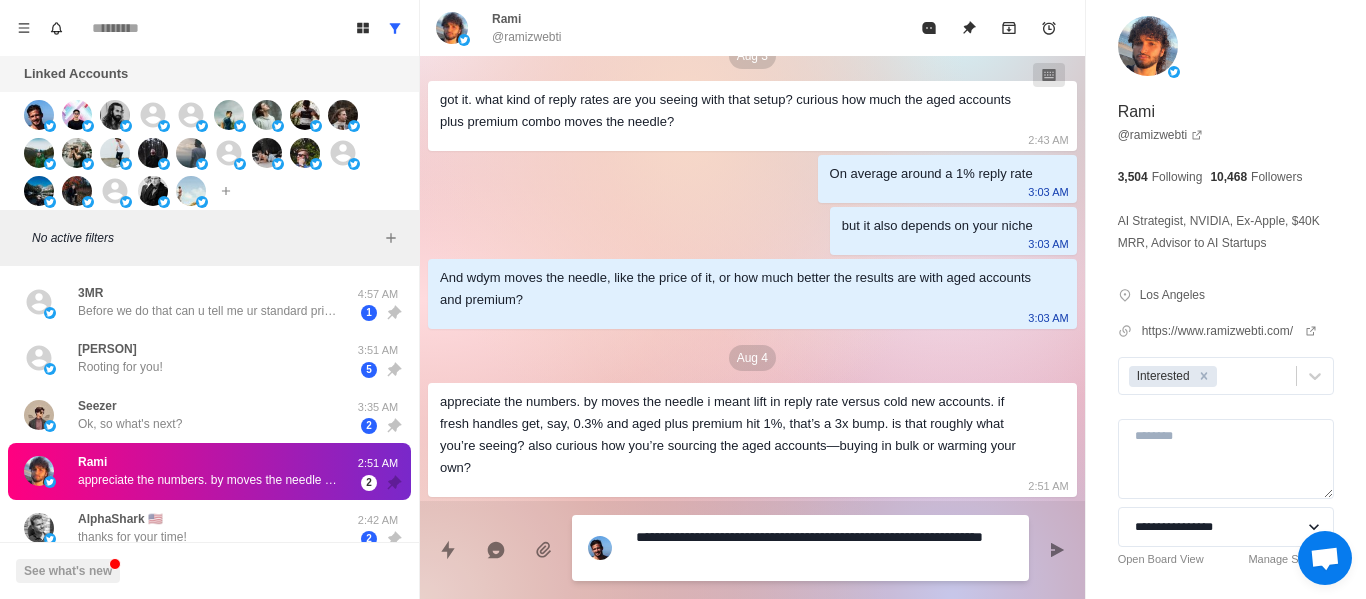type on "*" 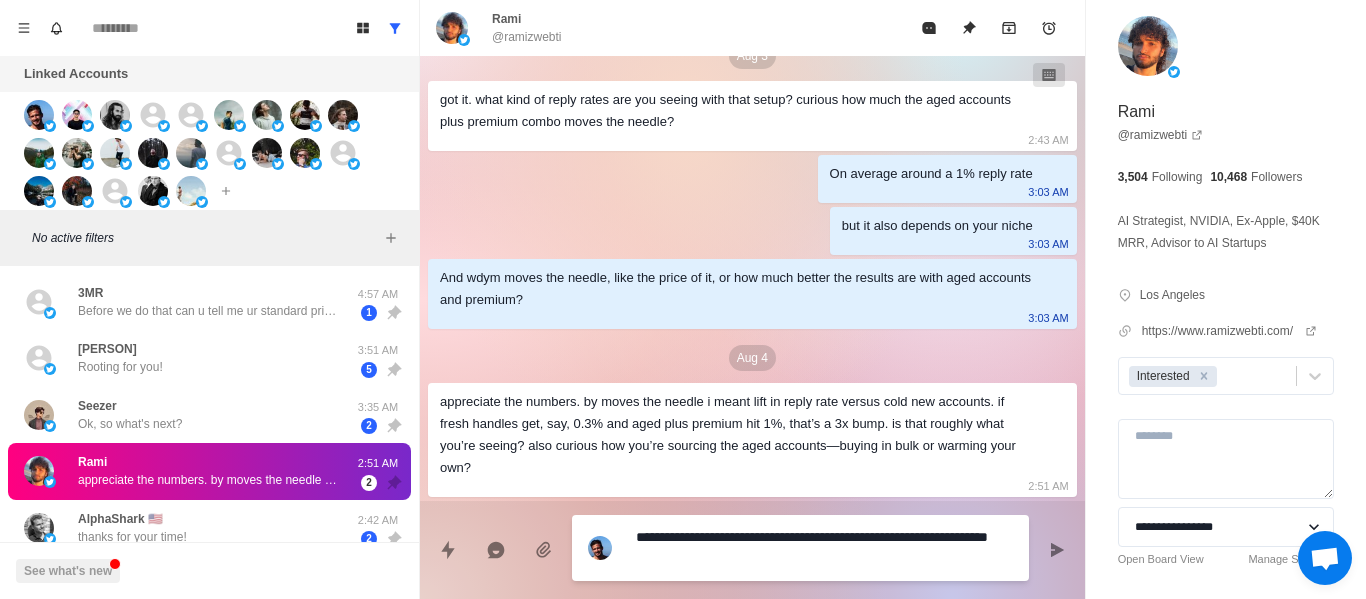 type on "*" 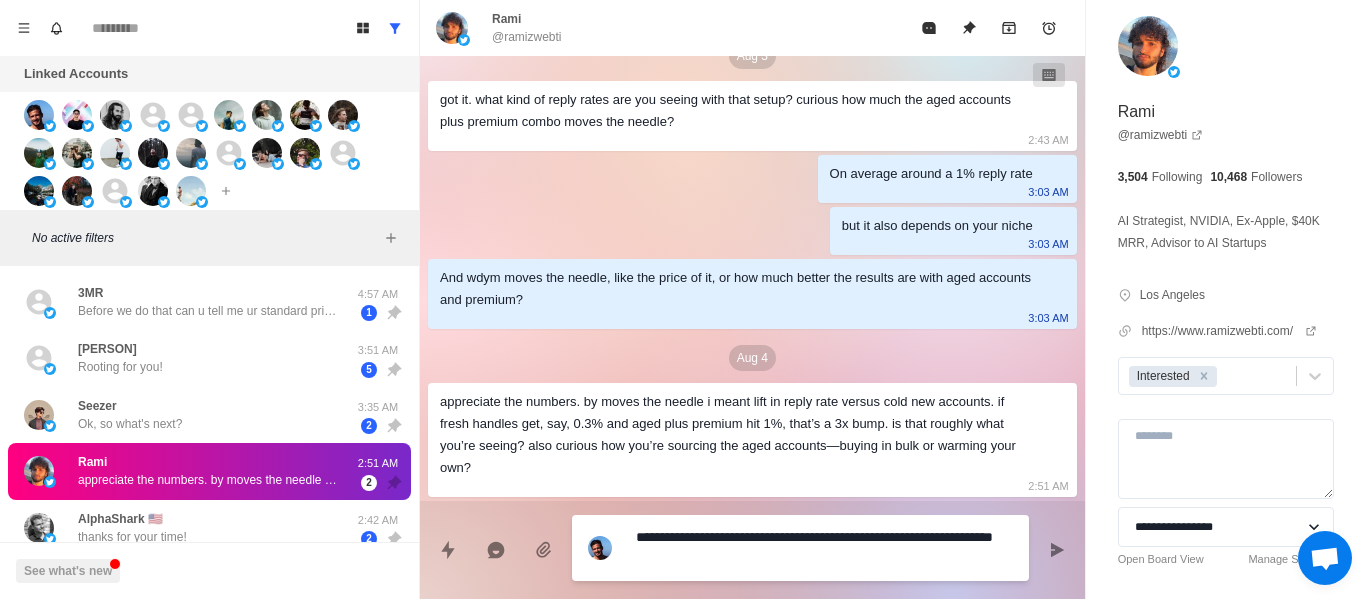 type on "*" 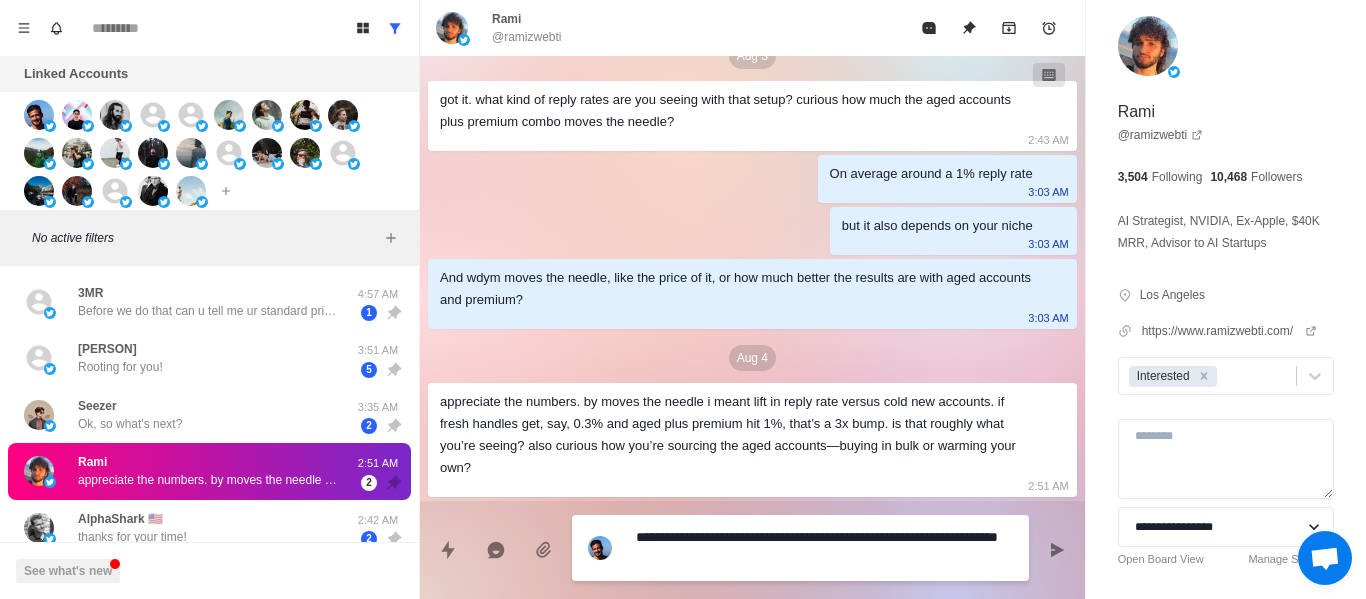 type on "*" 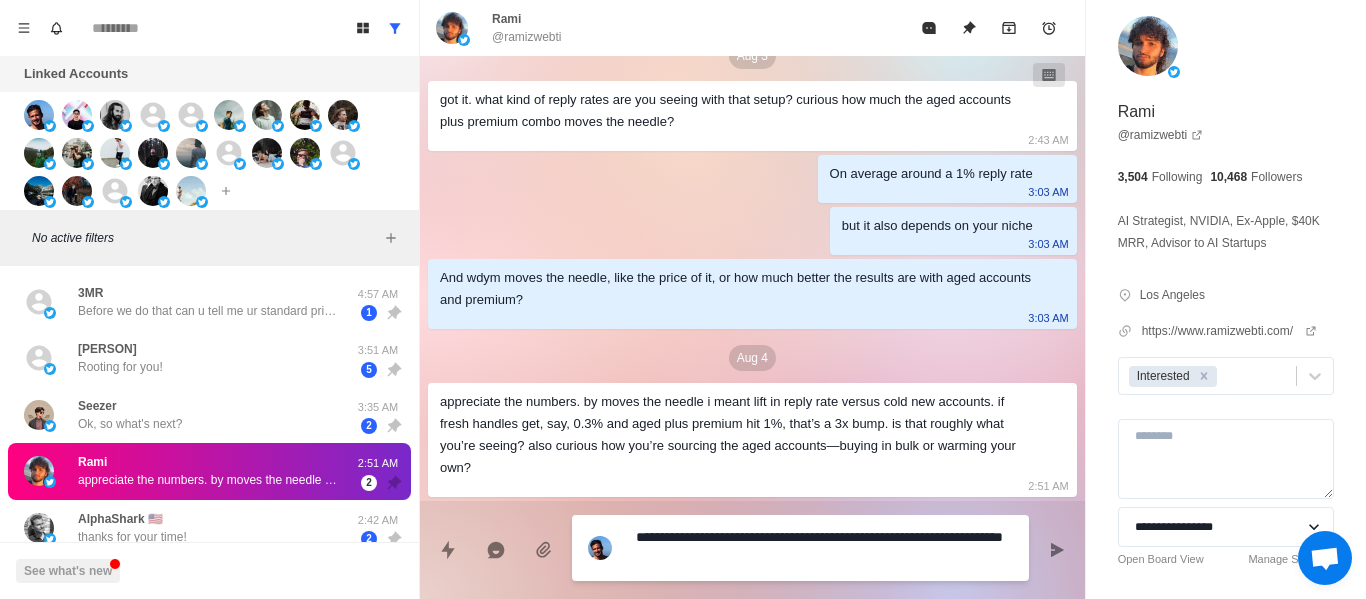 type on "*" 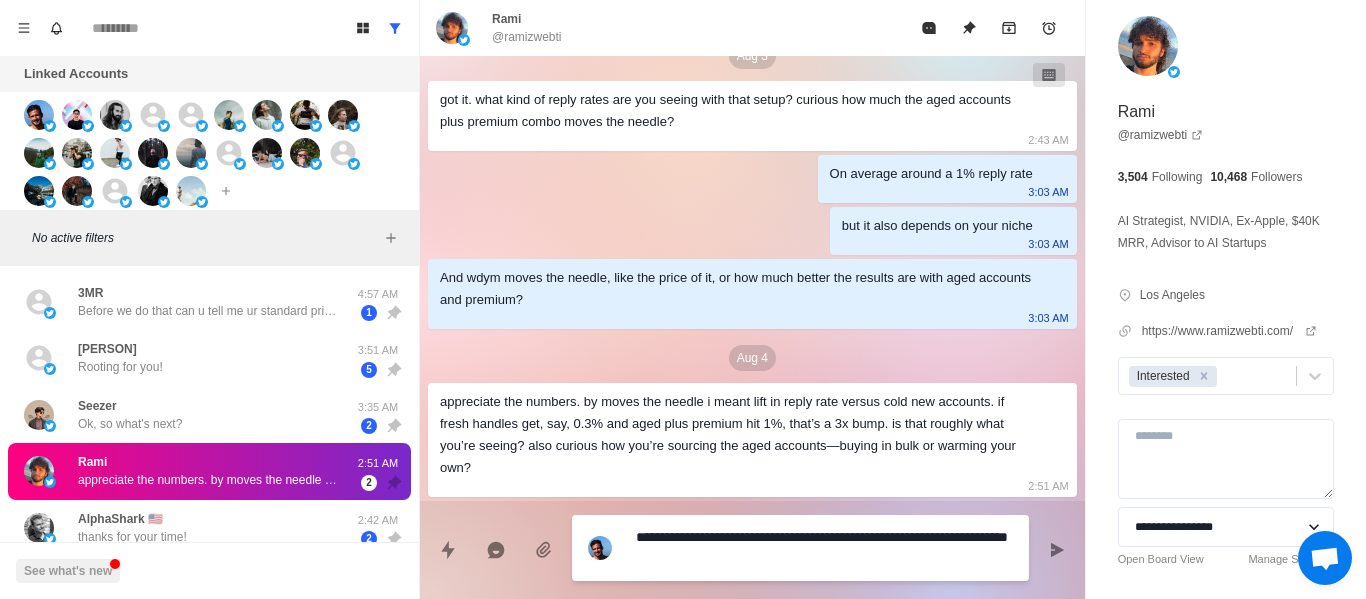 type on "*" 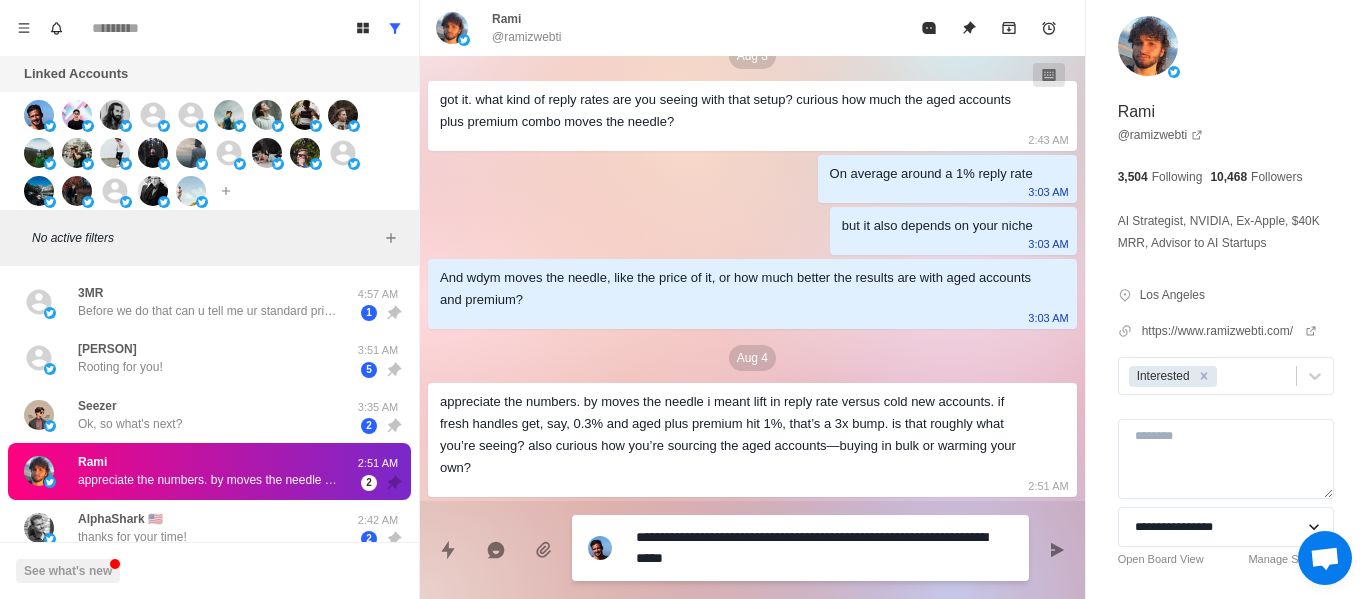 type on "*" 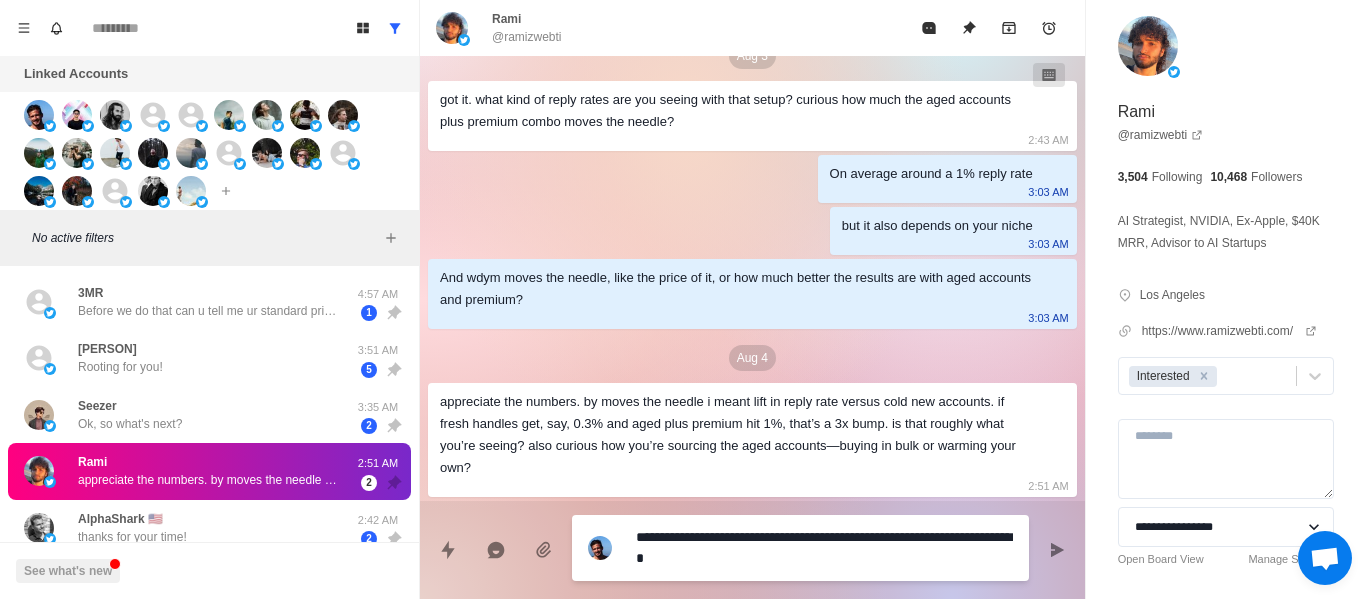 type on "*" 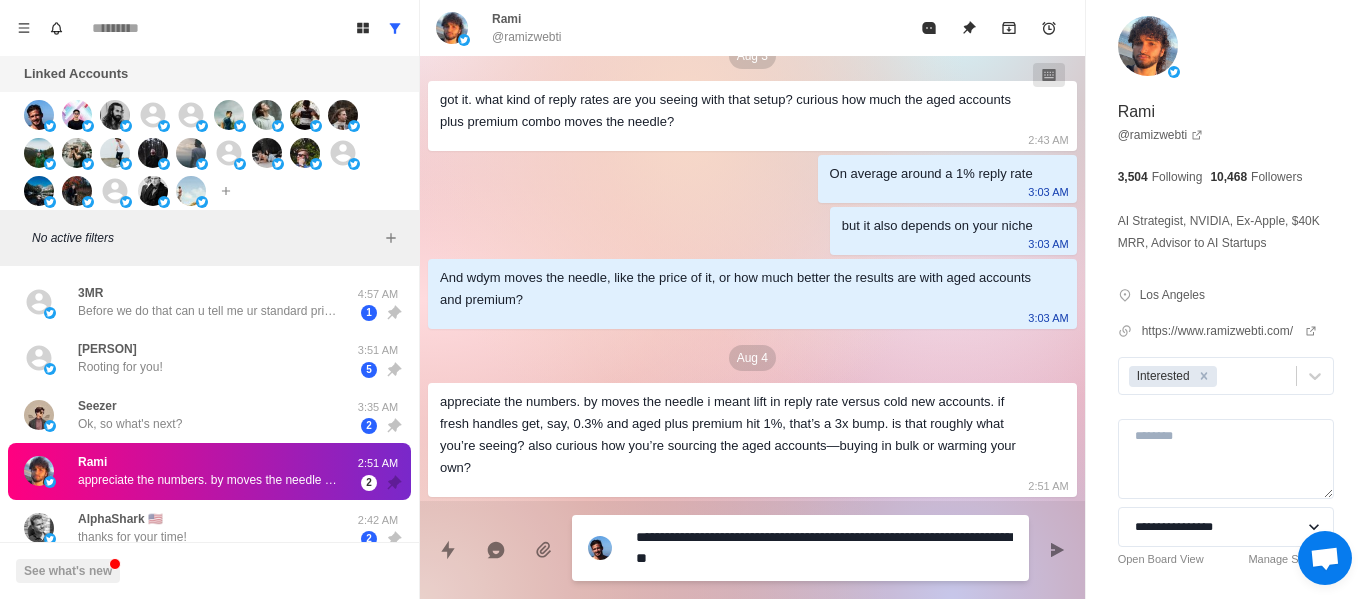 type on "*" 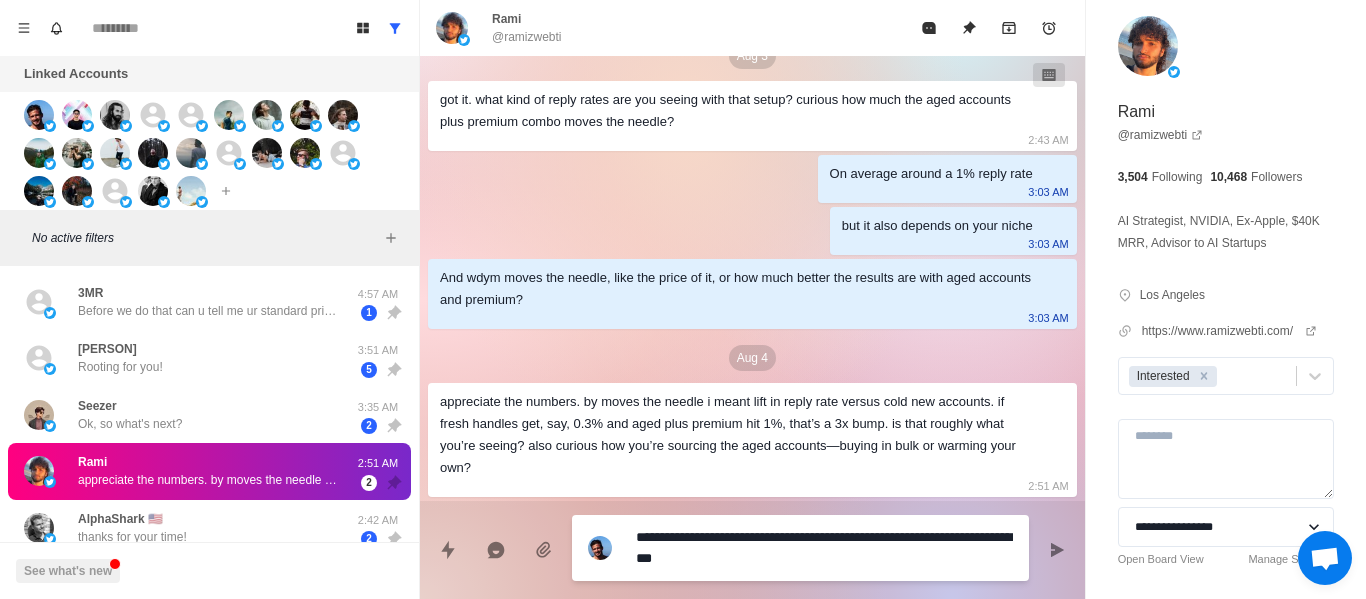 type on "*" 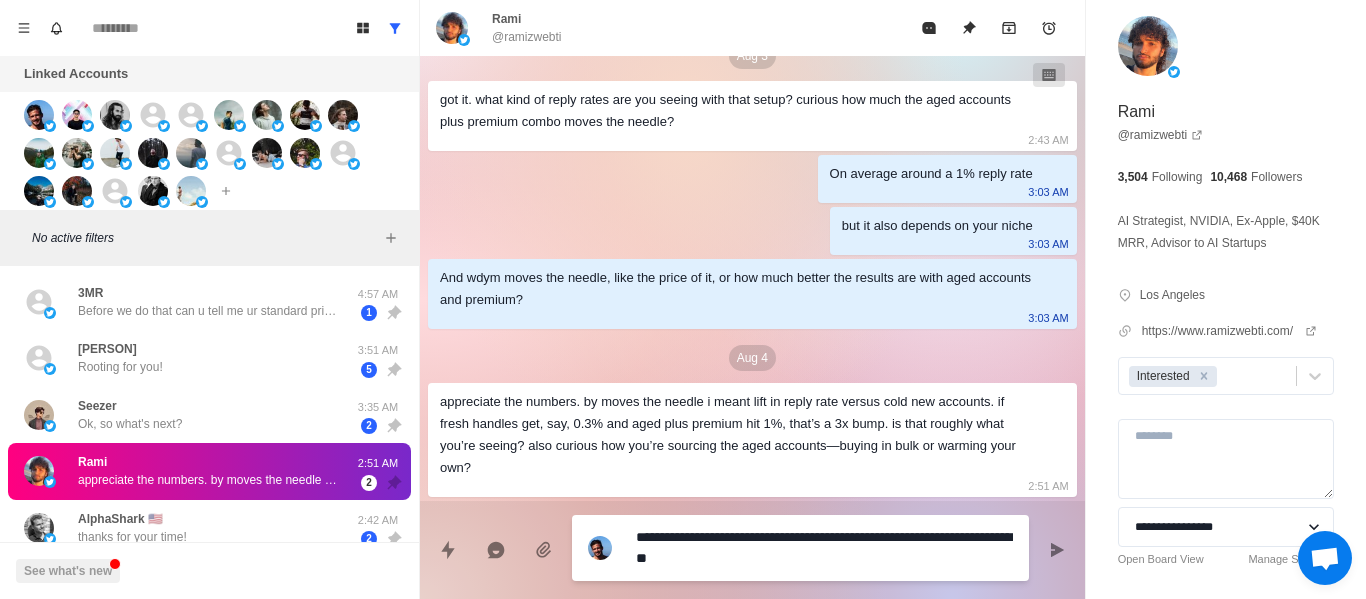 type 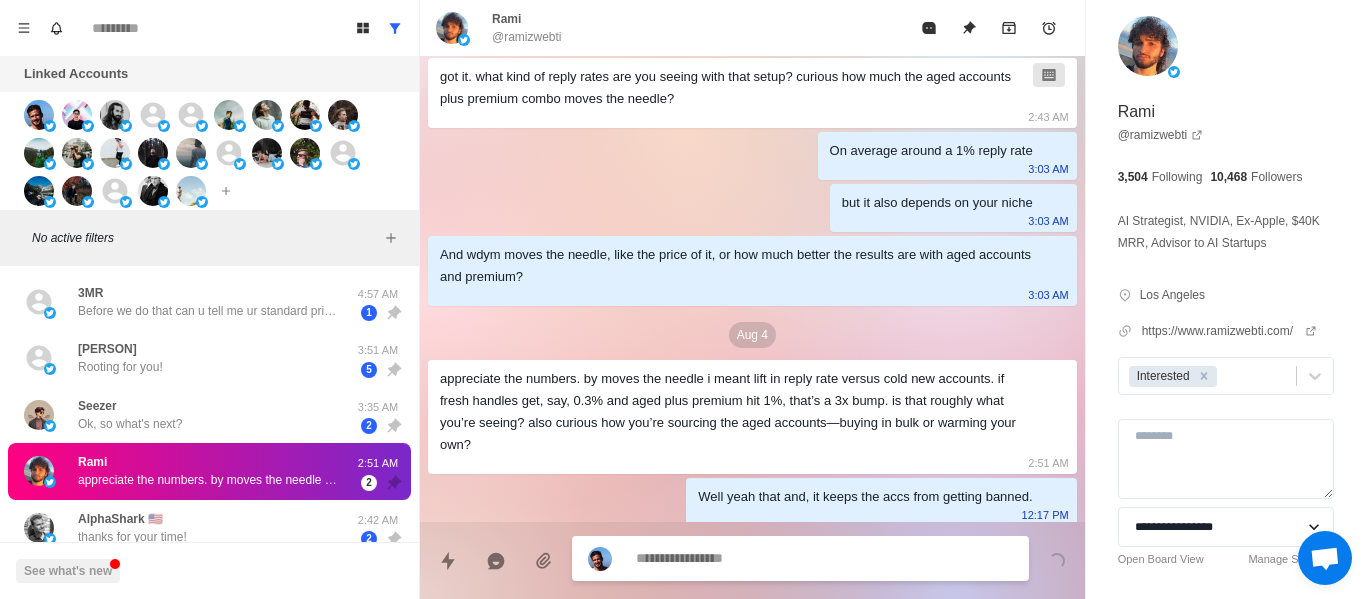 scroll, scrollTop: 990, scrollLeft: 0, axis: vertical 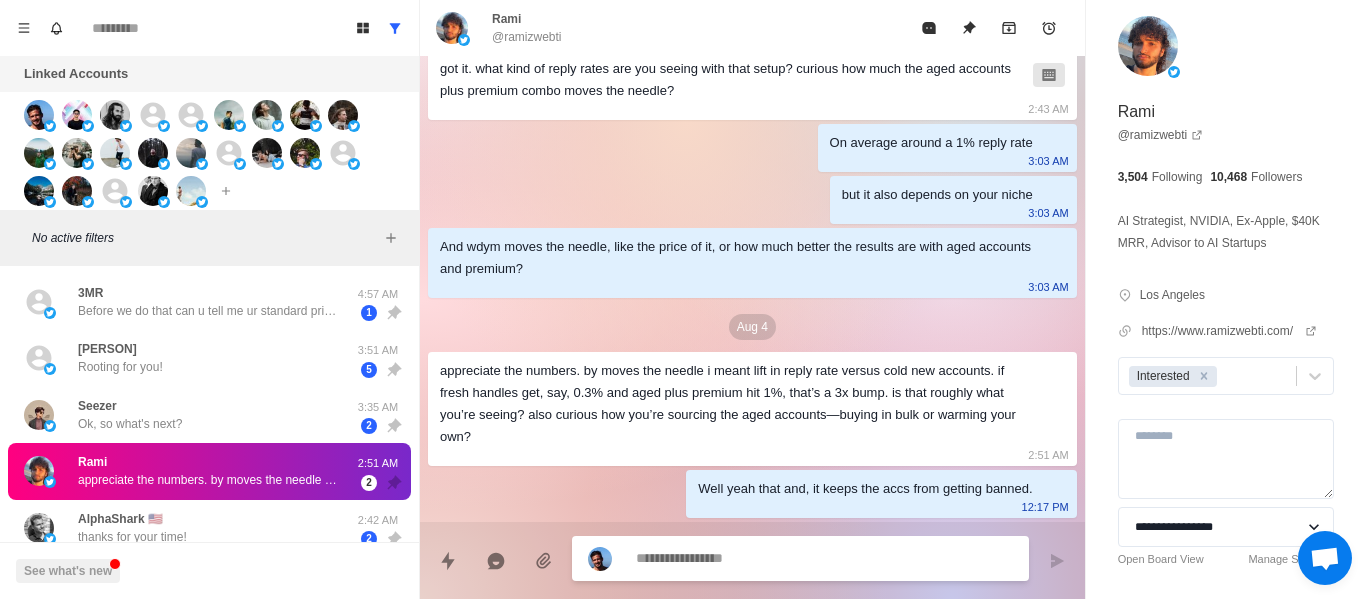 click at bounding box center [824, 558] 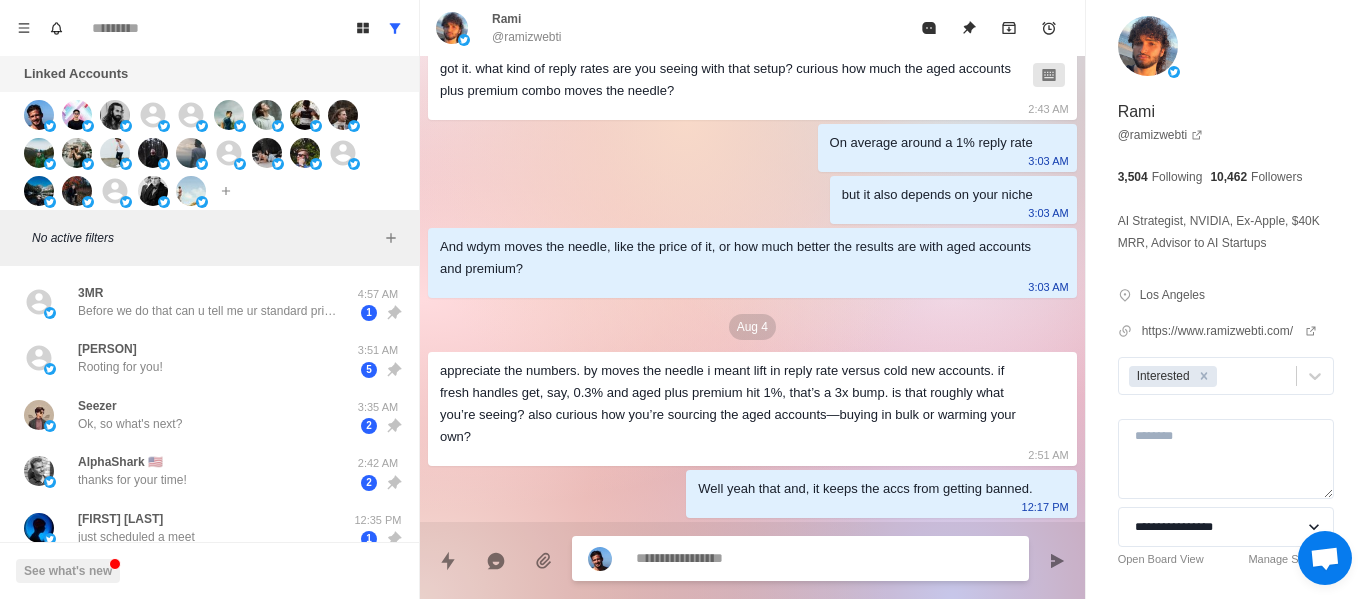 scroll, scrollTop: 1042, scrollLeft: 0, axis: vertical 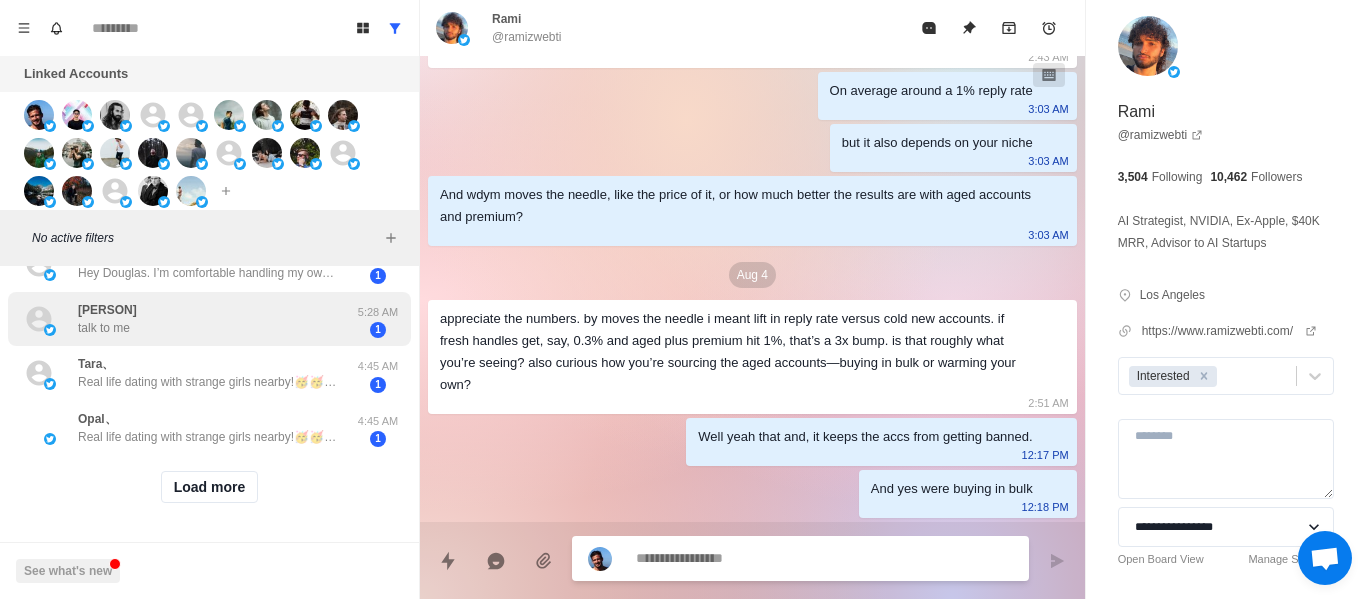 click on "Jax talk to me" at bounding box center (107, 319) 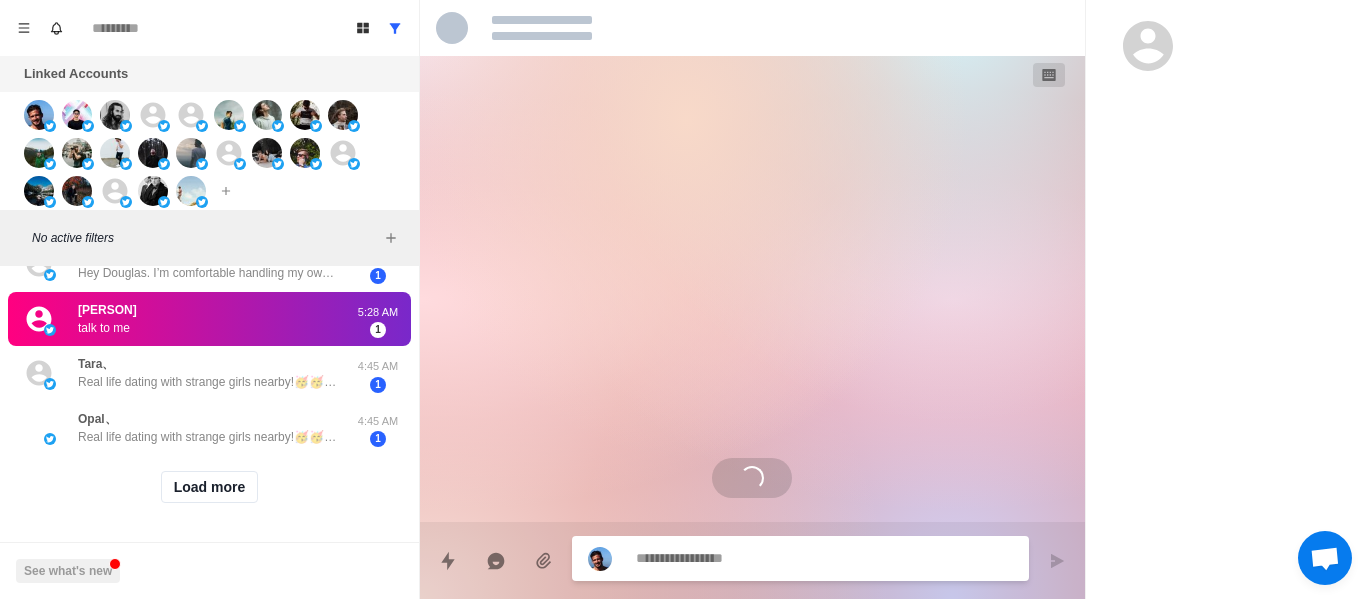 scroll, scrollTop: 0, scrollLeft: 0, axis: both 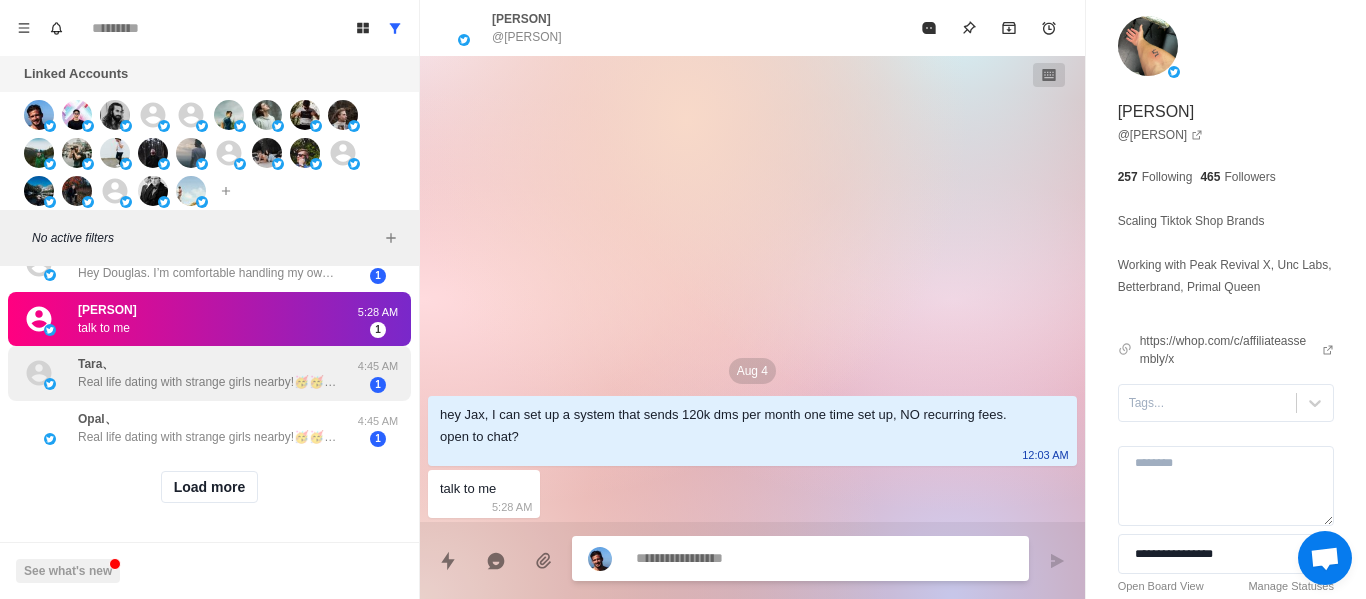 click on "Tara、 Real life dating with strange girls nearby!🥳🥳
🔞Various styles,🔞sexy and hot.
💕https://t.co/5UTjzRRm3l💕
Fill in the invitation code💖c4ucvg💖
Unlock private one-on-one nude chat for free! 🌺 💼 🪐 🍂 🌺 4:45 AM 1" at bounding box center (209, 373) 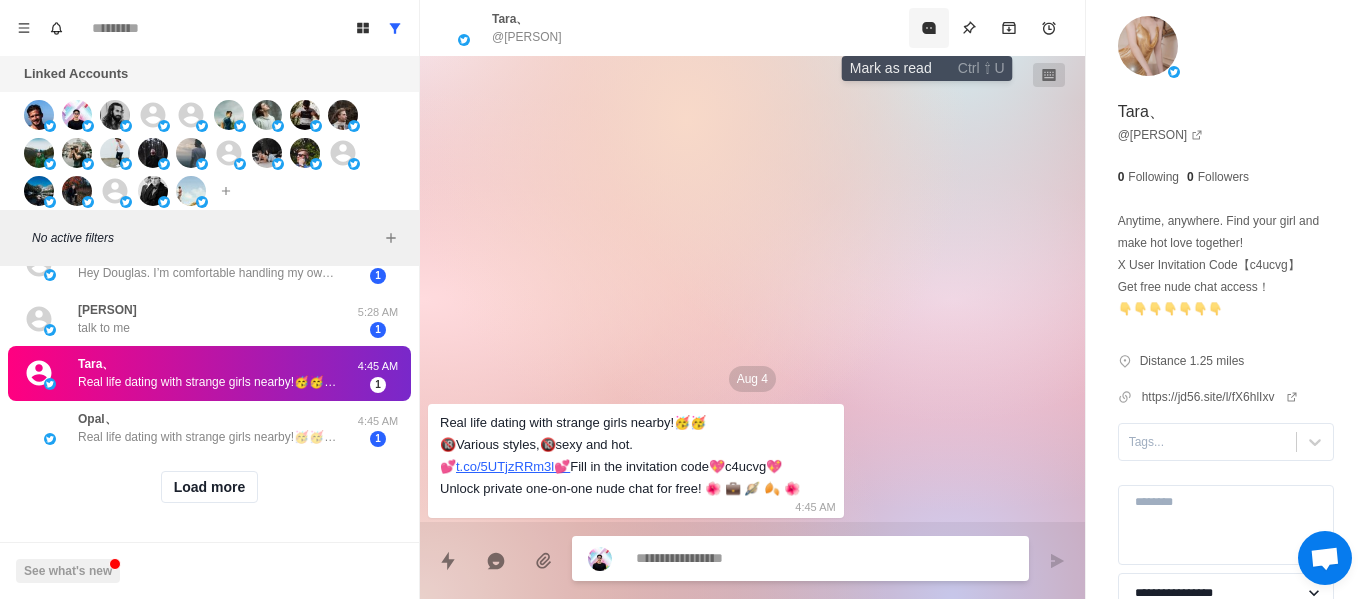 click at bounding box center [929, 28] 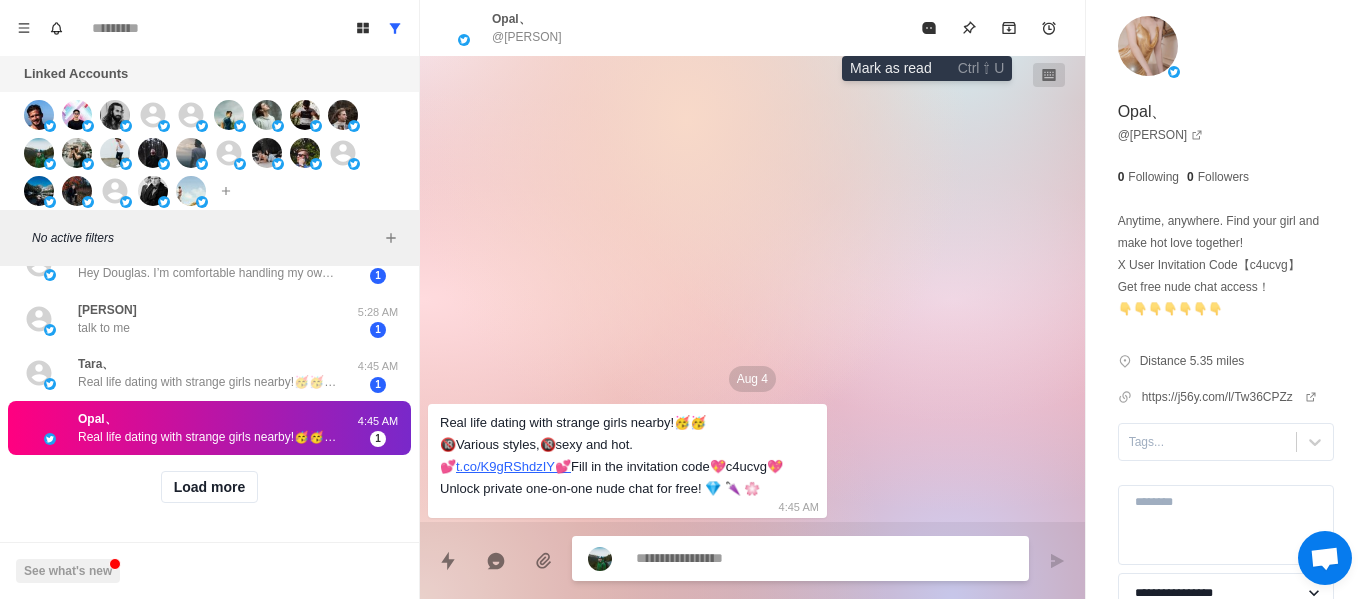 click at bounding box center (929, 28) 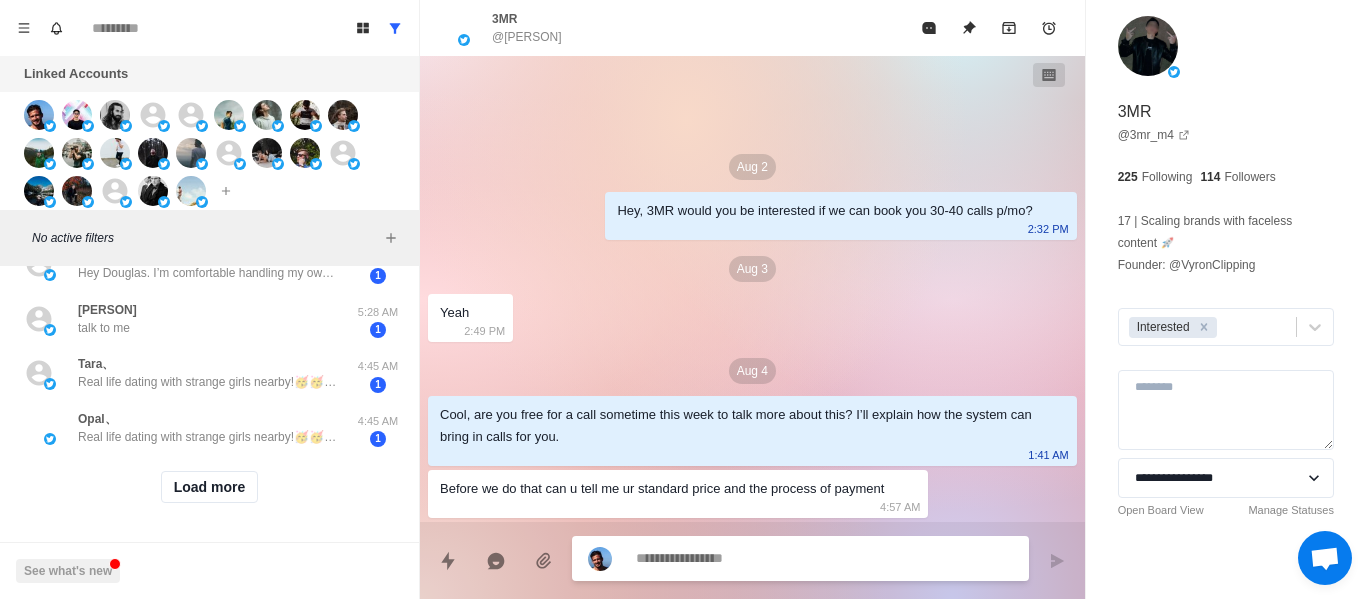 click on "Load more" at bounding box center [209, 487] 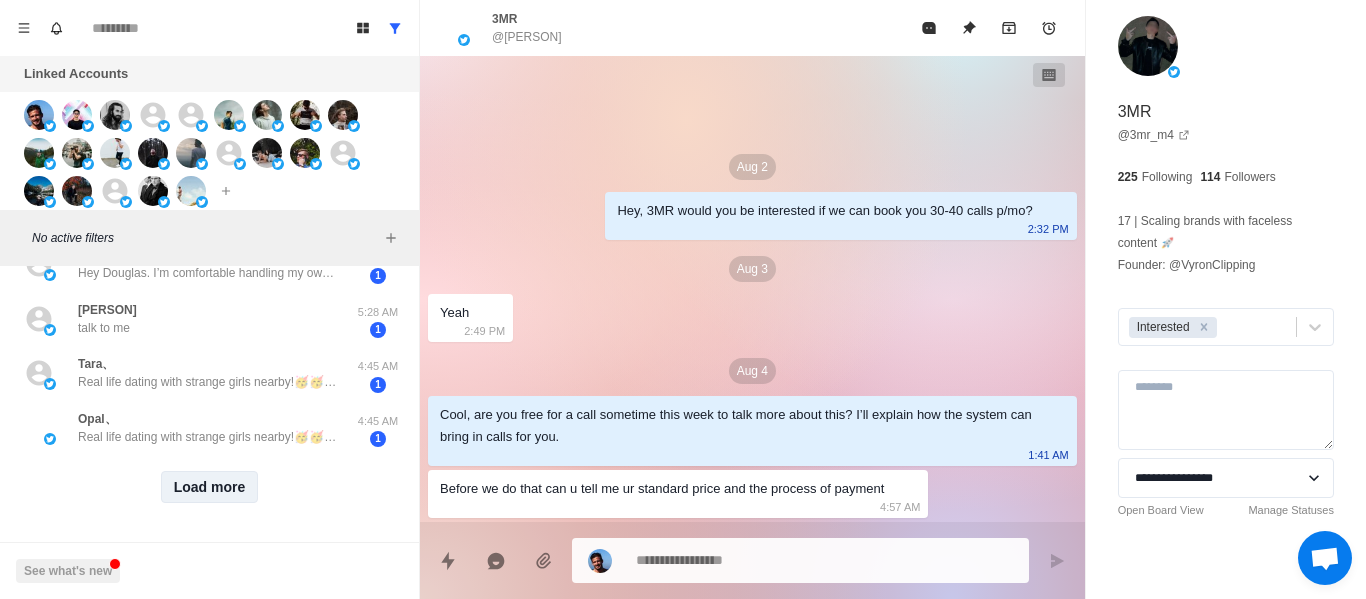 click on "Load more" at bounding box center [210, 487] 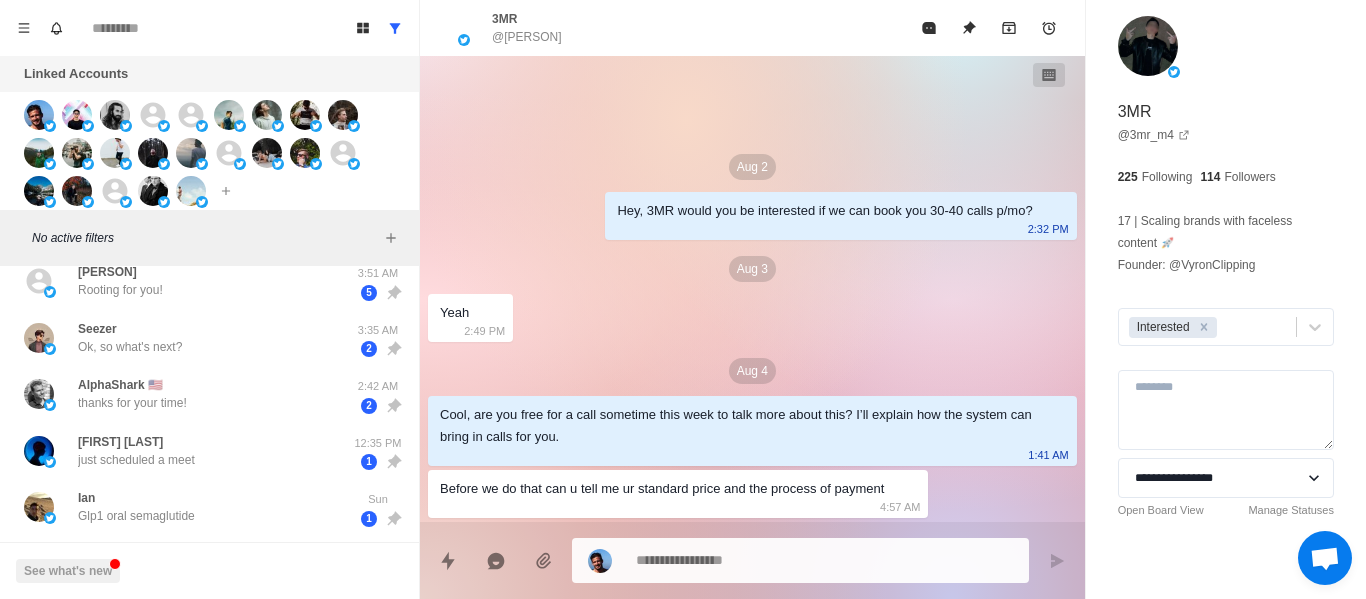 scroll, scrollTop: 0, scrollLeft: 0, axis: both 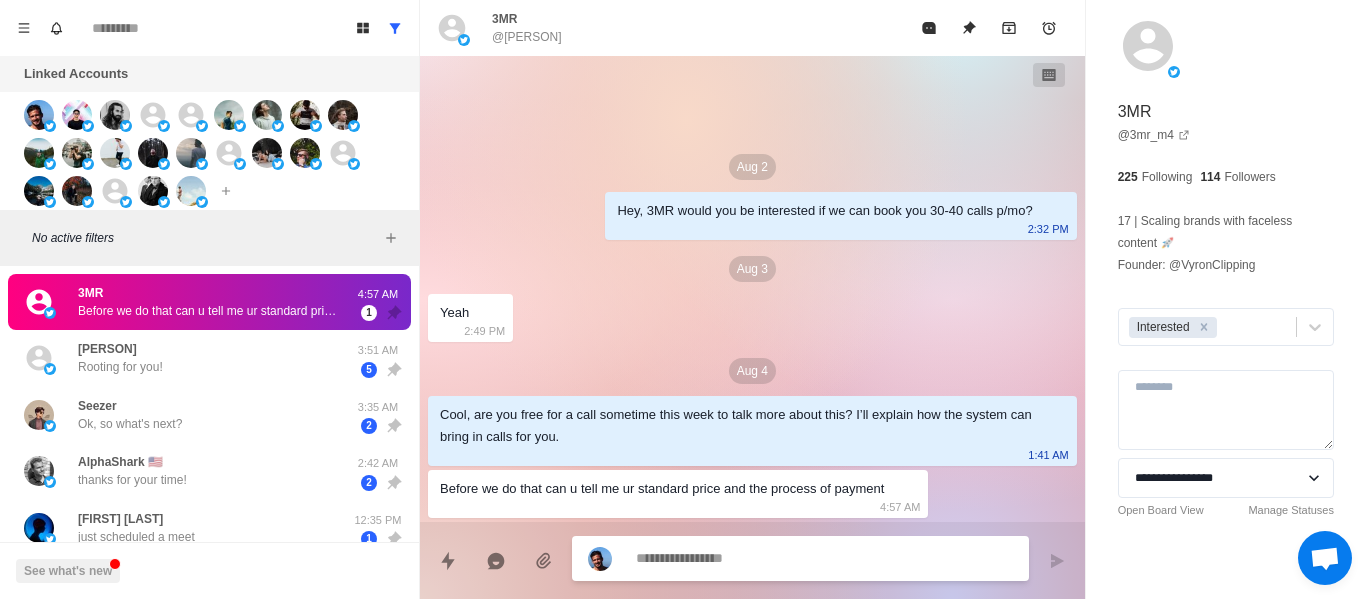 drag, startPoint x: 689, startPoint y: 562, endPoint x: 760, endPoint y: 579, distance: 73.00685 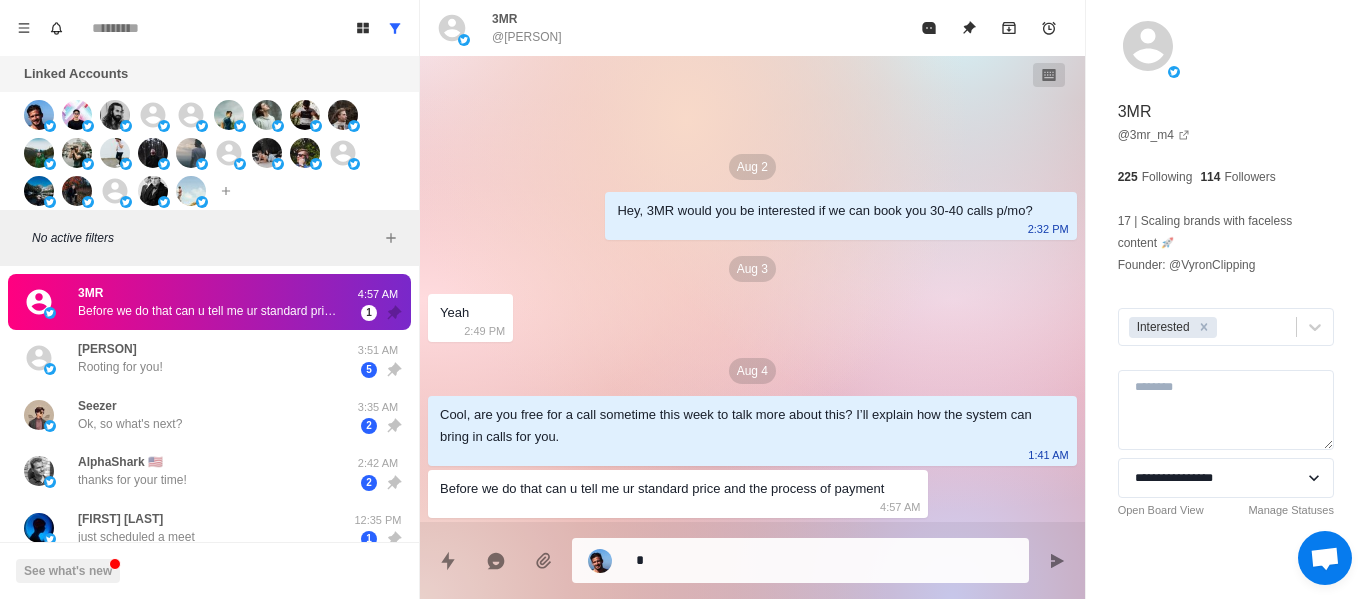 click on "*" at bounding box center [800, 560] 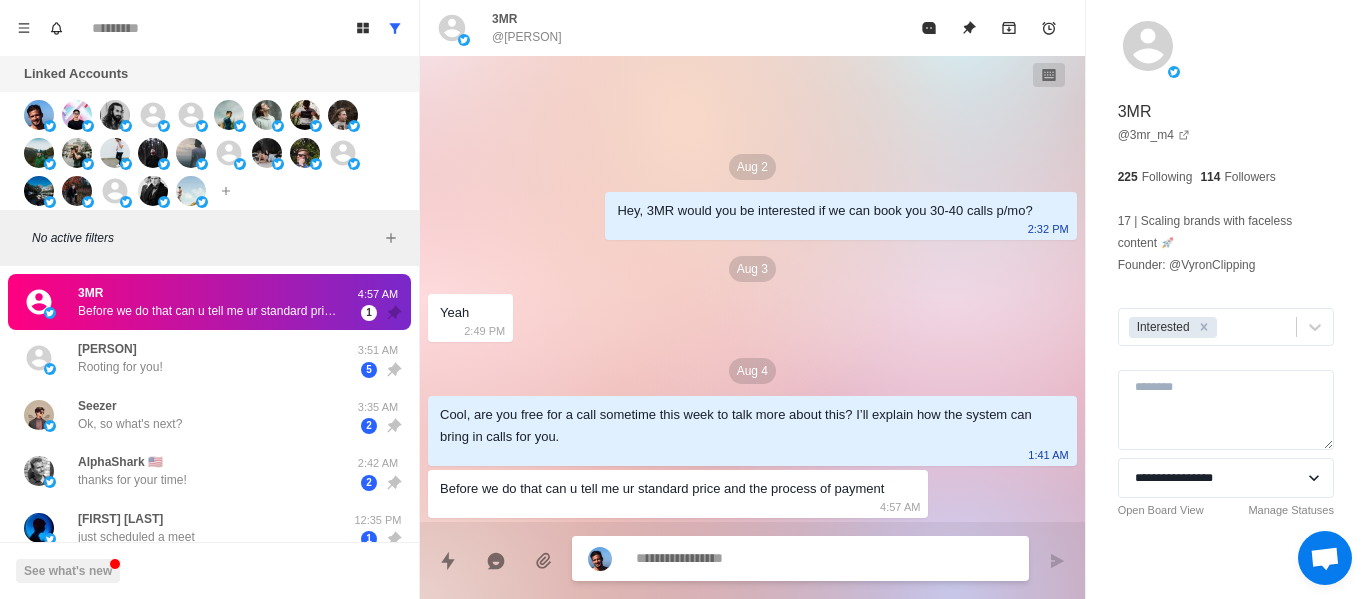 paste on "**********" 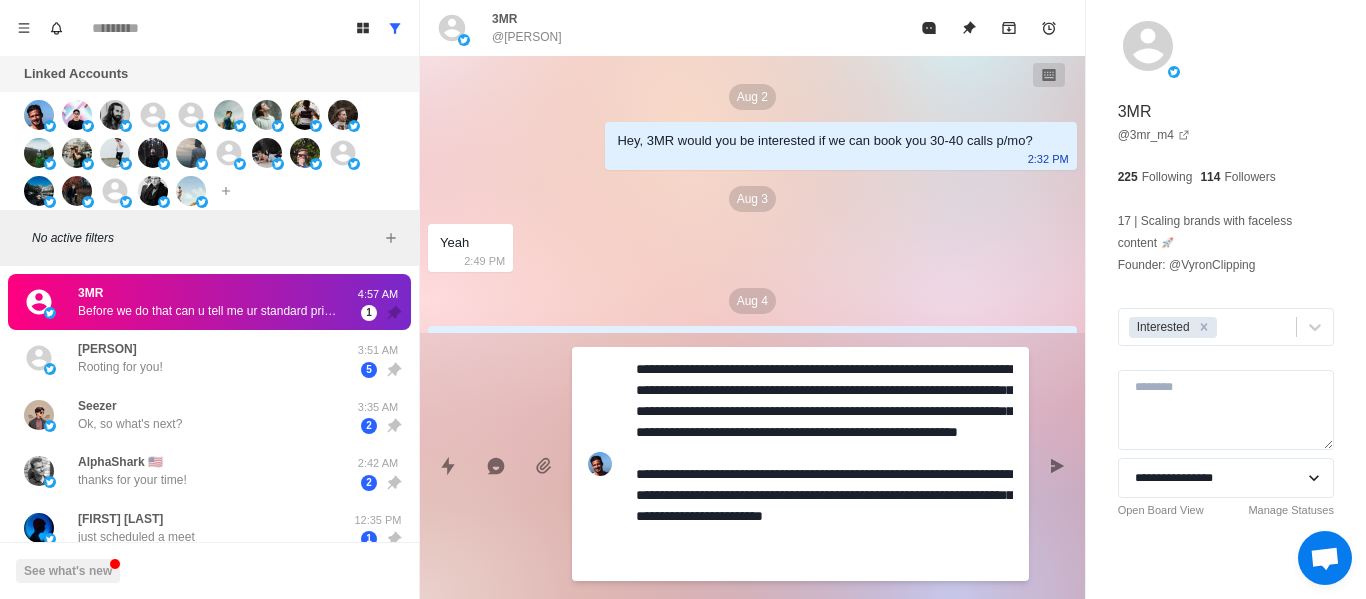 scroll, scrollTop: 16, scrollLeft: 0, axis: vertical 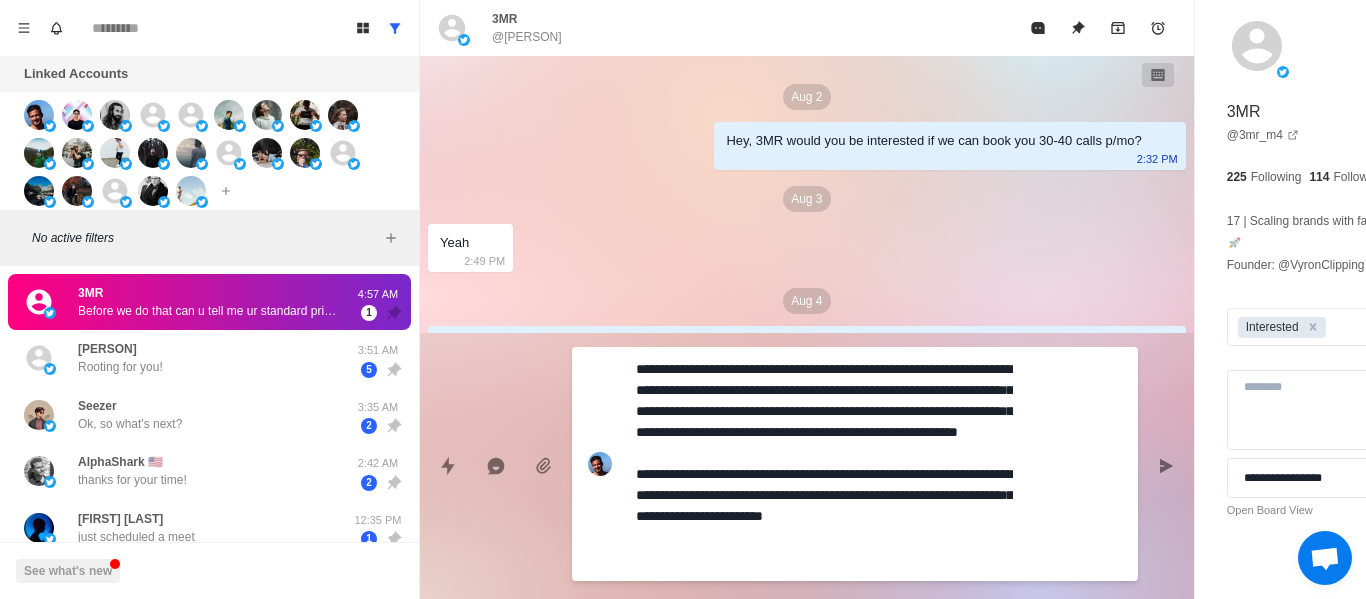 click on "**********" at bounding box center [824, 464] 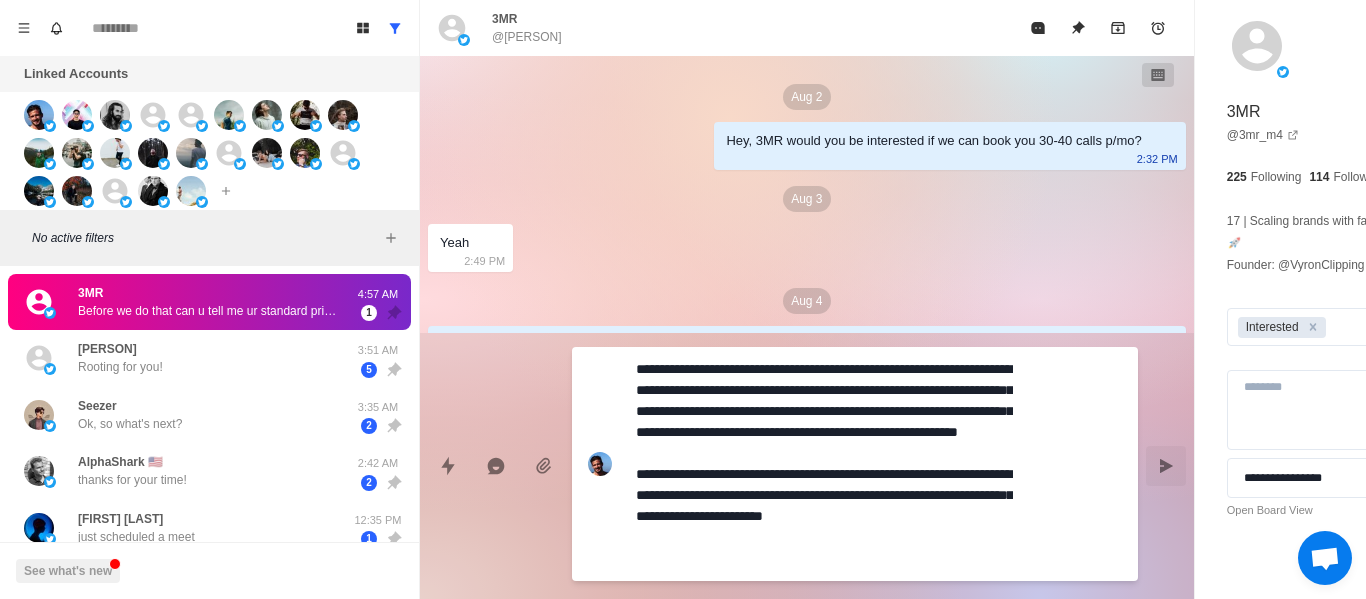 click at bounding box center [1166, 466] 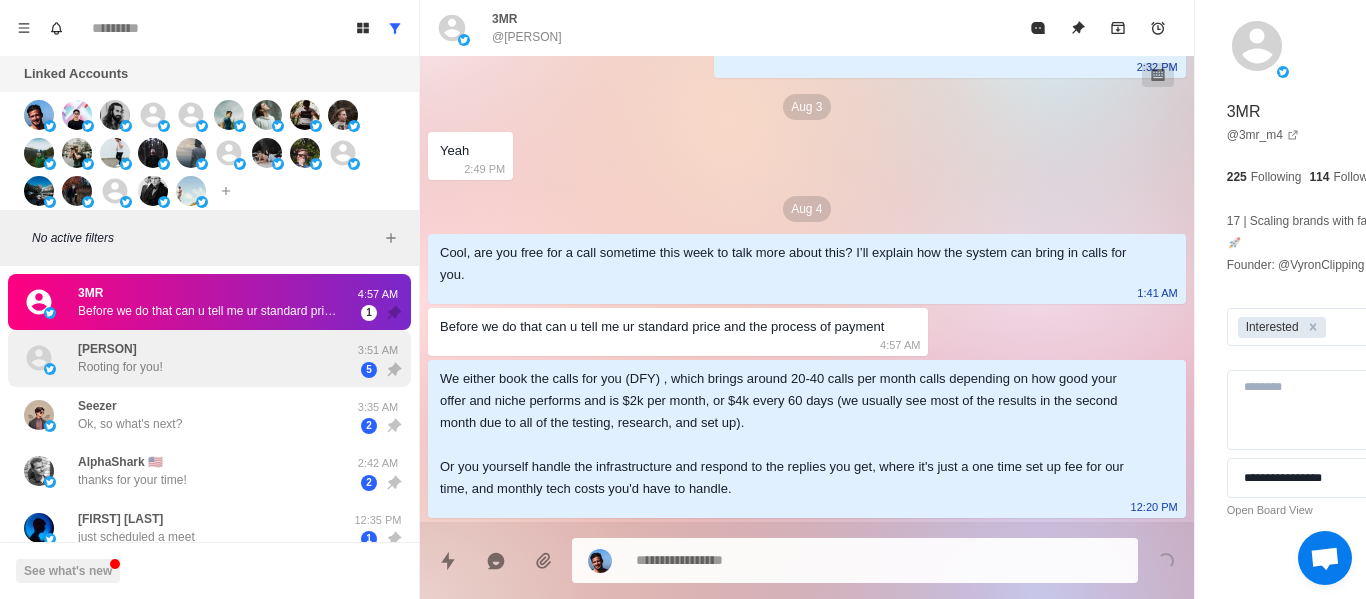 click on "[PERSON] Rooting for you!" at bounding box center [120, 358] 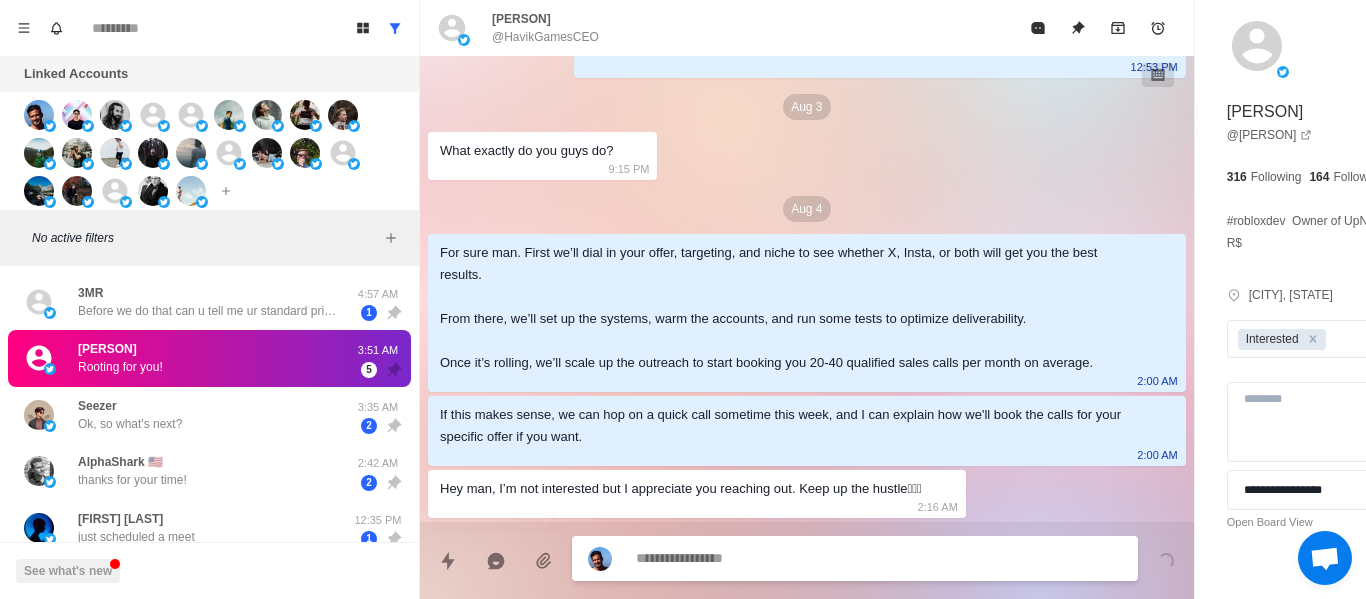 scroll, scrollTop: 470, scrollLeft: 0, axis: vertical 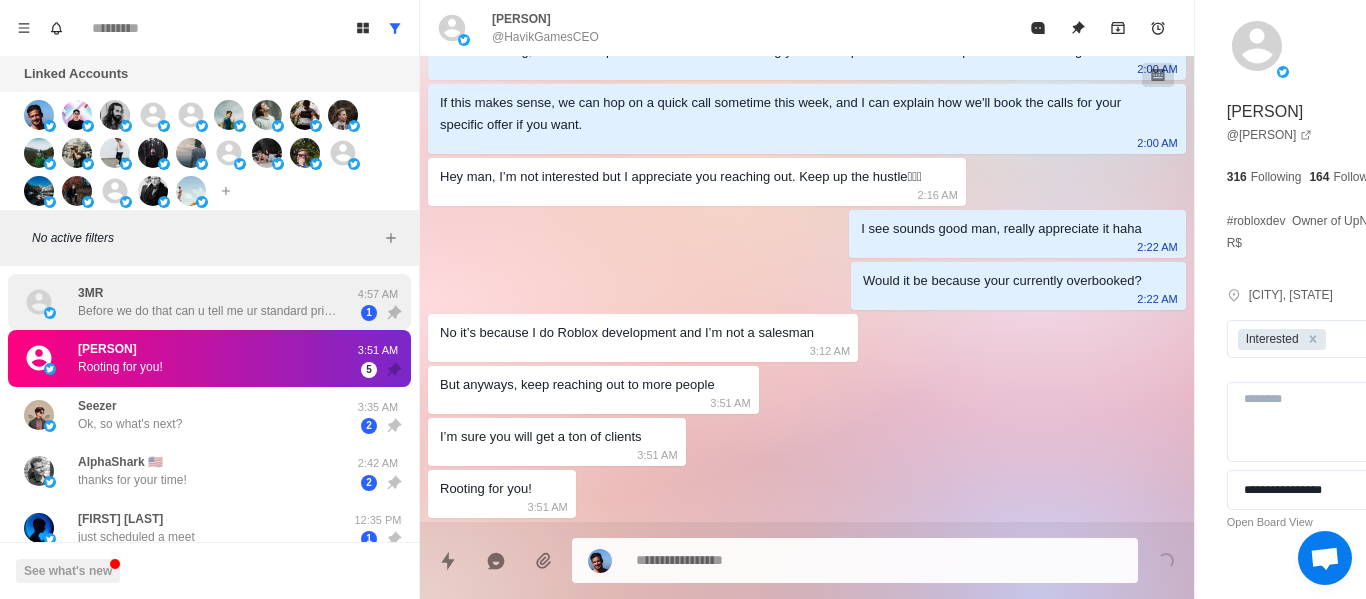 click on "3MR Before we do that can u tell me ur standard price and the process of payment" at bounding box center [208, 302] 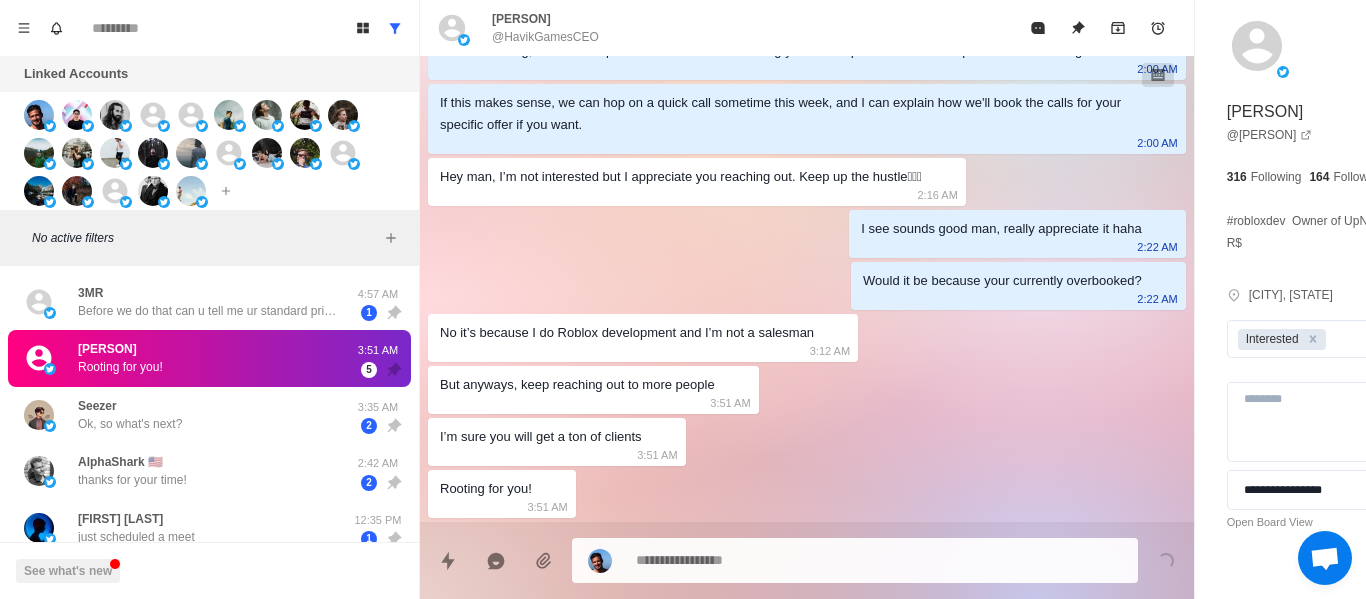 scroll, scrollTop: 92, scrollLeft: 0, axis: vertical 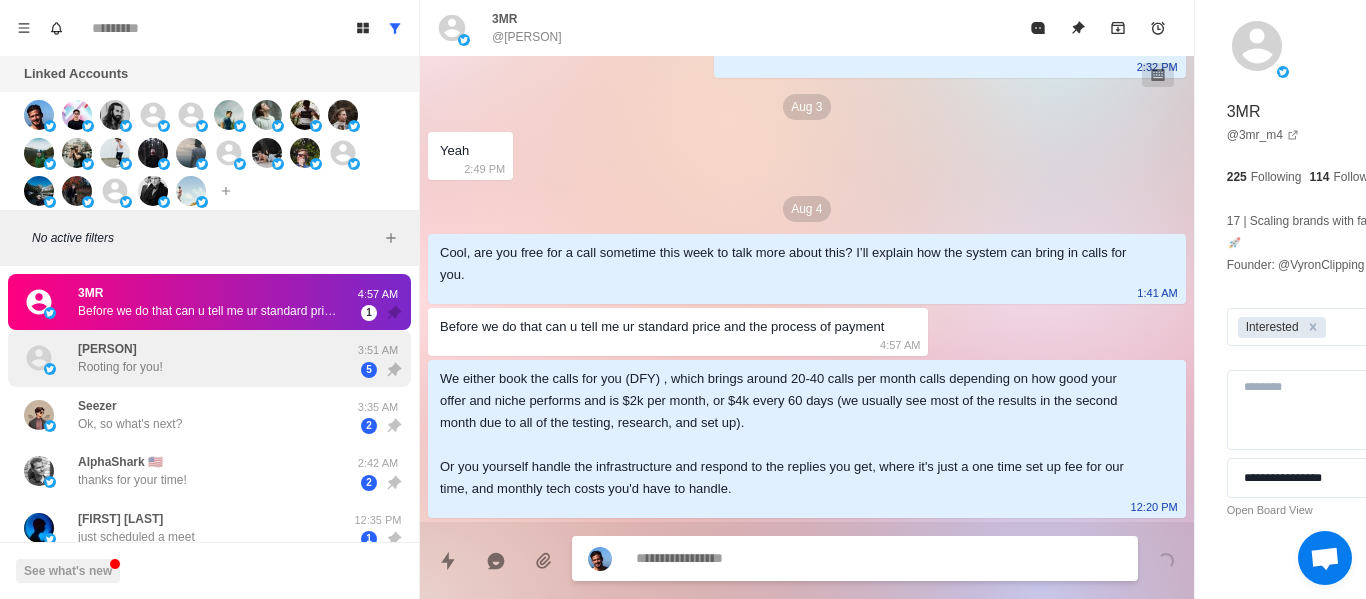 click on "[PERSON] Rooting for you!" at bounding box center [188, 358] 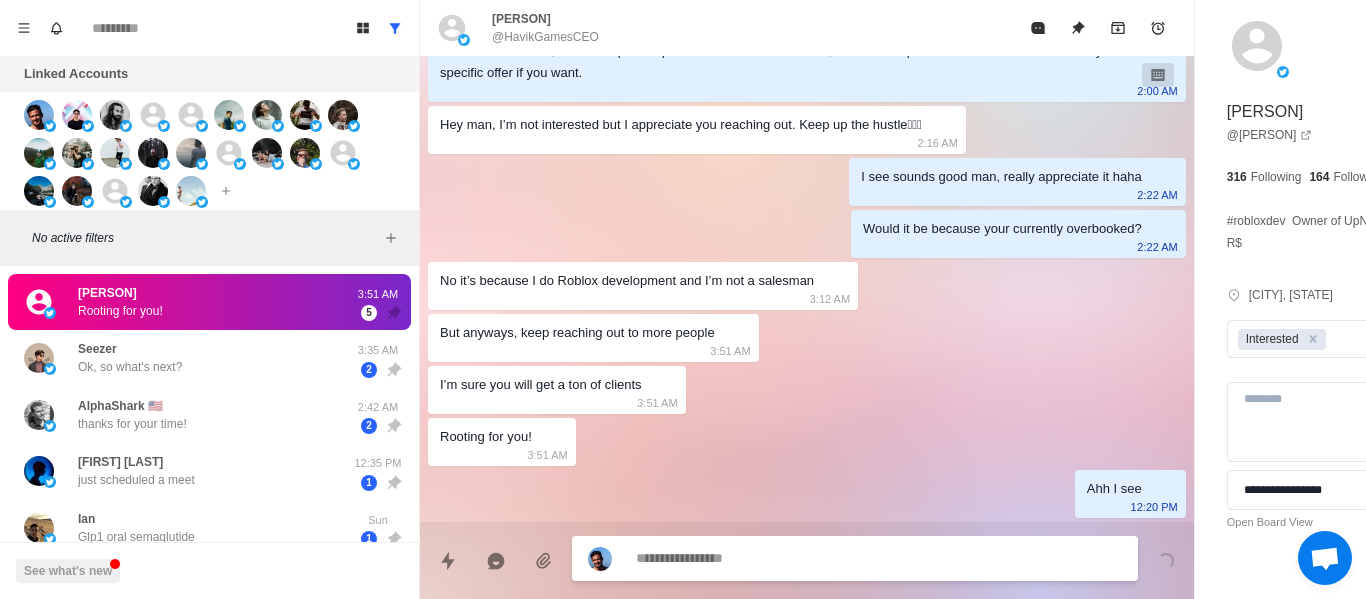 scroll, scrollTop: 522, scrollLeft: 0, axis: vertical 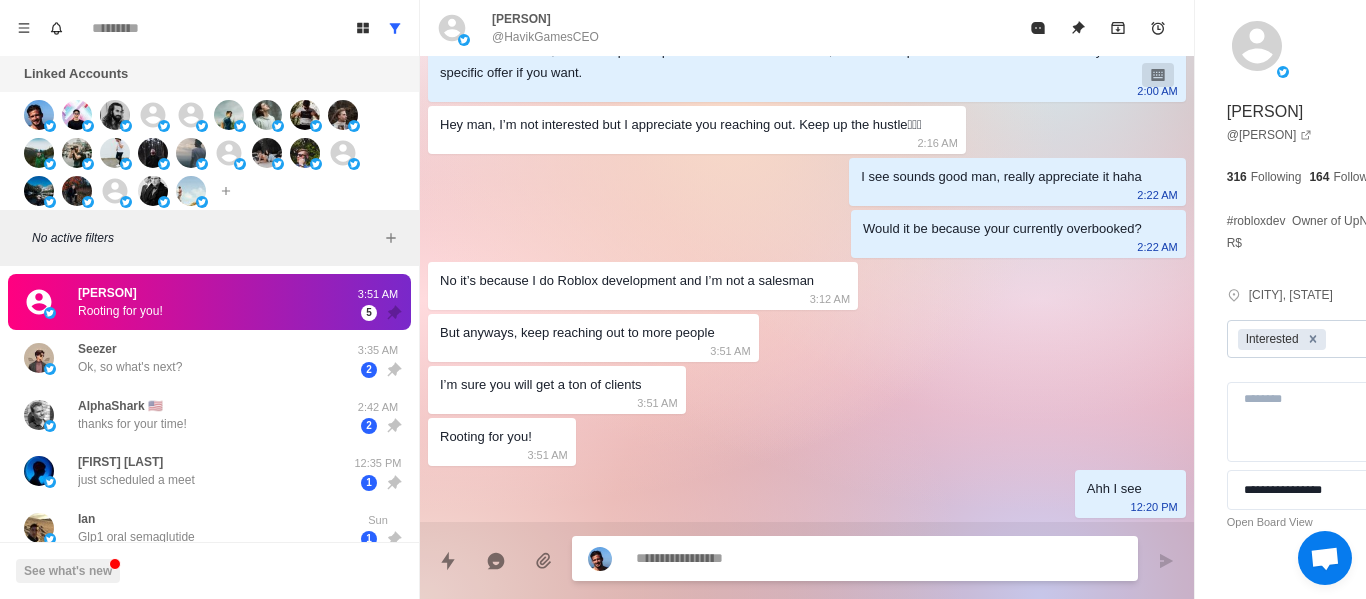 click 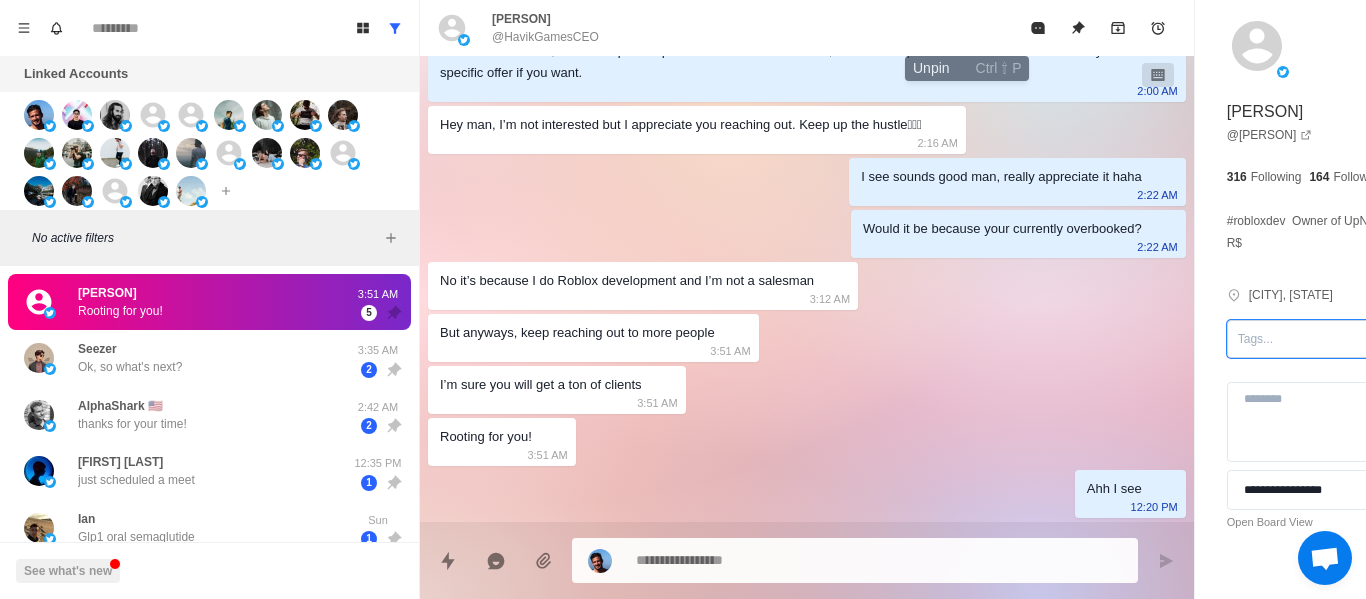 drag, startPoint x: 973, startPoint y: 24, endPoint x: 868, endPoint y: 86, distance: 121.93851 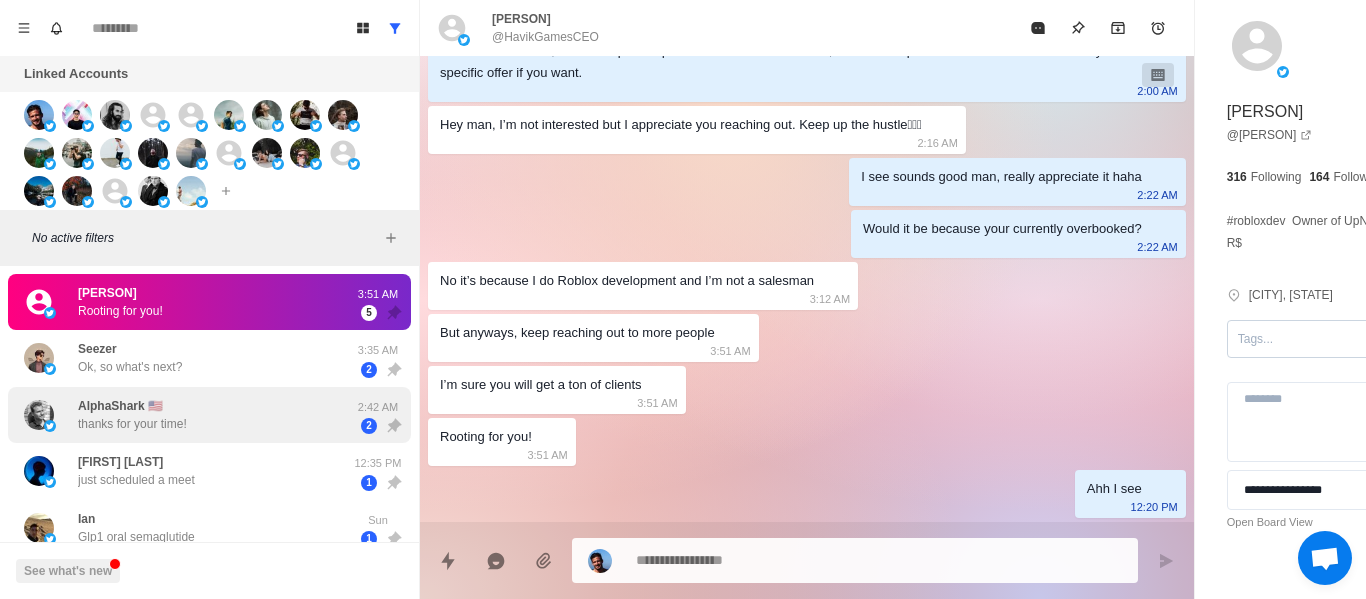 click on "AlphaShark 🇺🇸 thanks for your time!" at bounding box center [188, 415] 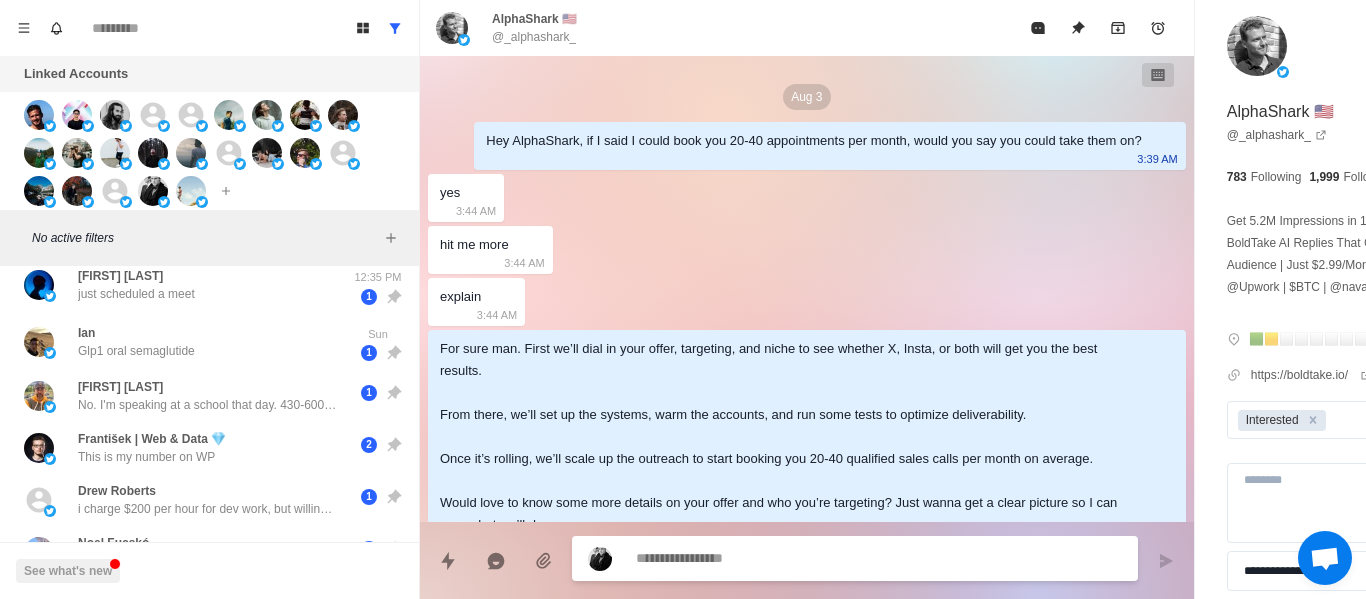 scroll, scrollTop: 400, scrollLeft: 0, axis: vertical 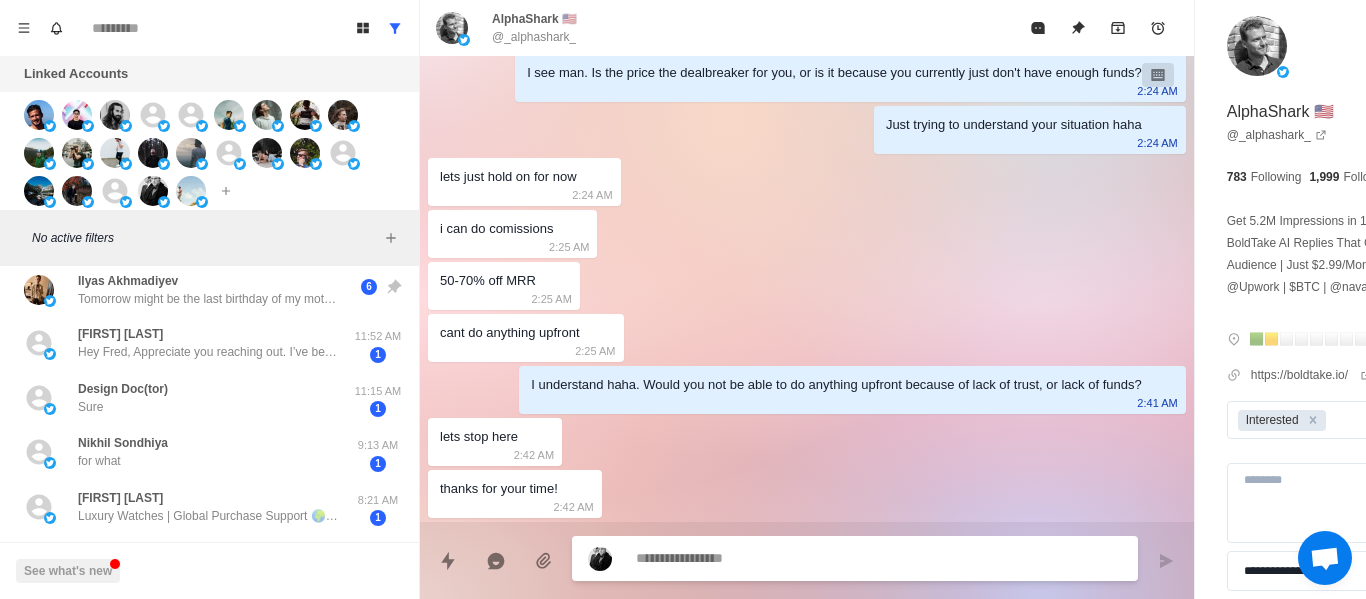 click on "Hey Fred,
Appreciate you reaching out. I’ve been building my client base for over two decades through a combination of direct strategy sessions, referral partnerships, and live lead-gen events—both virtual and in person.
Right now, we’re not in need of these services, but you’re welcome to offer them directly to my community members at our upcoming Virtual Marketplace event on August 14th.
It’s a great space for real commerce and connecting with business owners who may be looking for exactly what you offer.
100% free. Last time we had about 200 attendees.
Let me know if you’re interested, and I can share more details." at bounding box center (208, 352) 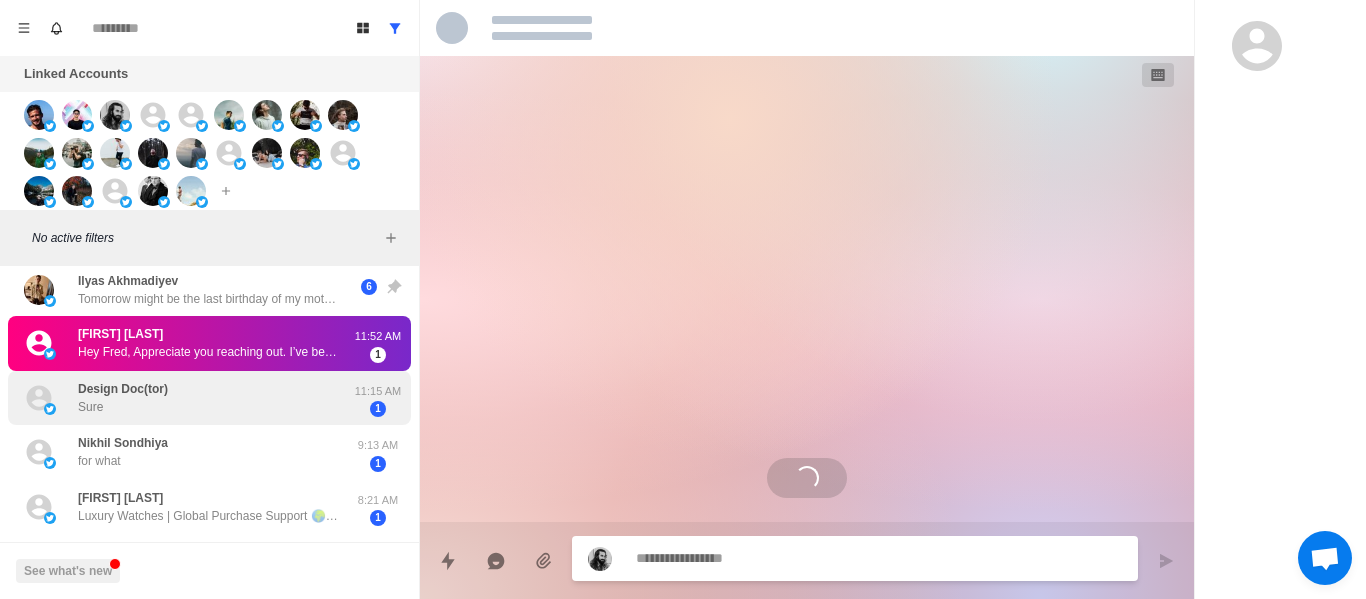 scroll, scrollTop: 0, scrollLeft: 0, axis: both 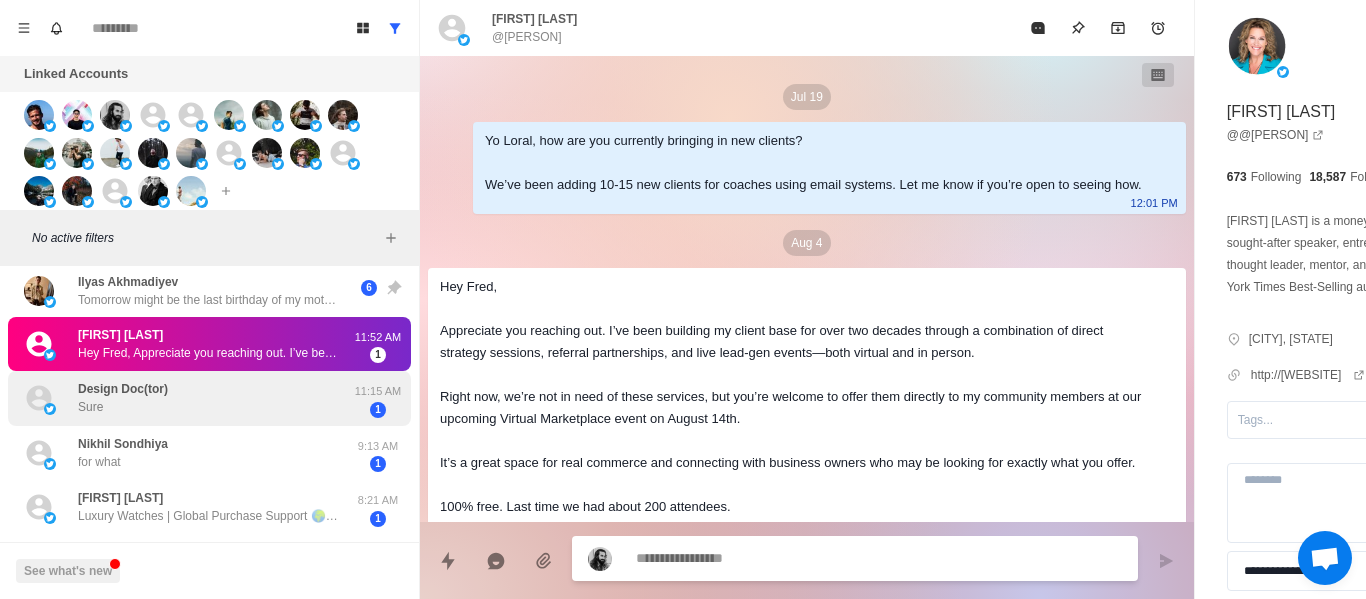 click on "Design Doc(tor) Sure 11:15 AM 1" at bounding box center [209, 398] 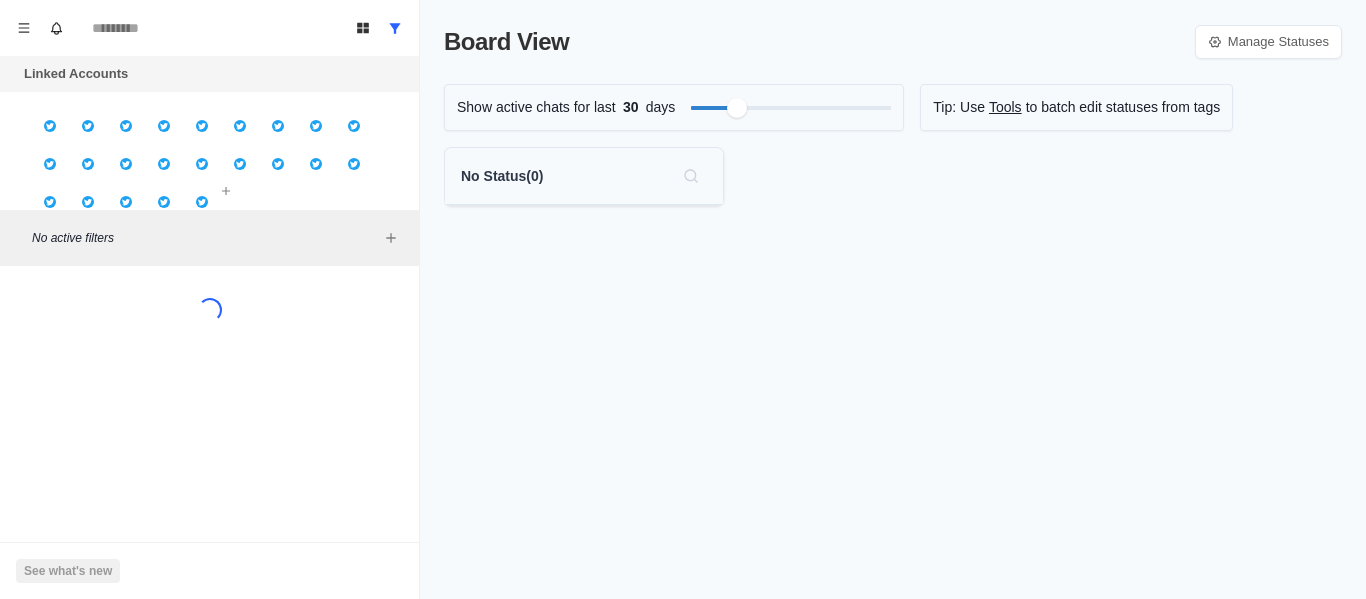 scroll, scrollTop: 0, scrollLeft: 0, axis: both 